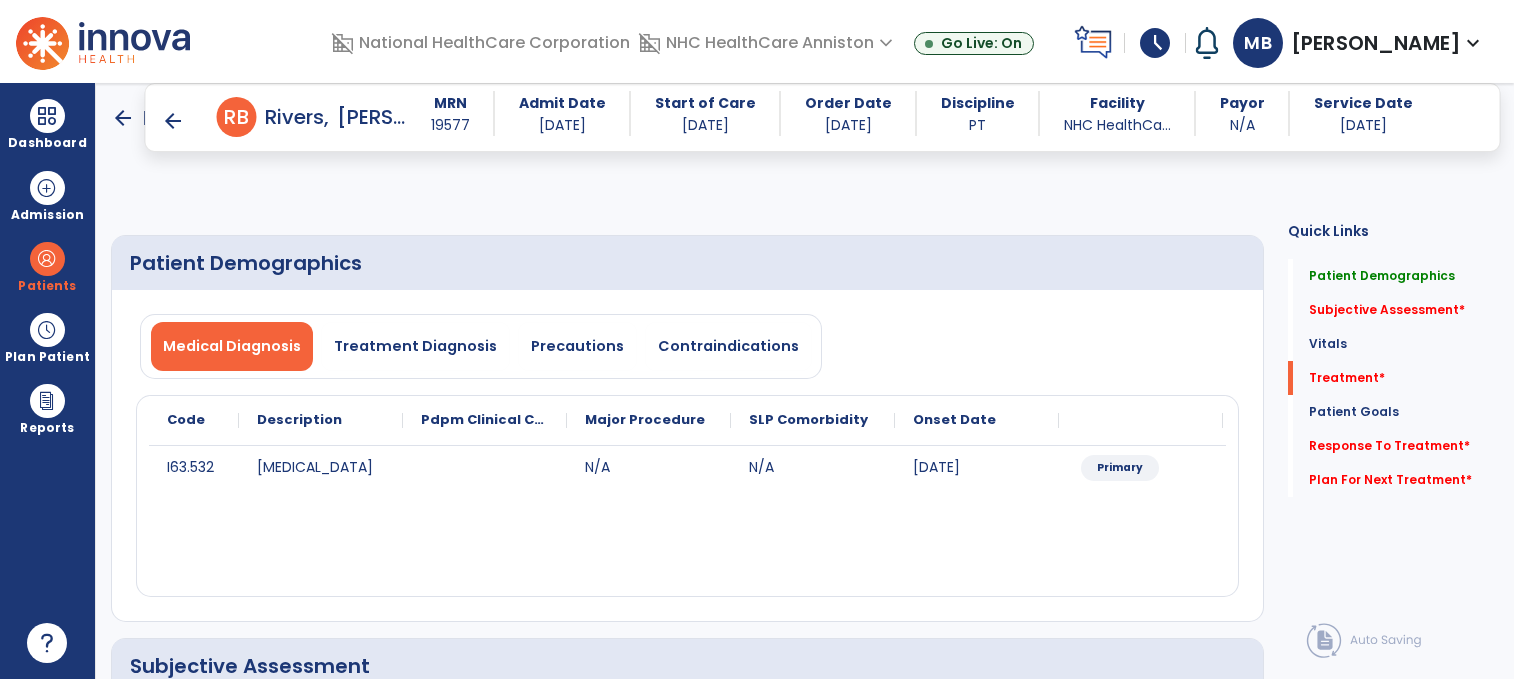 select on "*" 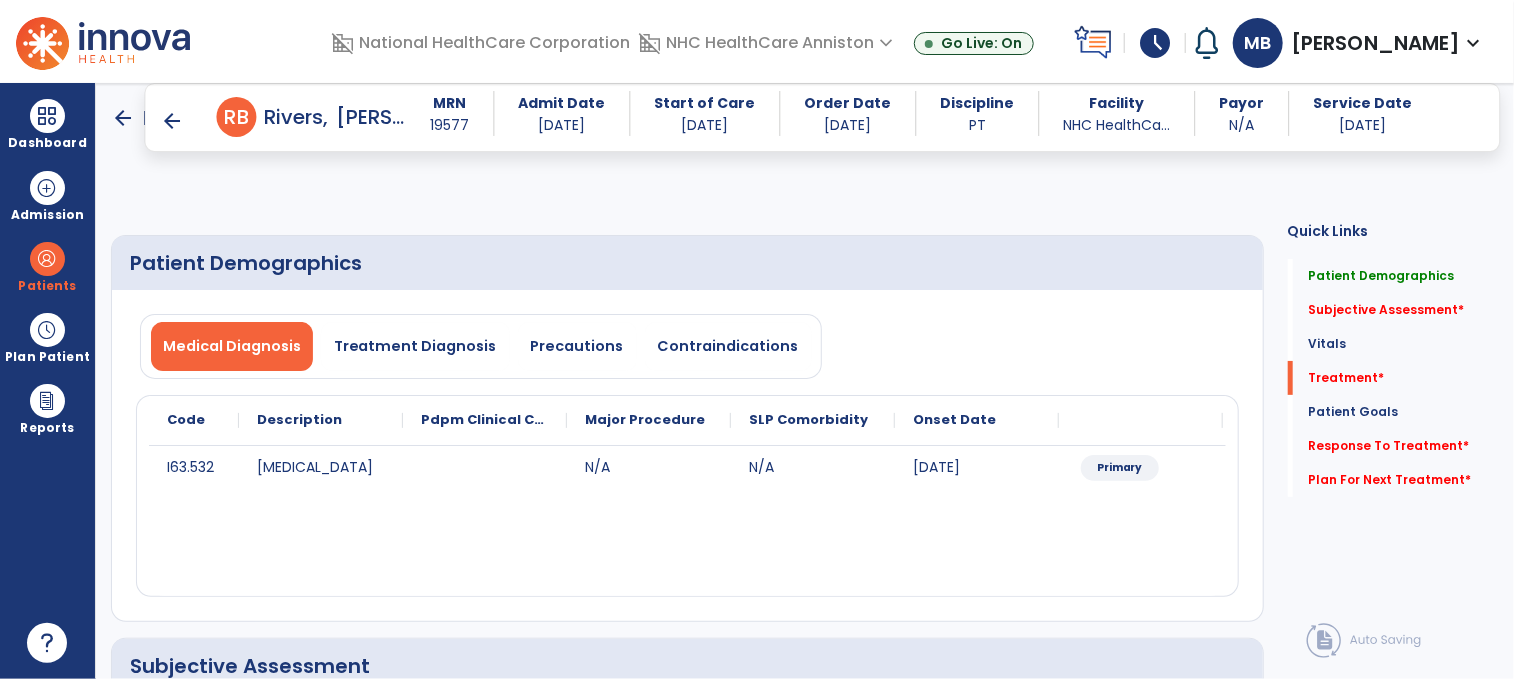 scroll, scrollTop: 1060, scrollLeft: 0, axis: vertical 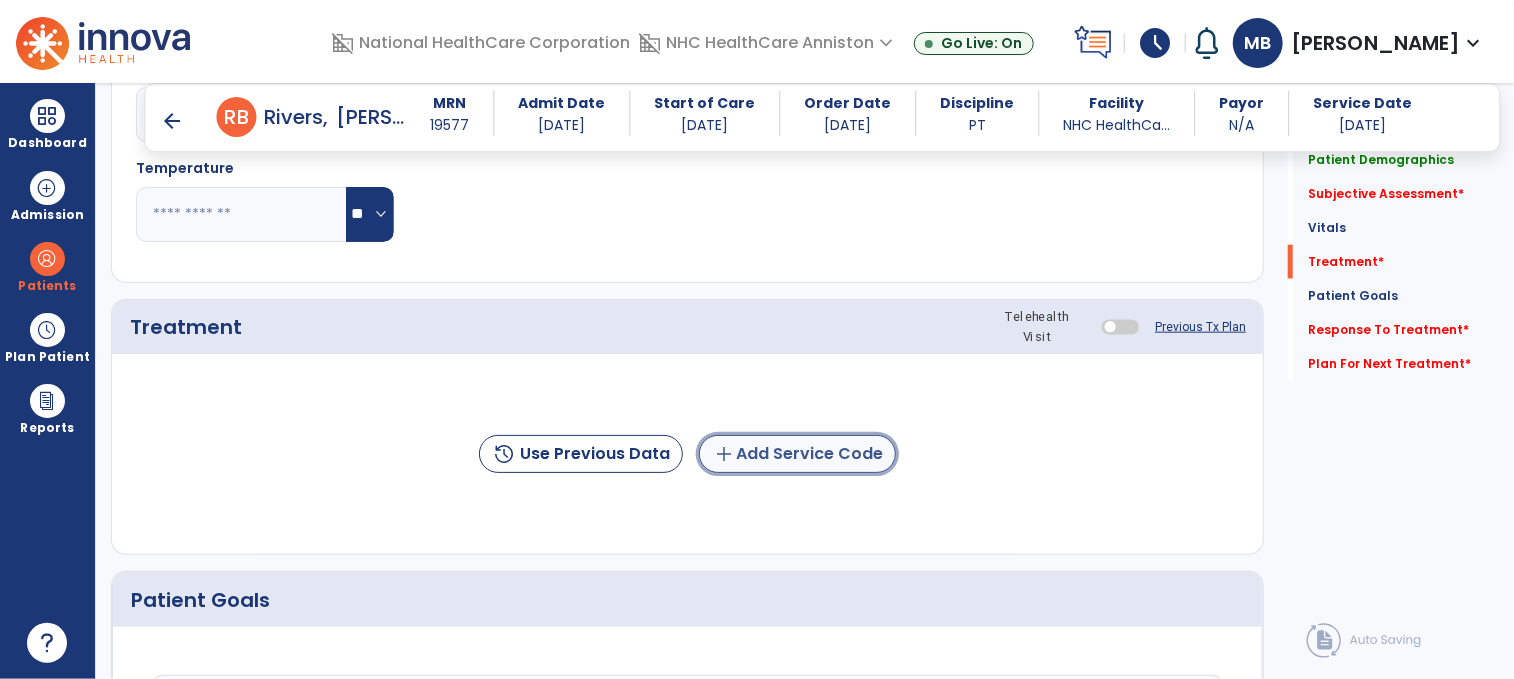 click on "add  Add Service Code" 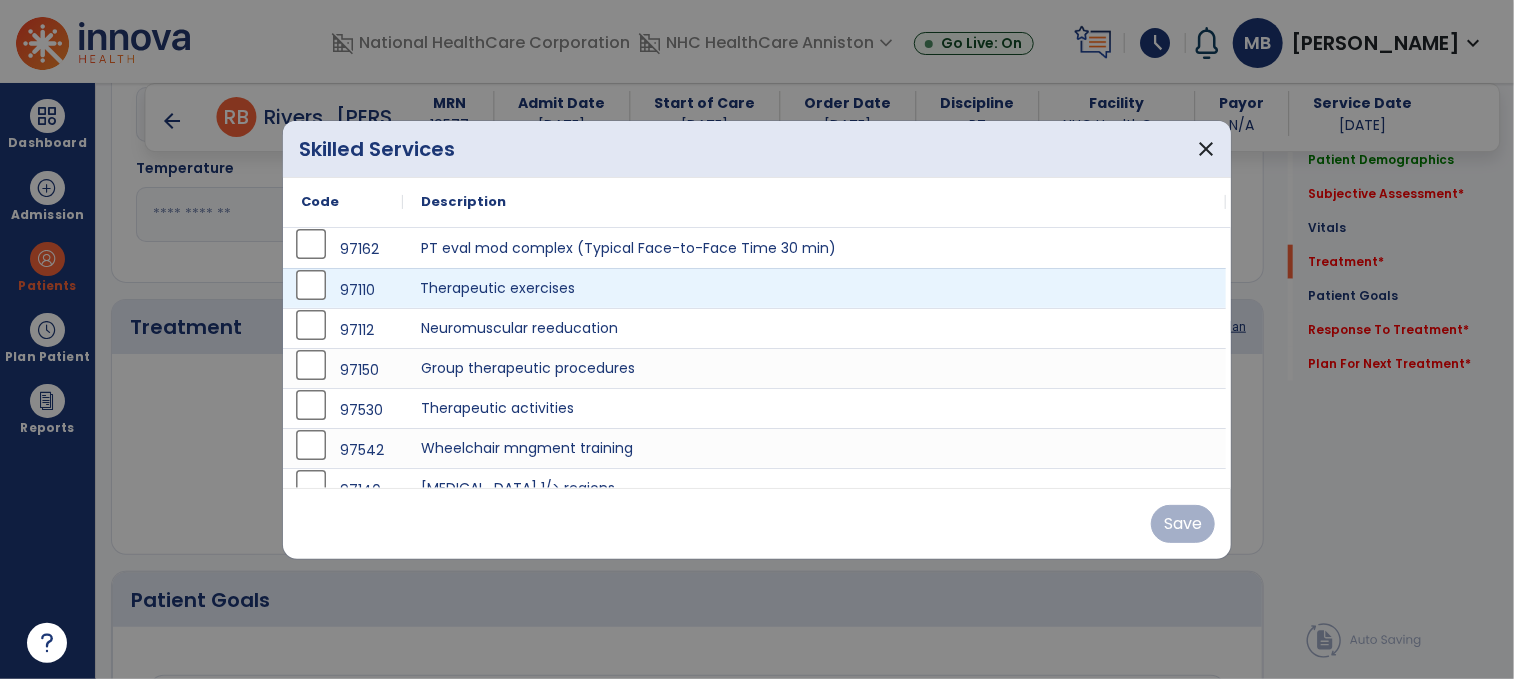 click on "Therapeutic exercises" at bounding box center (814, 288) 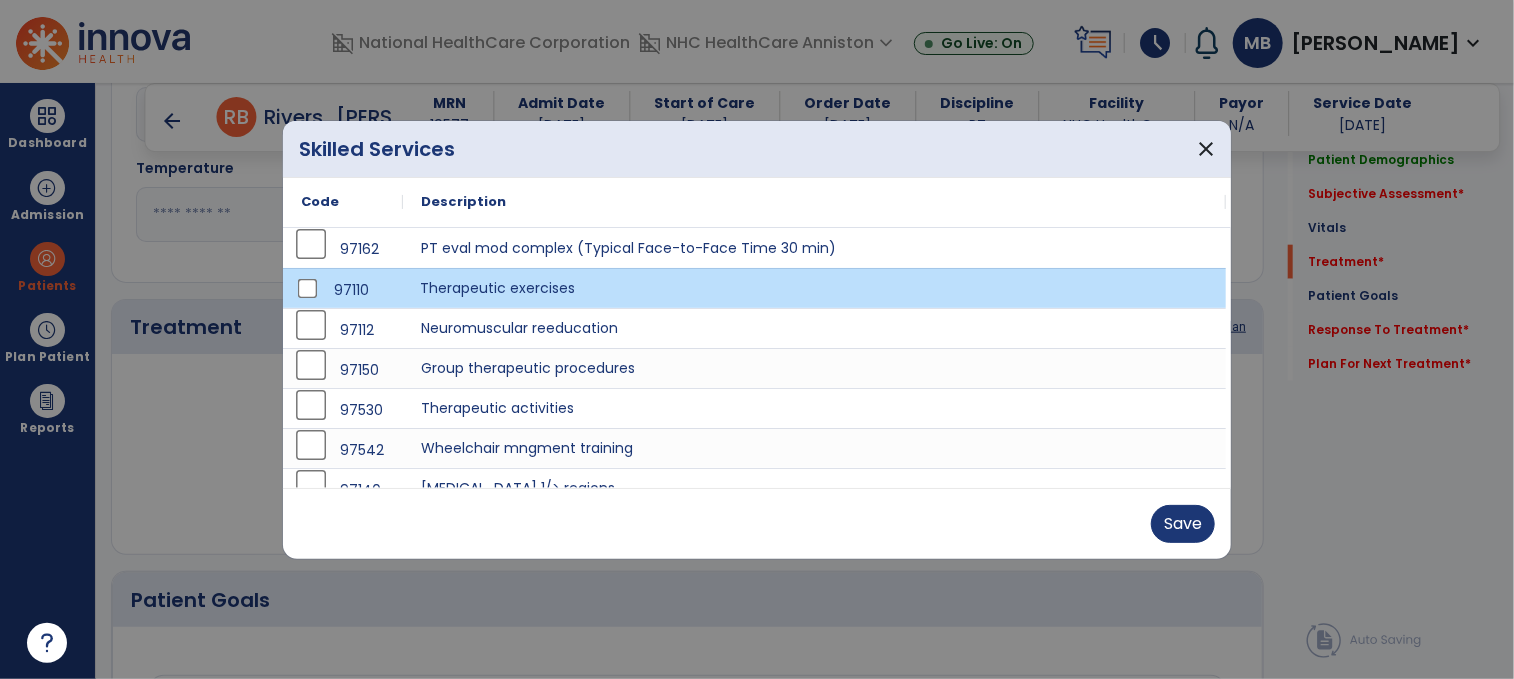 click on "Therapeutic exercises" at bounding box center (814, 288) 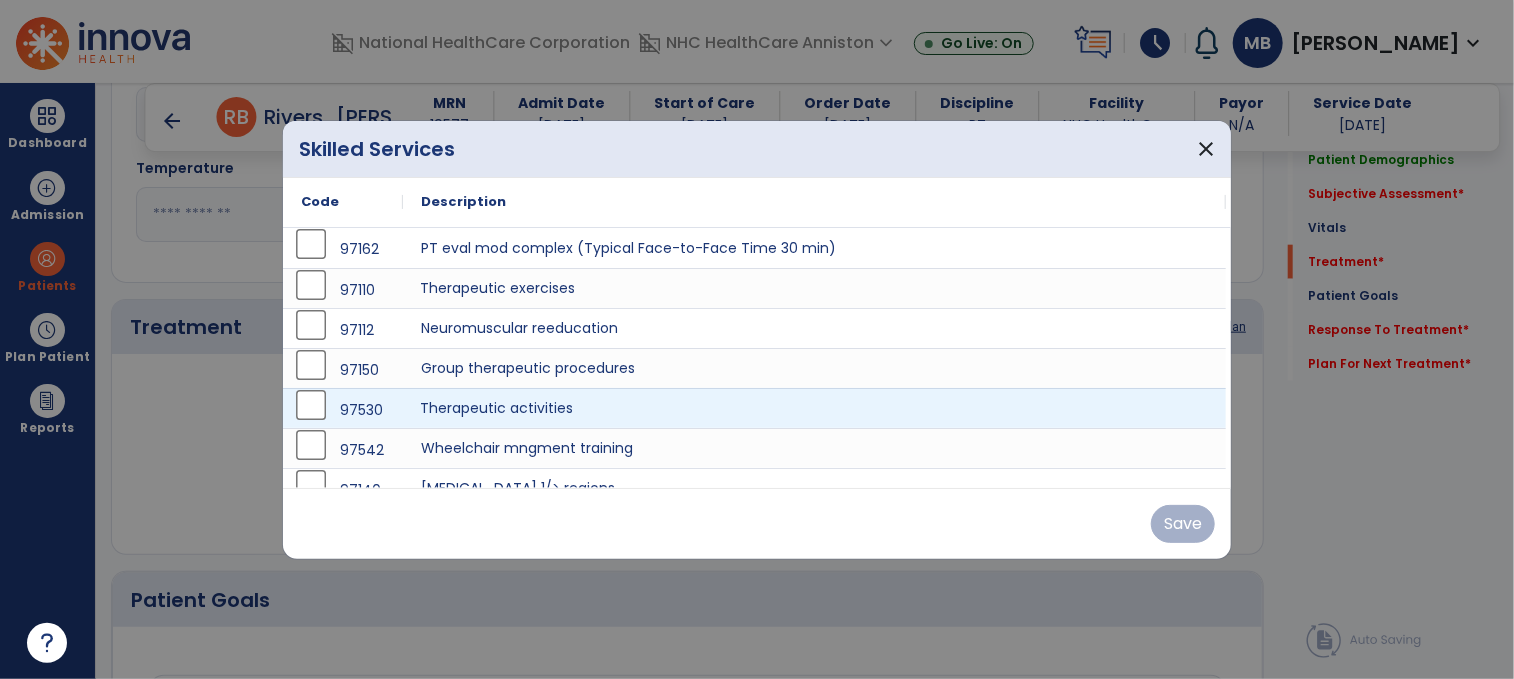 click on "Therapeutic activities" at bounding box center [814, 408] 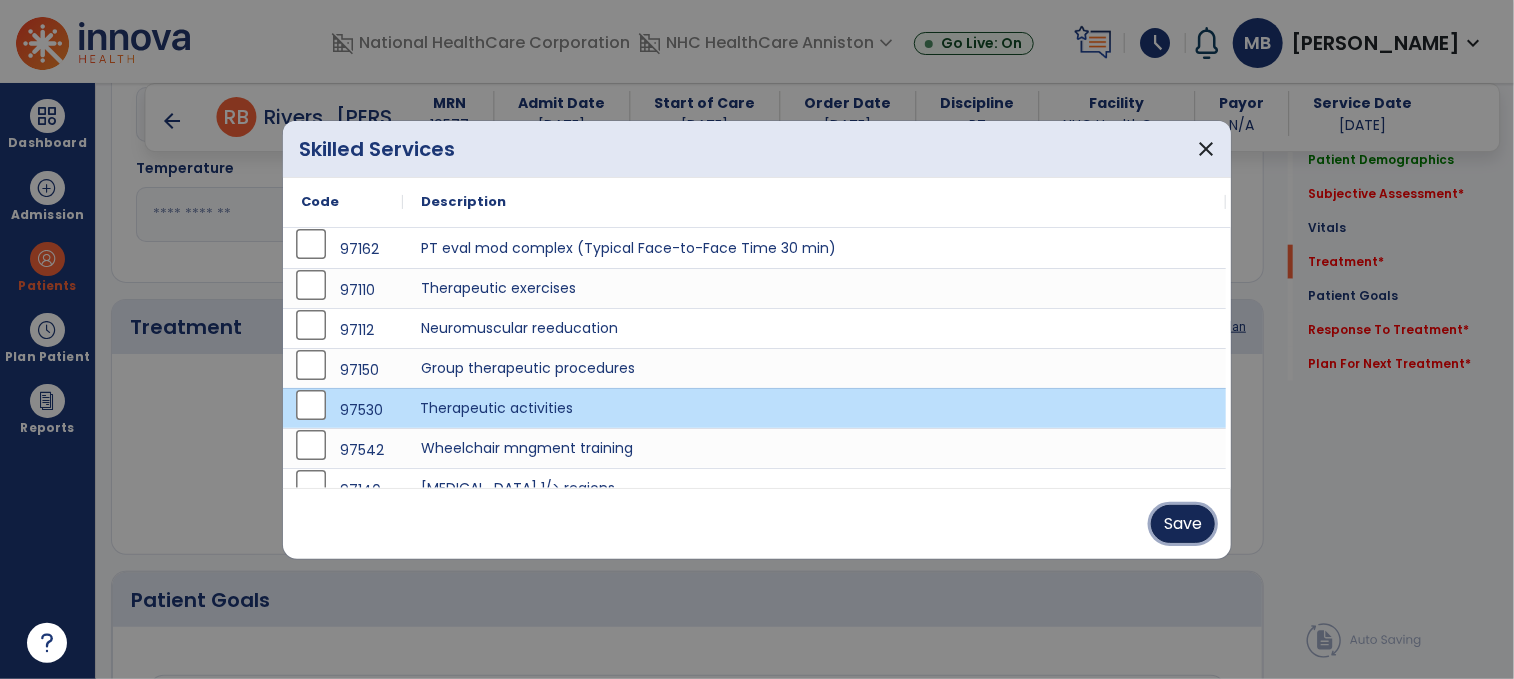 click on "Save" at bounding box center [1183, 524] 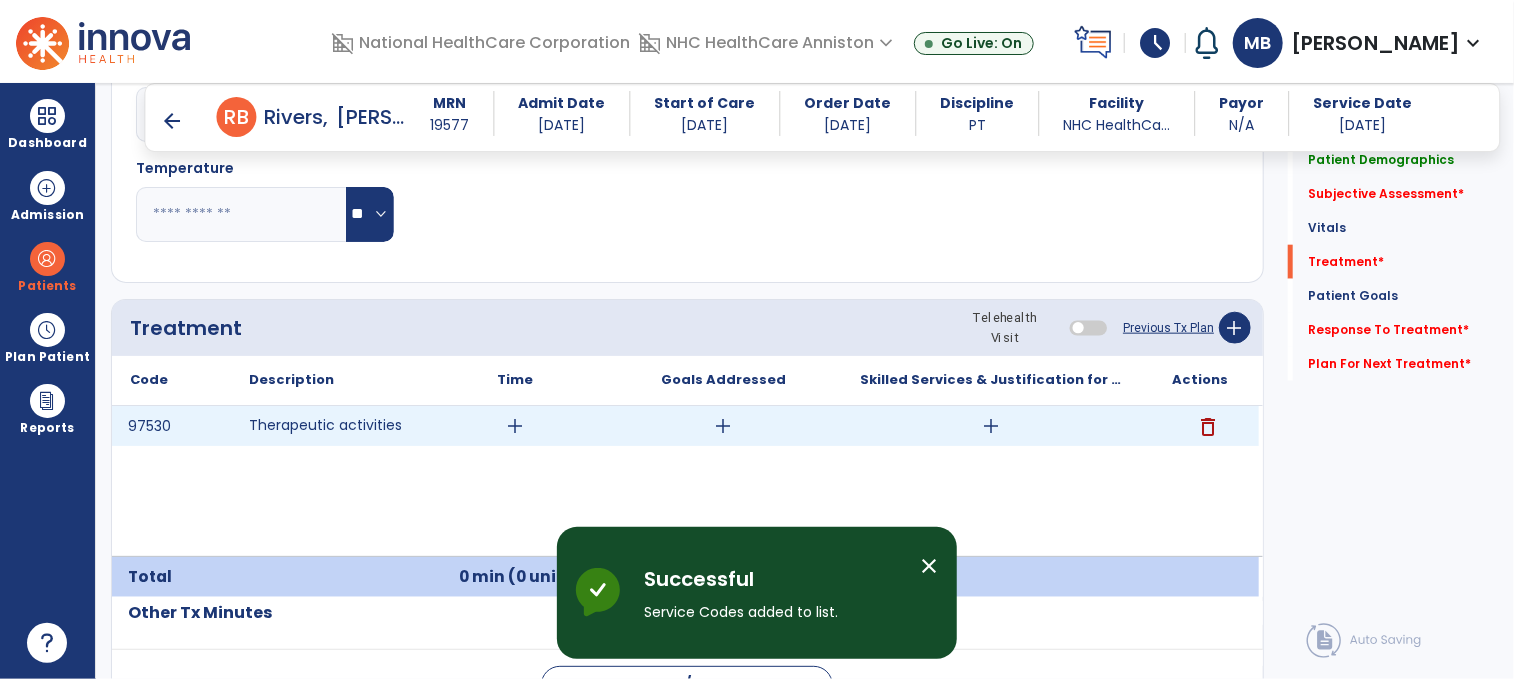 click on "add" at bounding box center (515, 426) 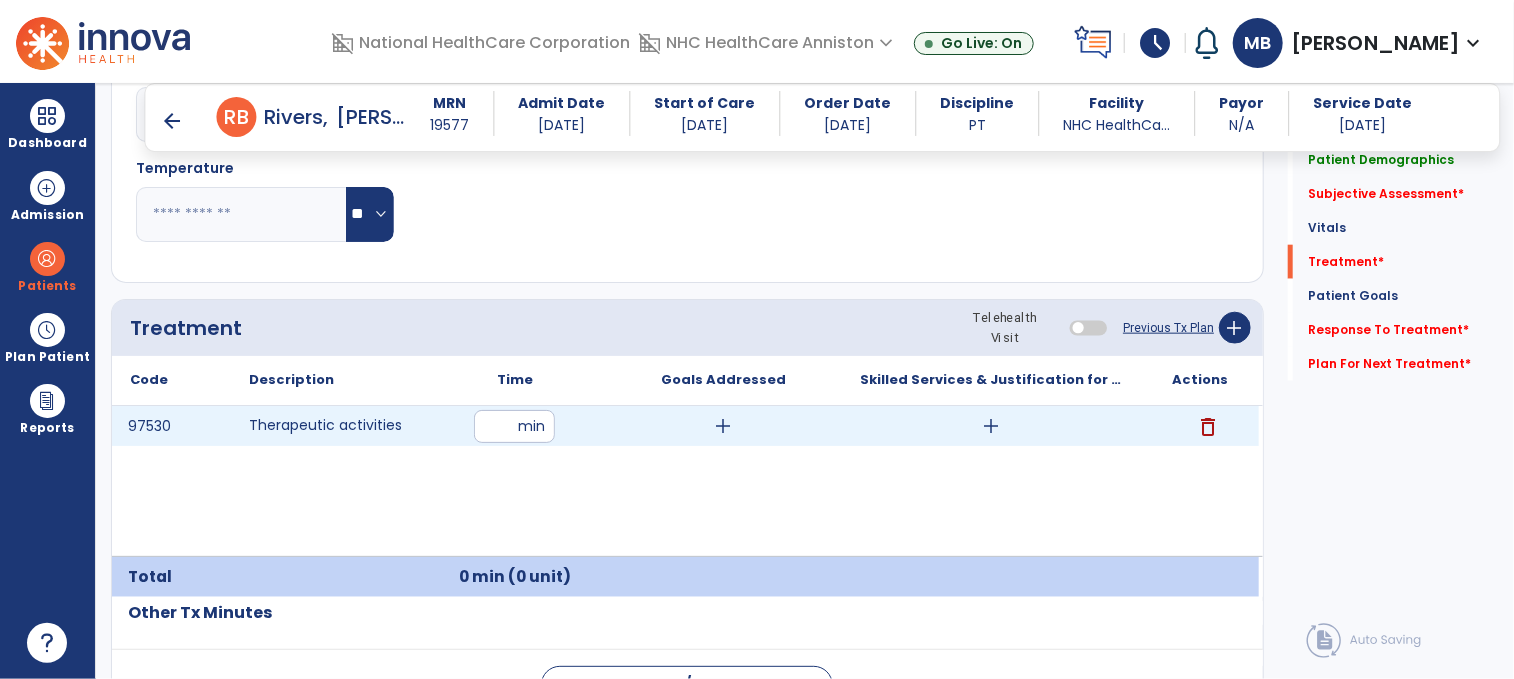 type on "**" 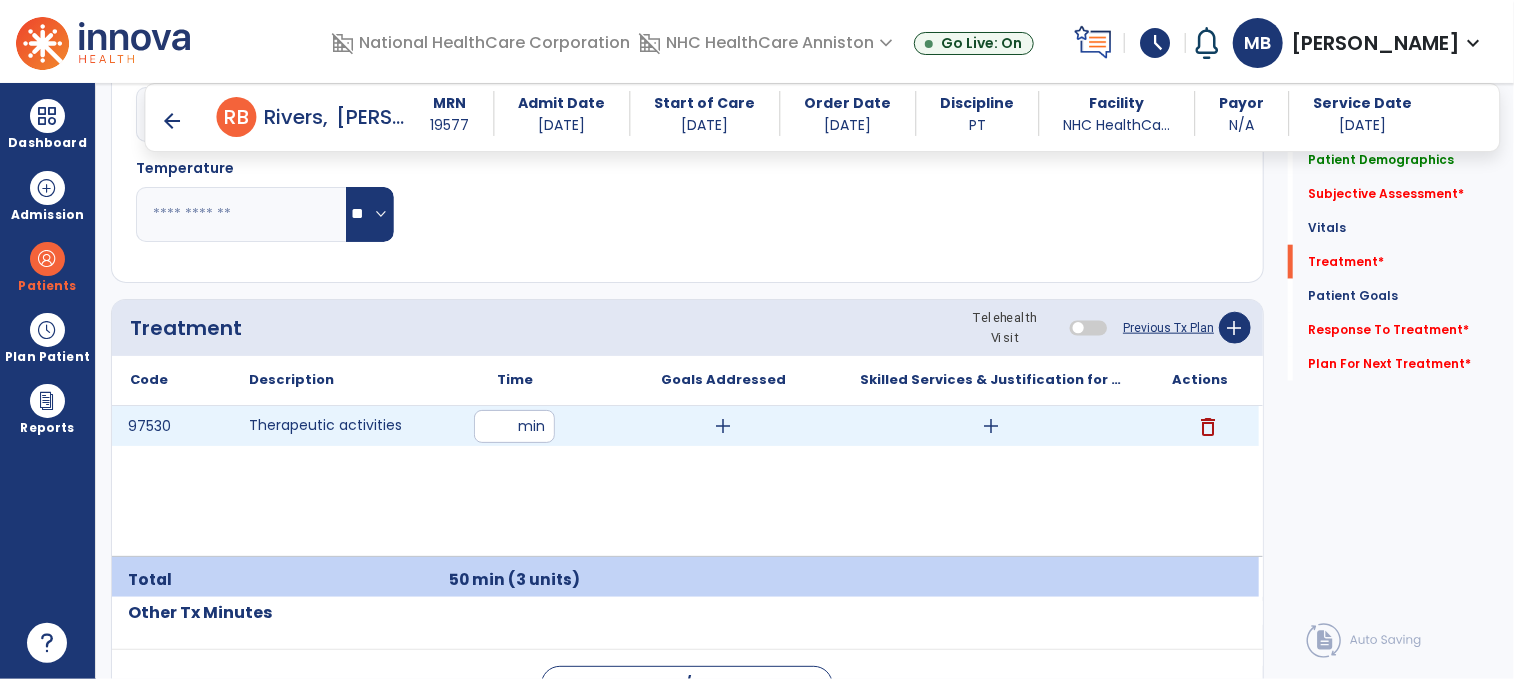 click on "add" at bounding box center [991, 426] 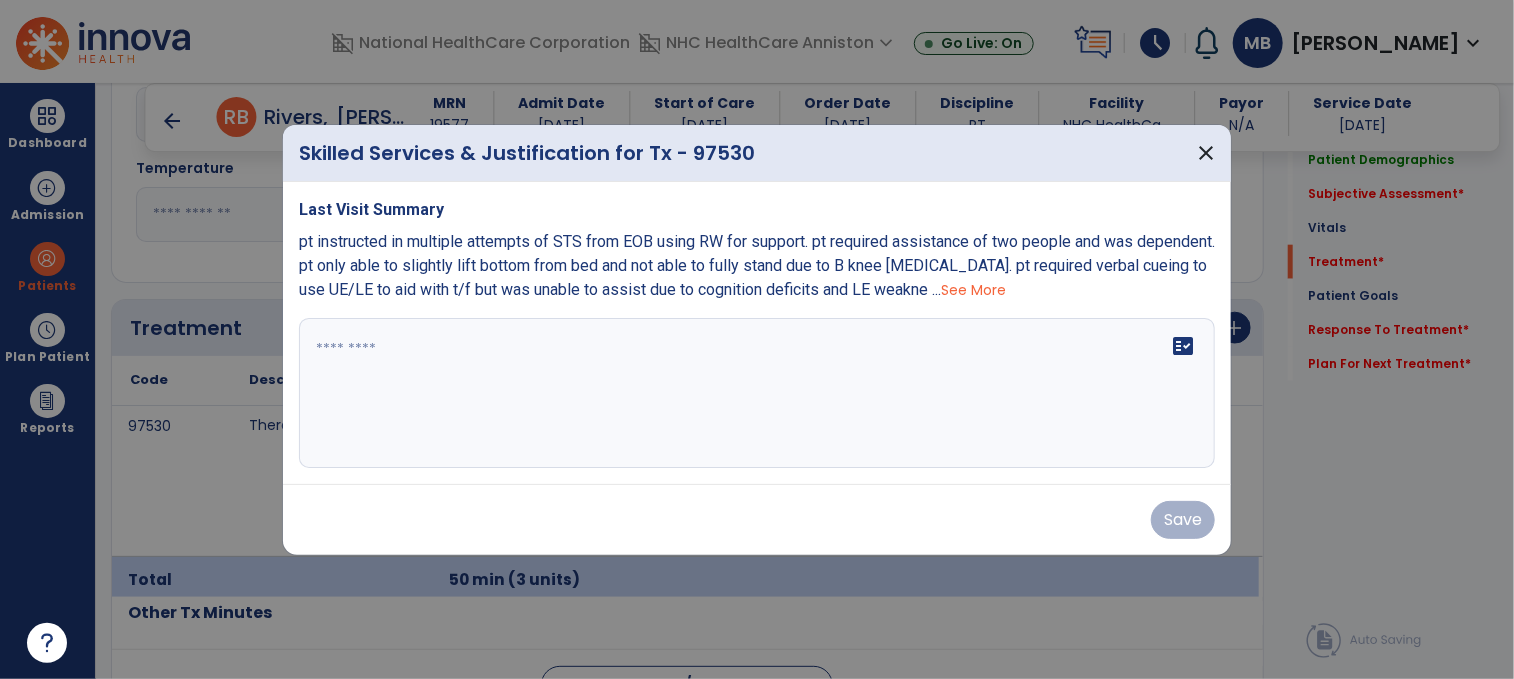click on "fact_check" at bounding box center (757, 393) 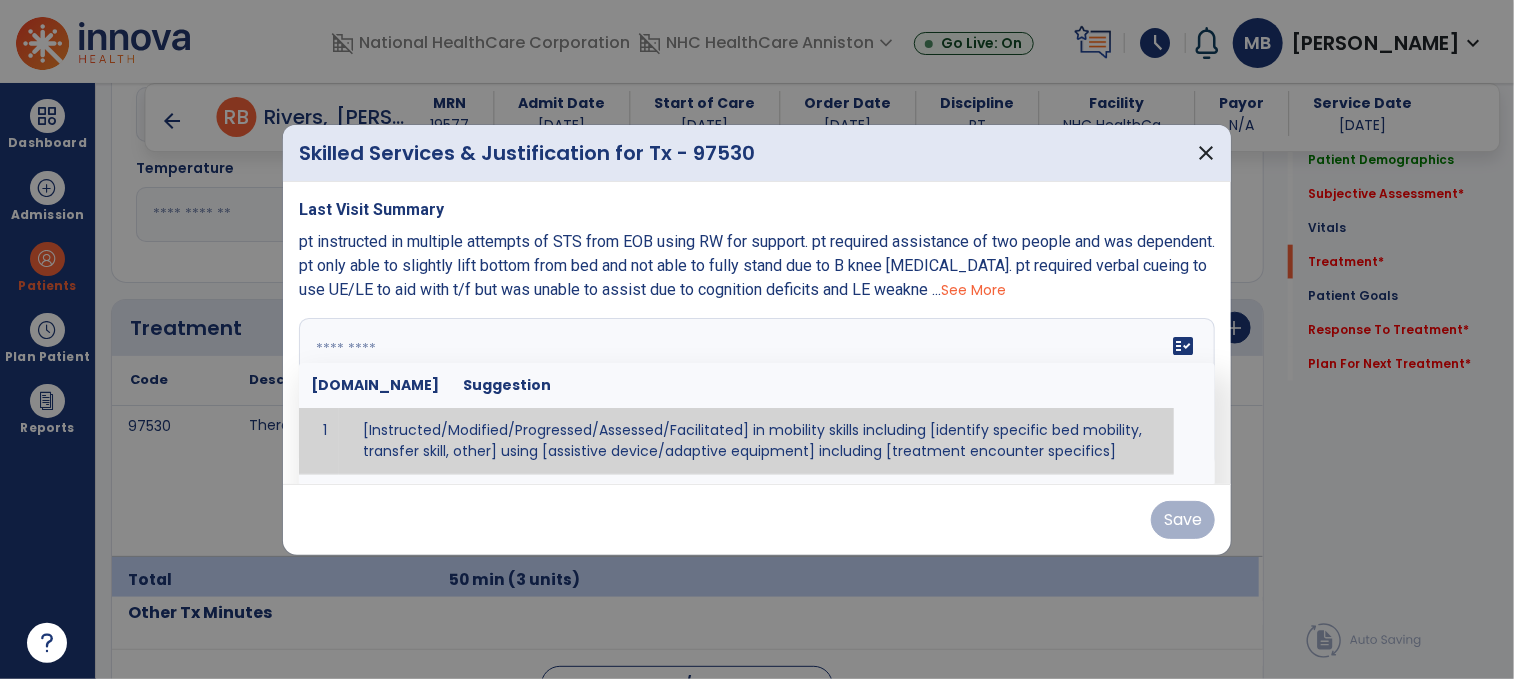 paste on "**********" 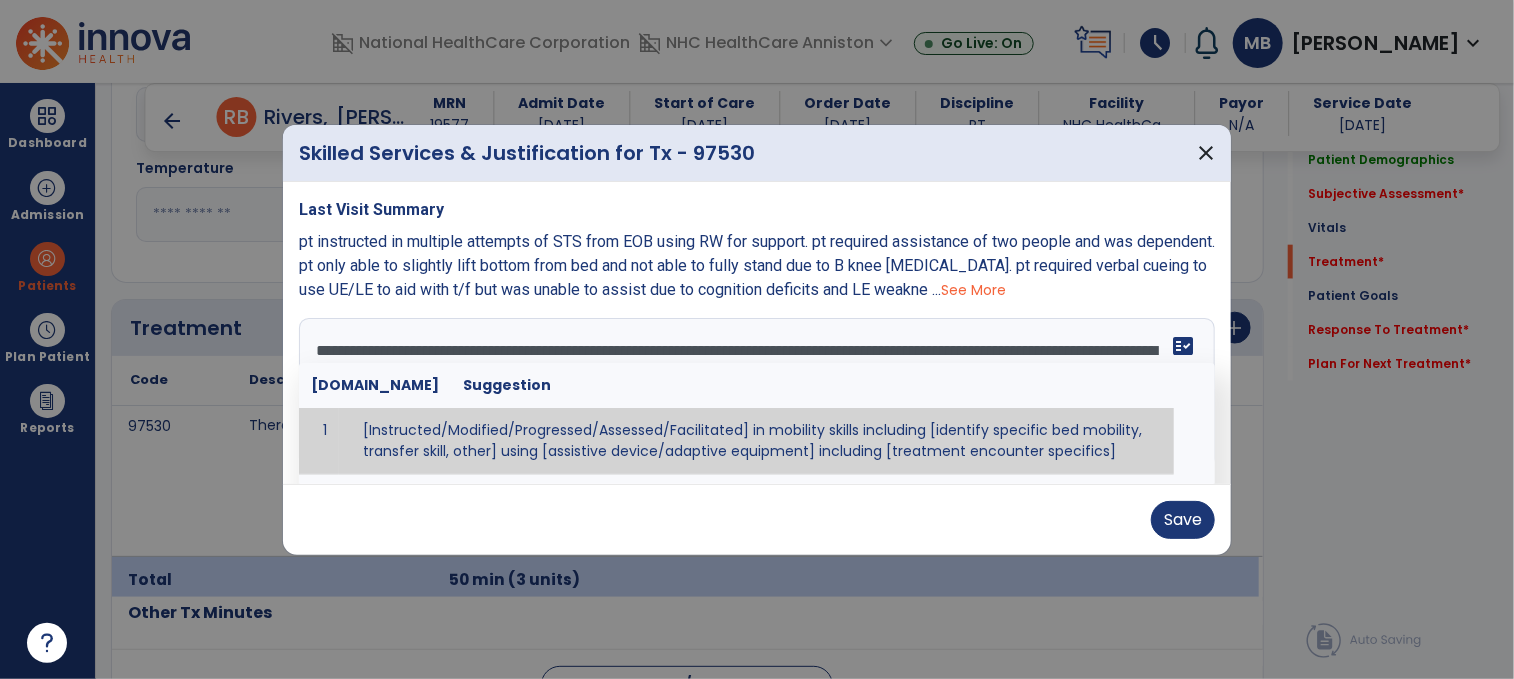 scroll, scrollTop: 87, scrollLeft: 0, axis: vertical 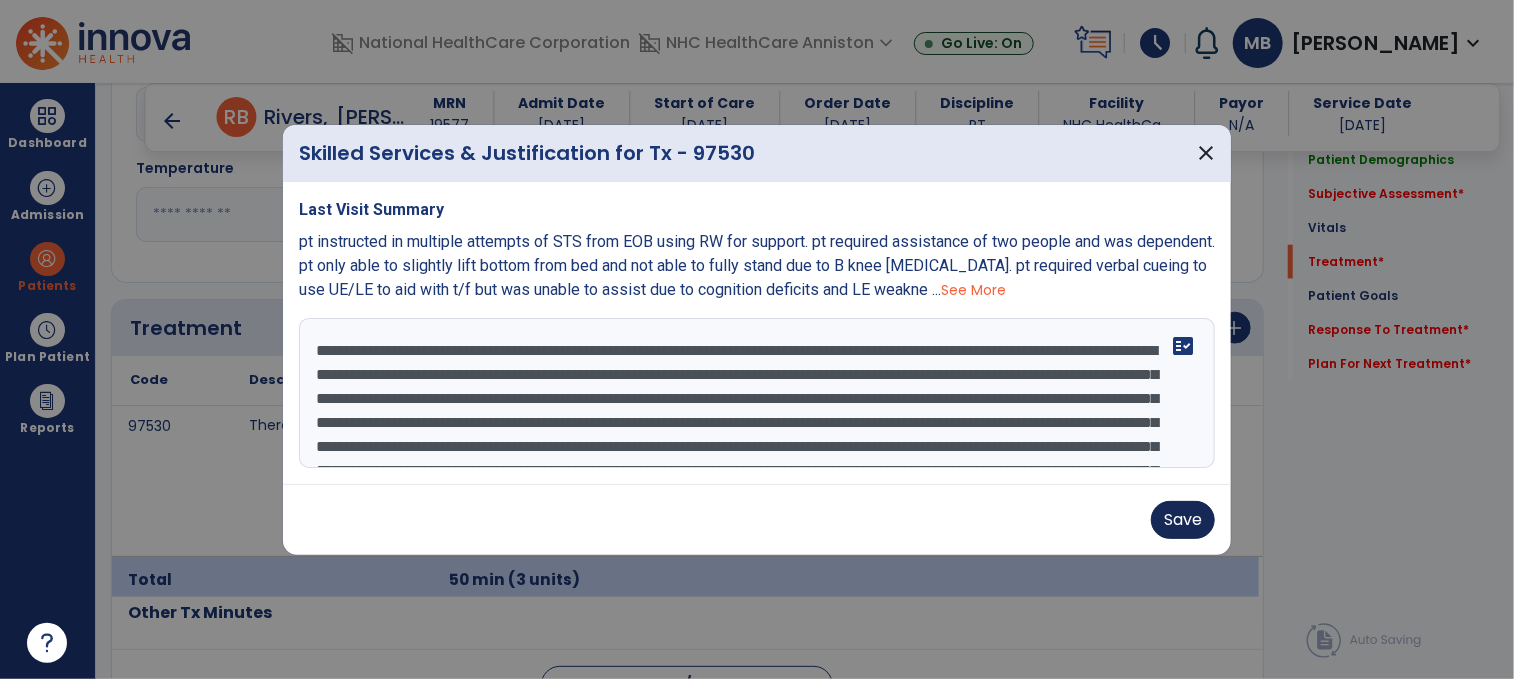 type on "**********" 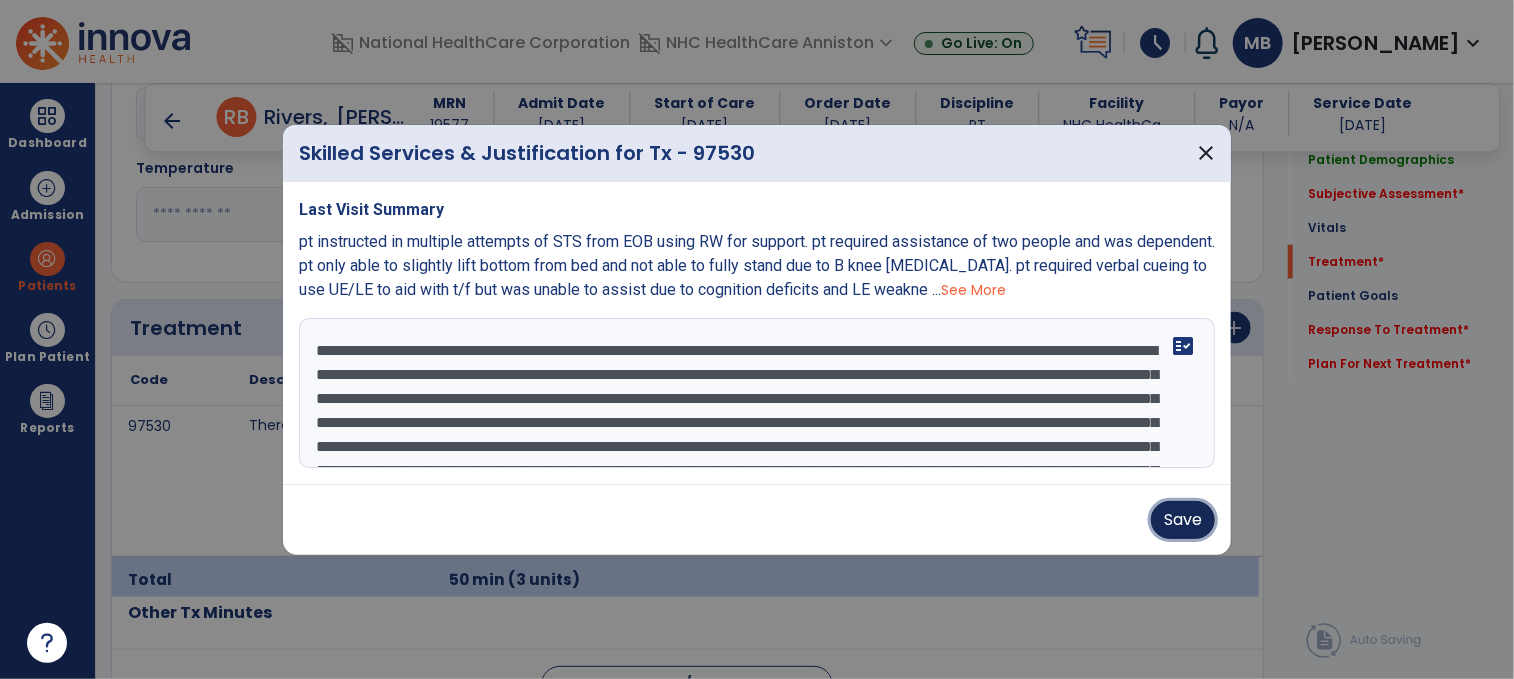 click on "Save" at bounding box center (1183, 520) 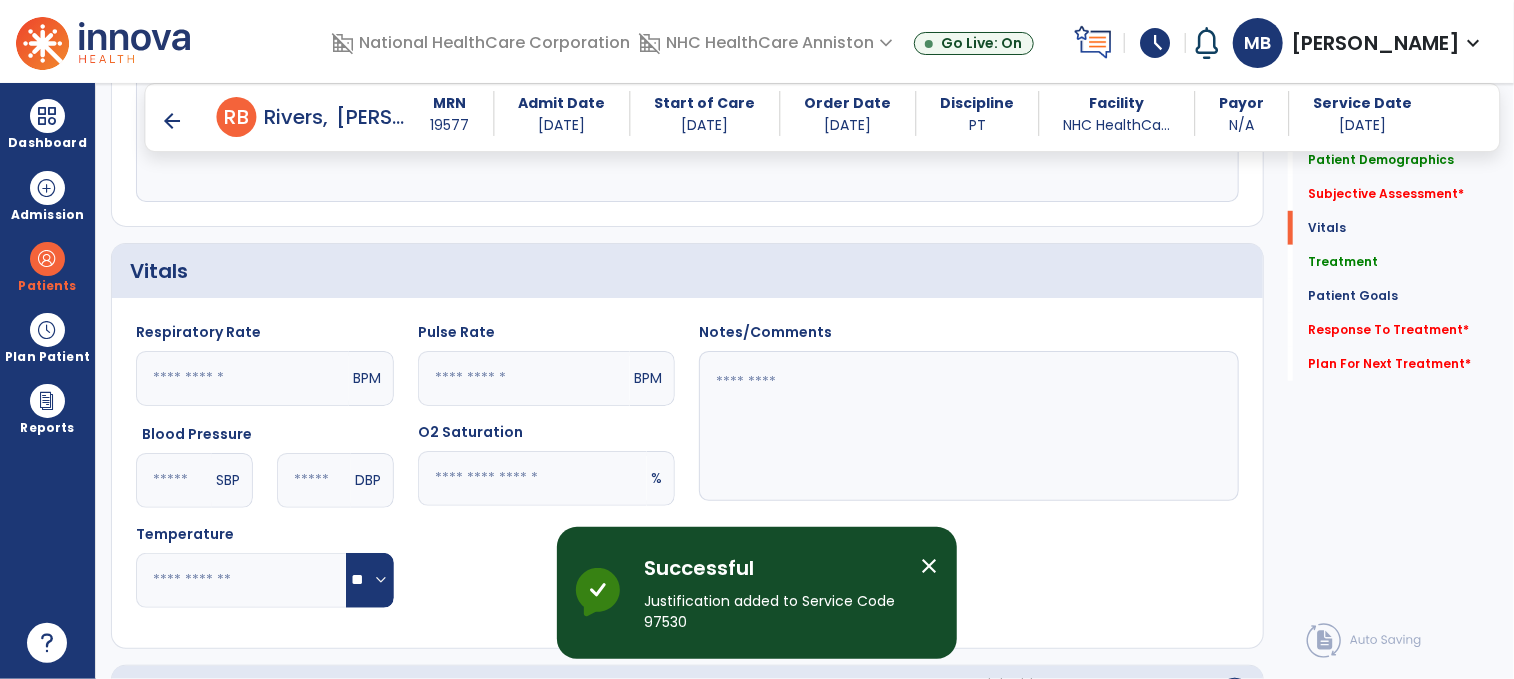 scroll, scrollTop: 678, scrollLeft: 0, axis: vertical 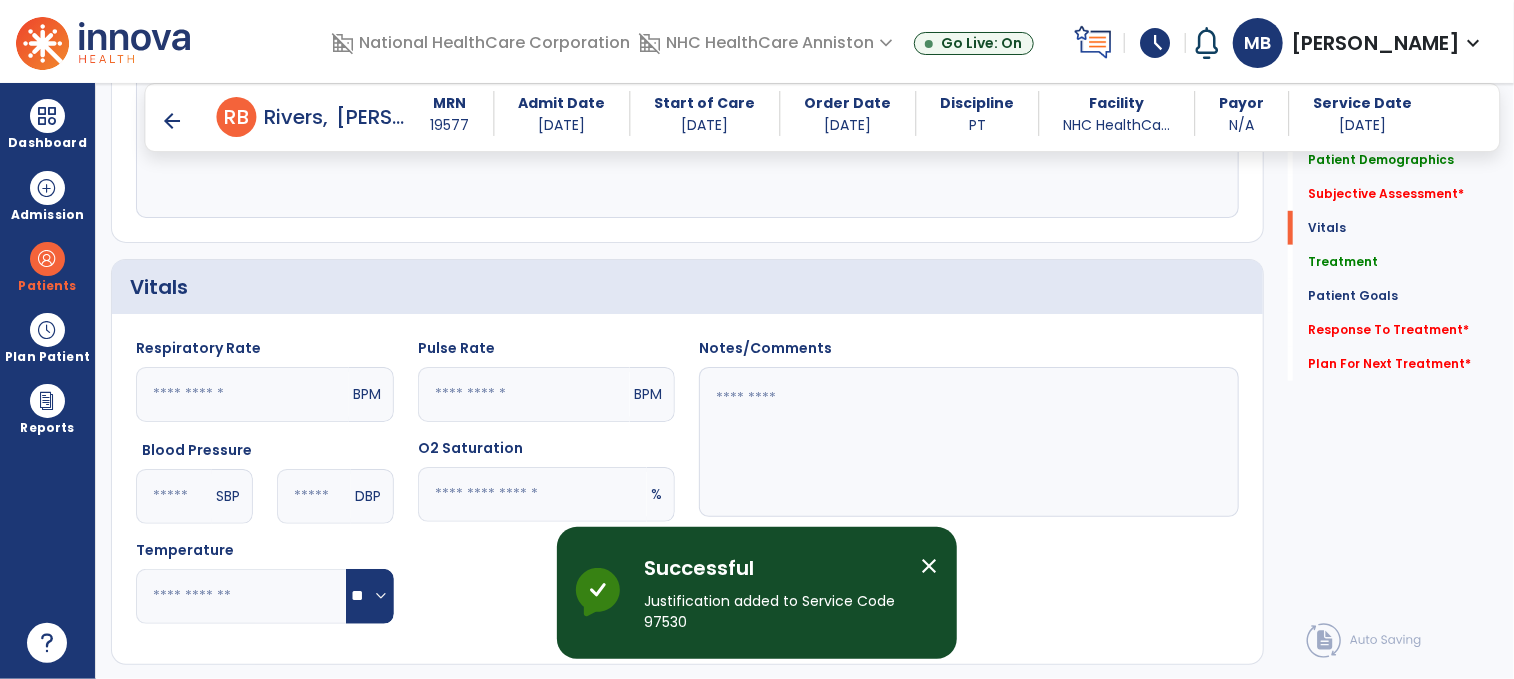 click on "SBP" 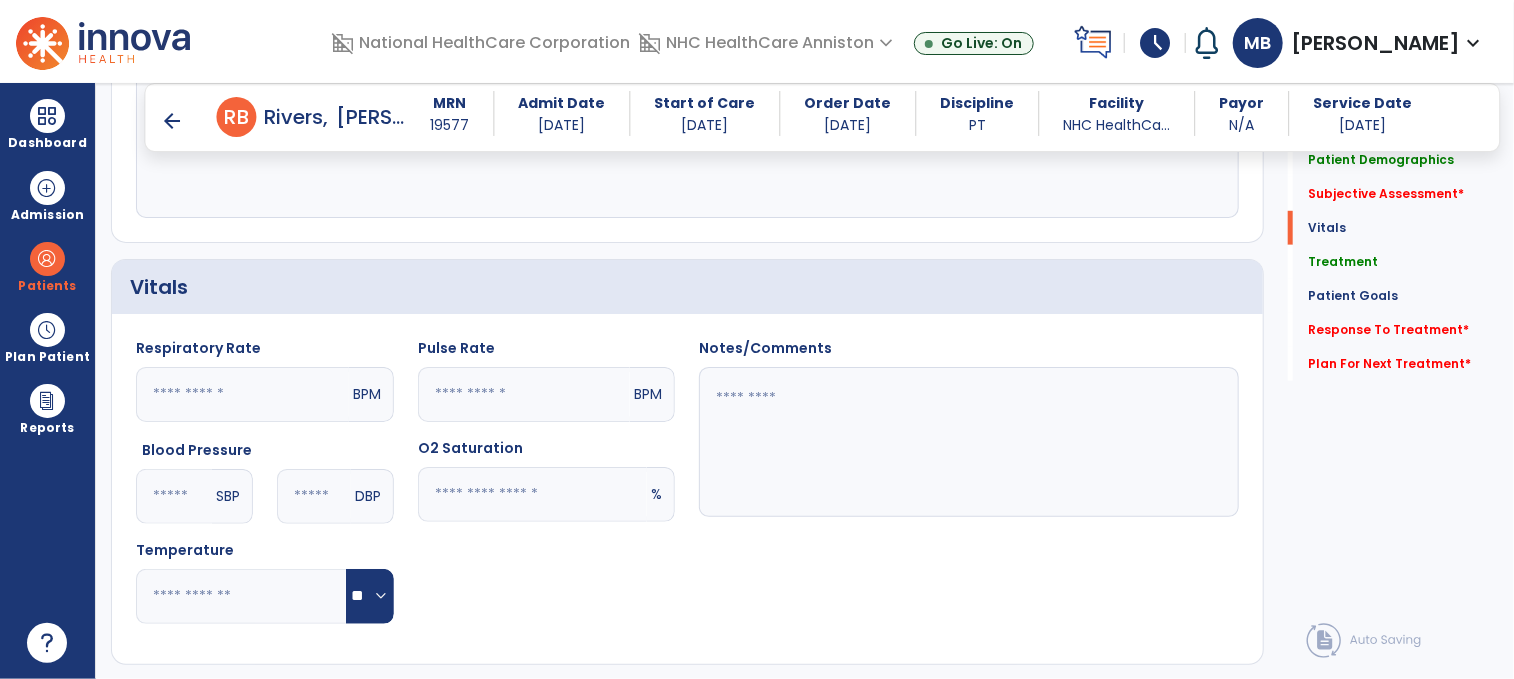 click 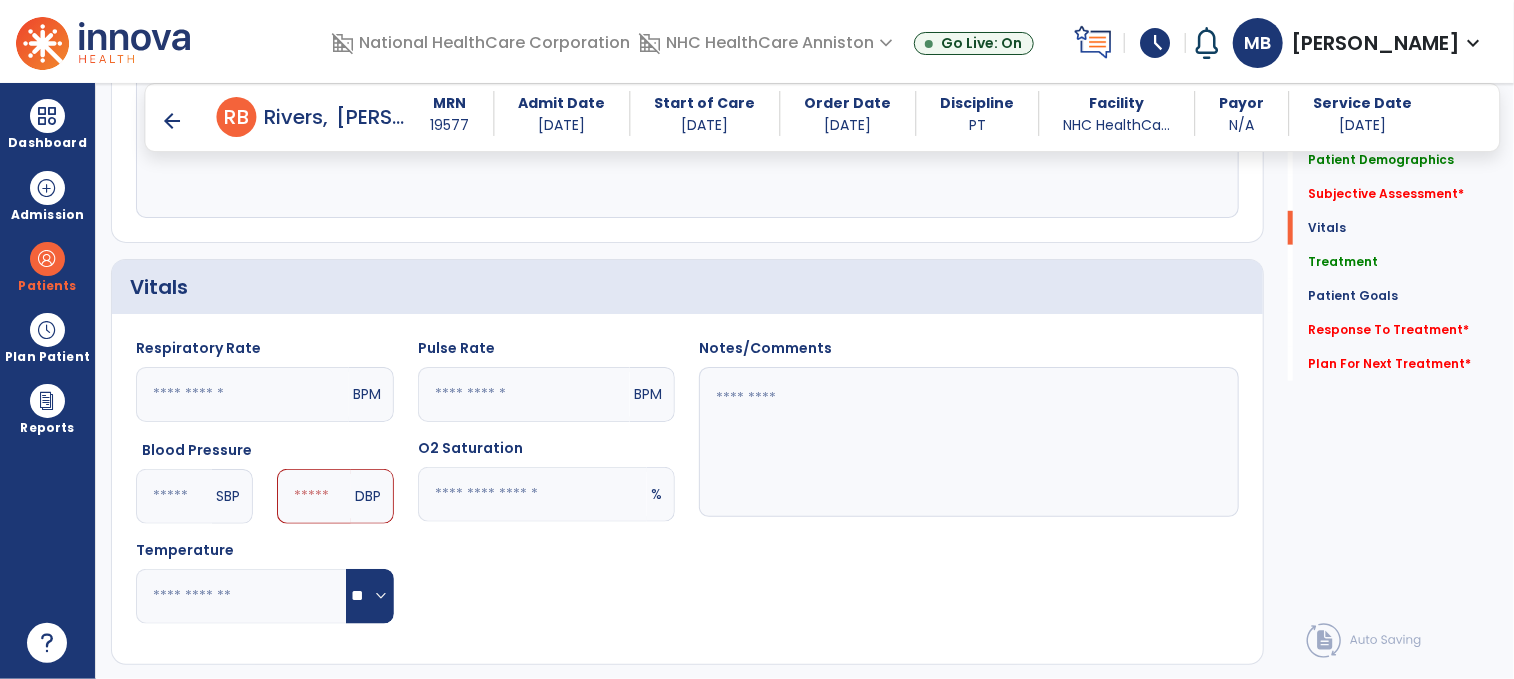 type on "***" 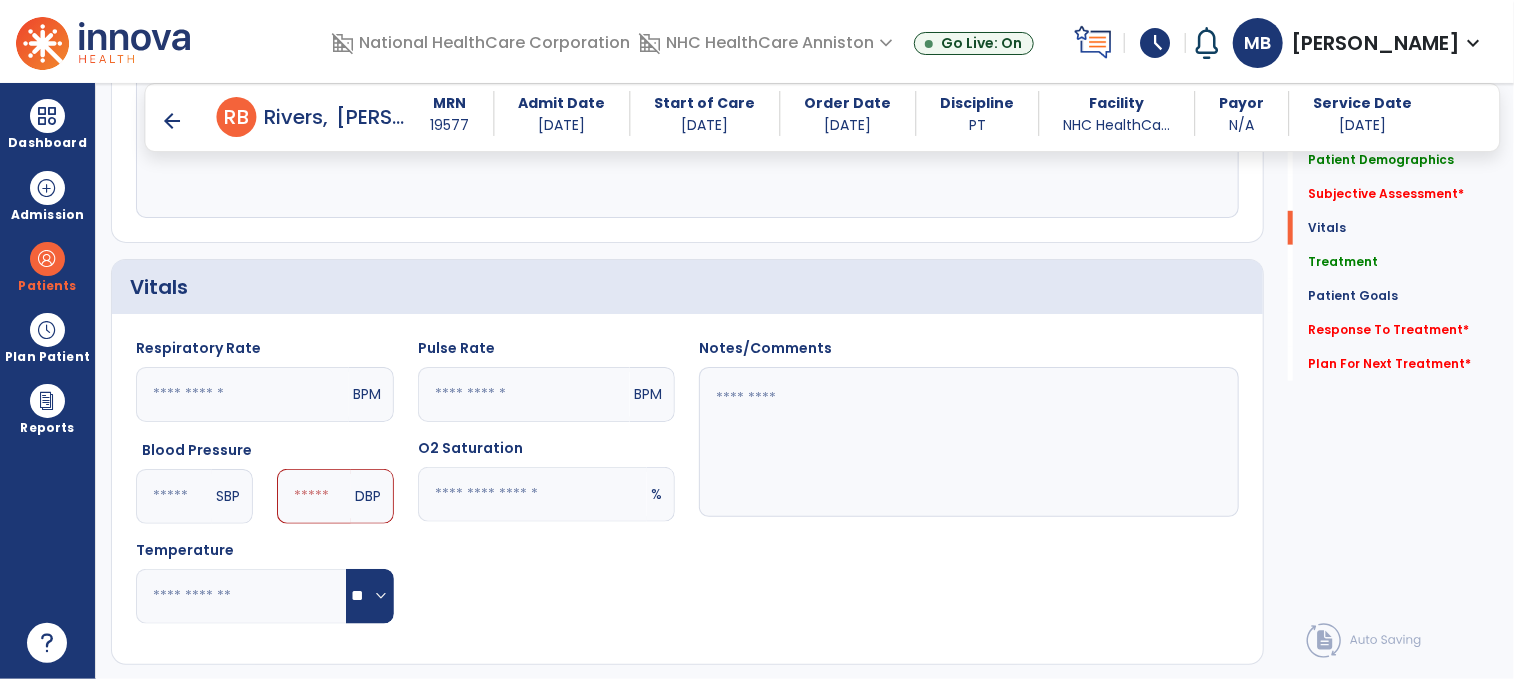 click on "DBP" 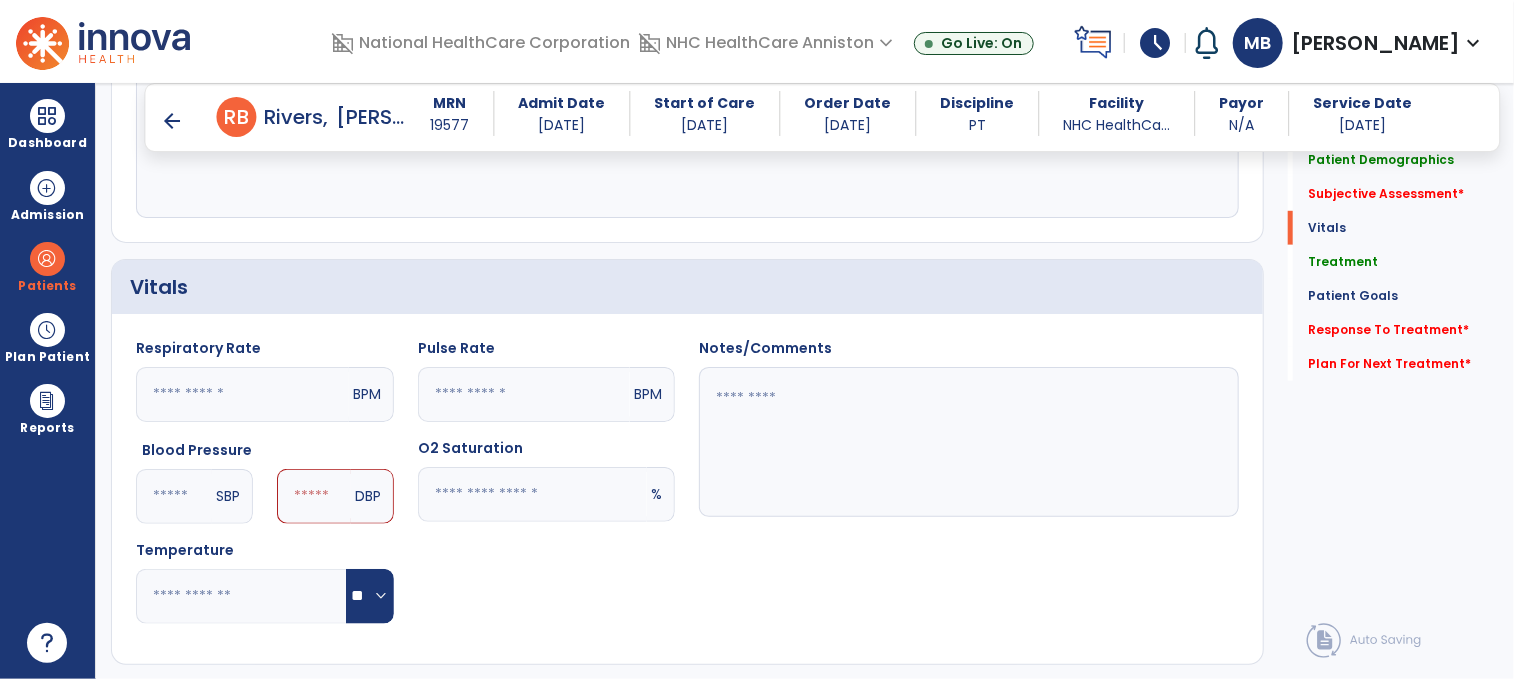 click 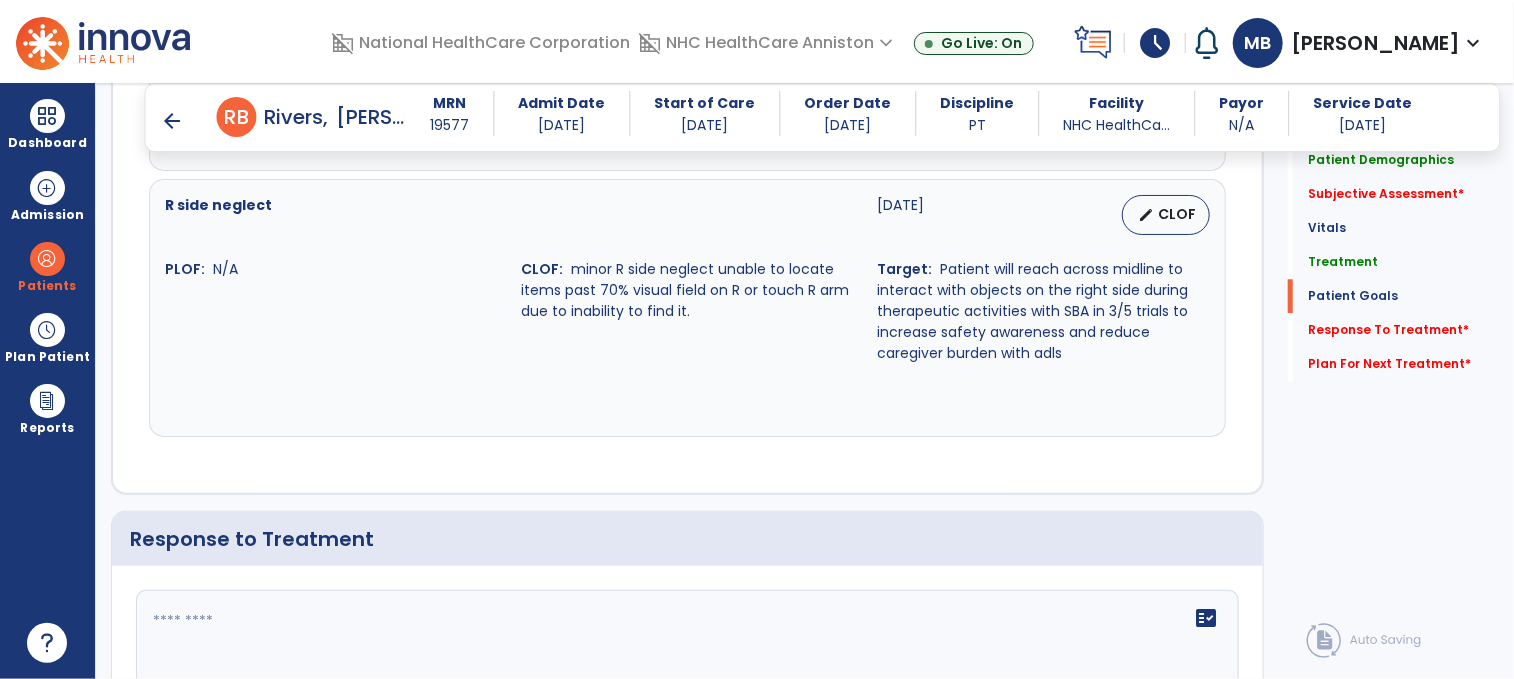 scroll, scrollTop: 2508, scrollLeft: 0, axis: vertical 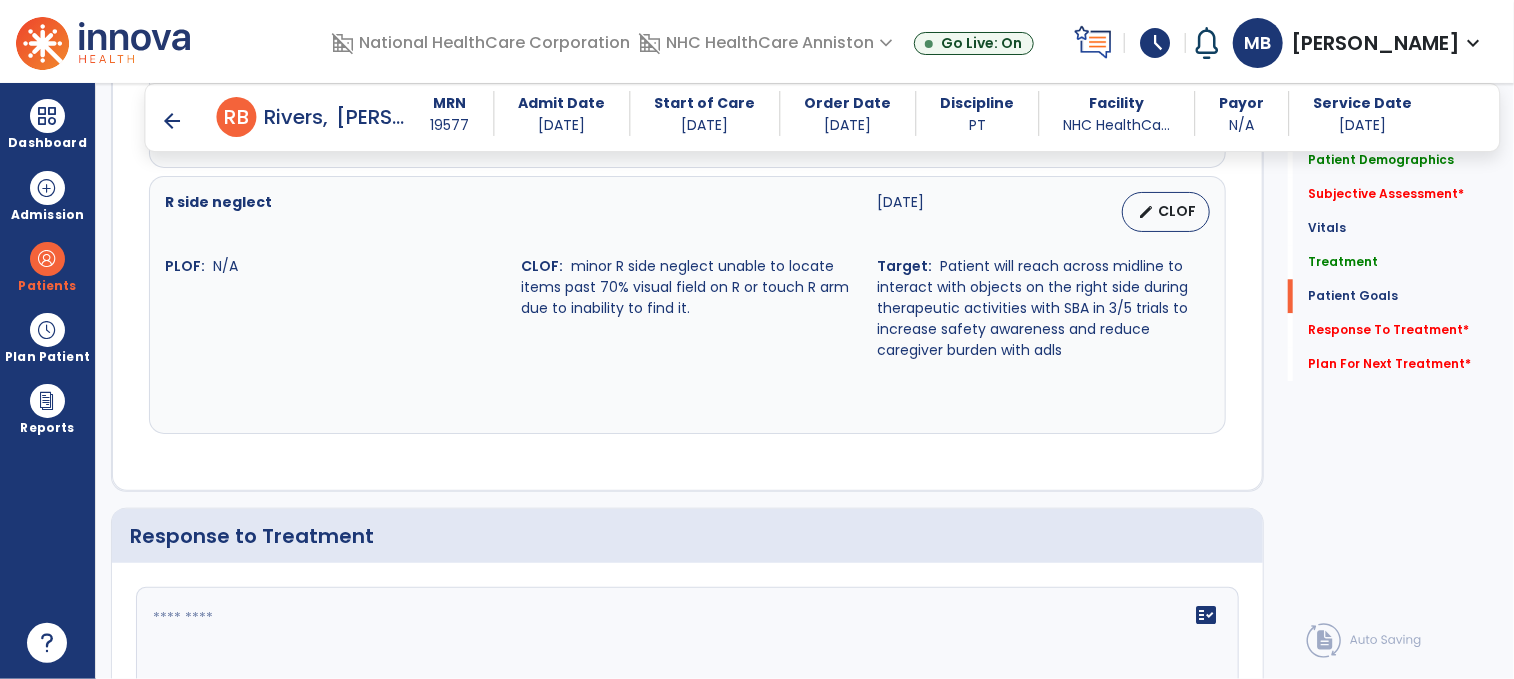 type on "**" 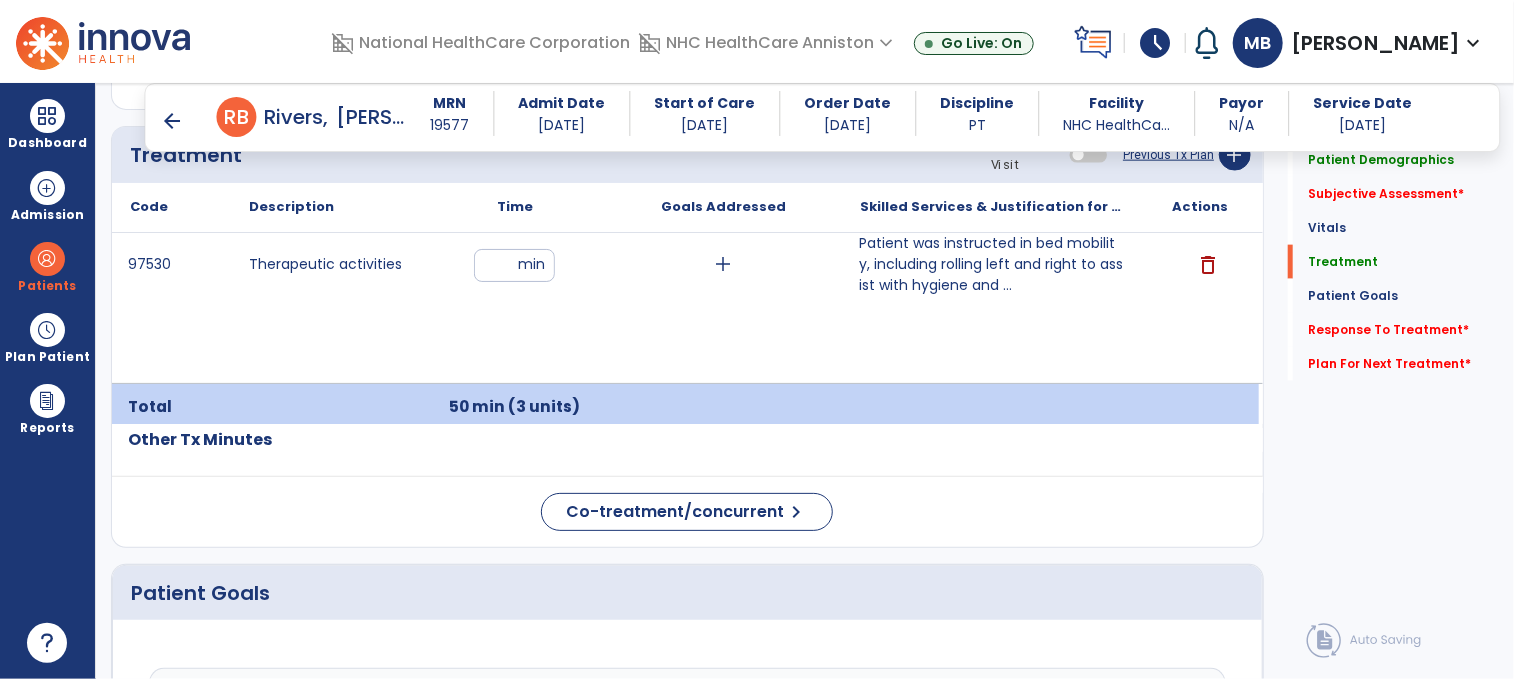 scroll, scrollTop: 1236, scrollLeft: 0, axis: vertical 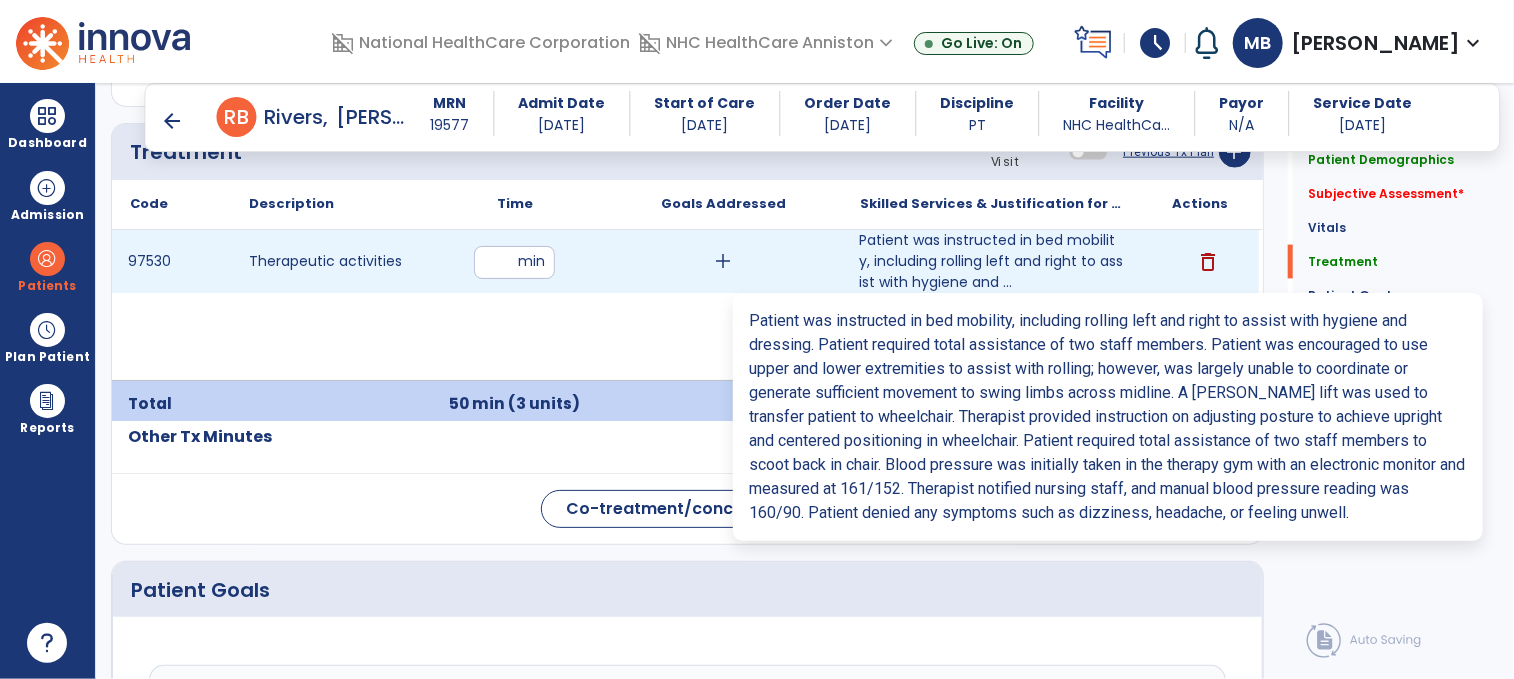 click on "Patient was instructed in bed mobility, including rolling left and right to assist with hygiene and ..." at bounding box center (991, 261) 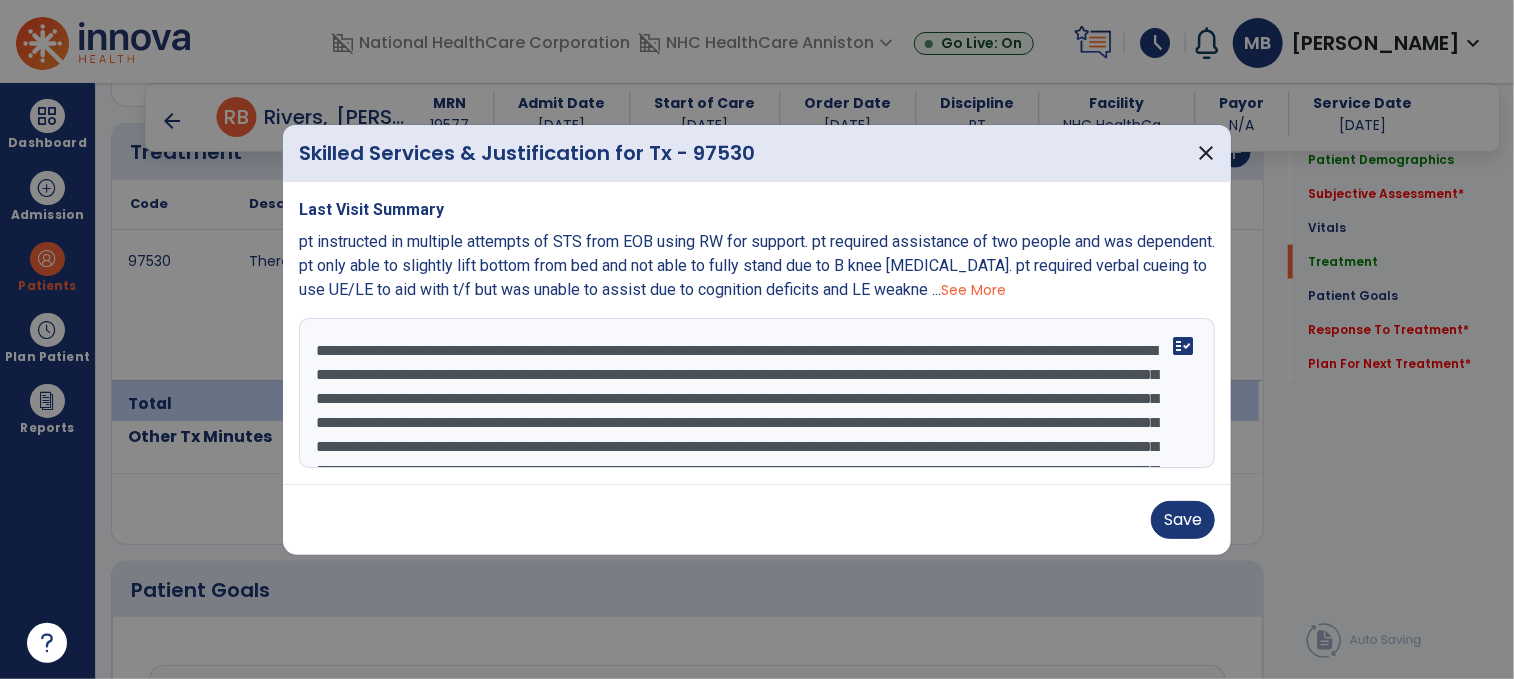 click on "**********" at bounding box center (757, 393) 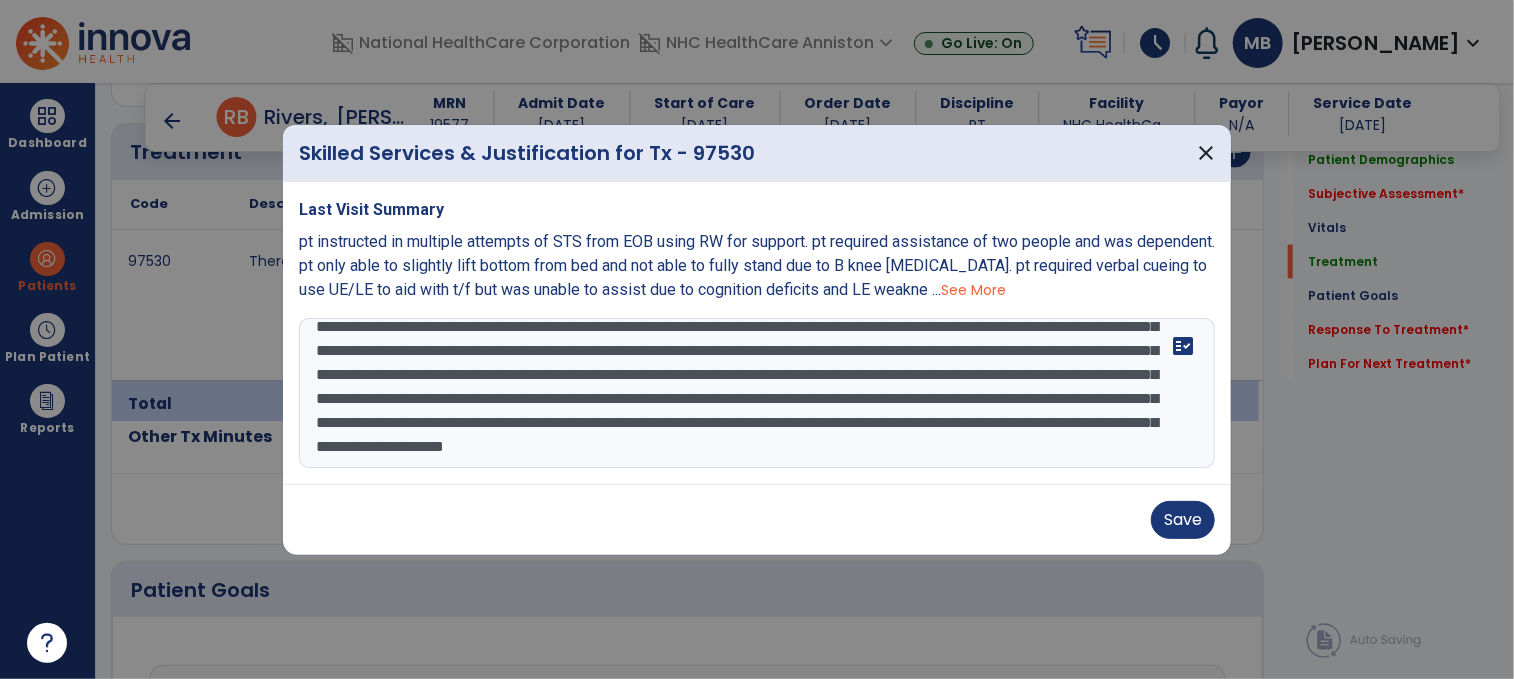 drag, startPoint x: 936, startPoint y: 368, endPoint x: 1064, endPoint y: 459, distance: 157.05095 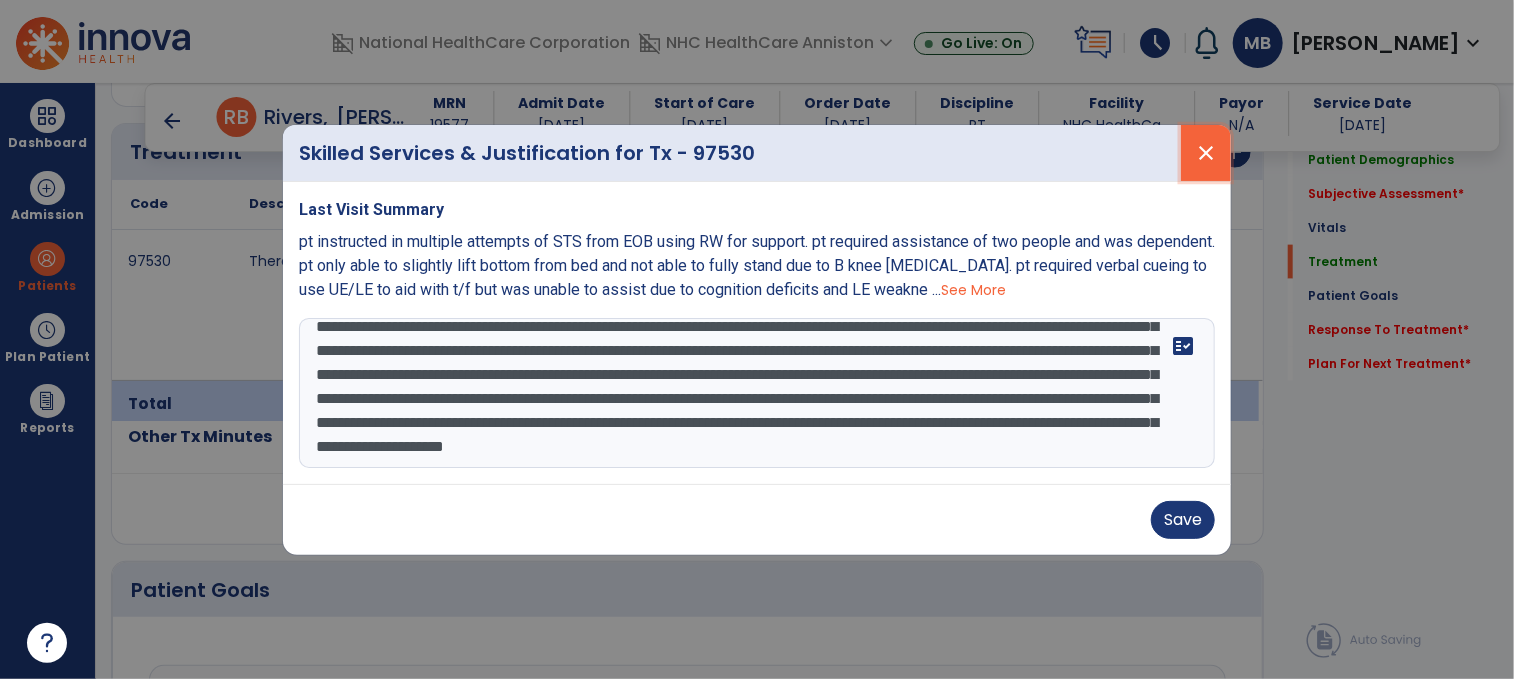 click on "close" at bounding box center (1206, 153) 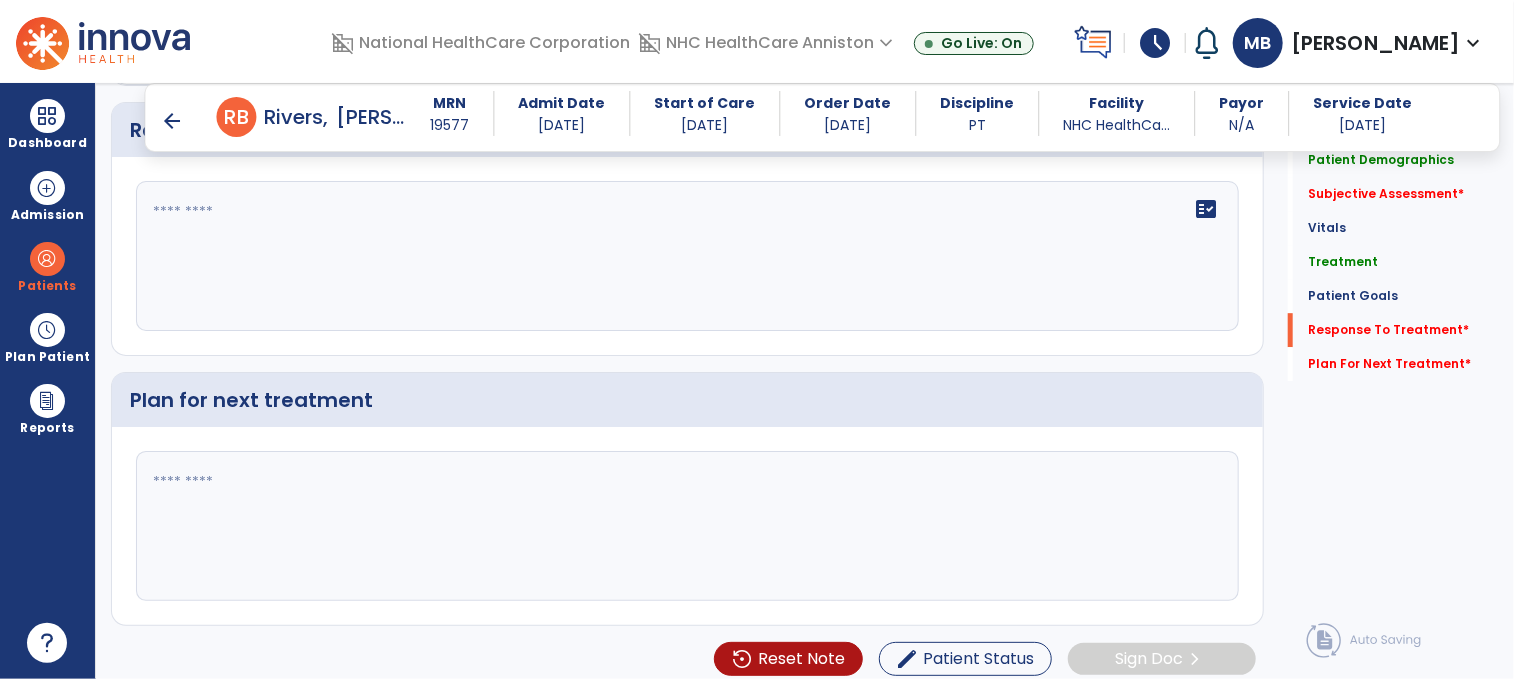 scroll, scrollTop: 2920, scrollLeft: 0, axis: vertical 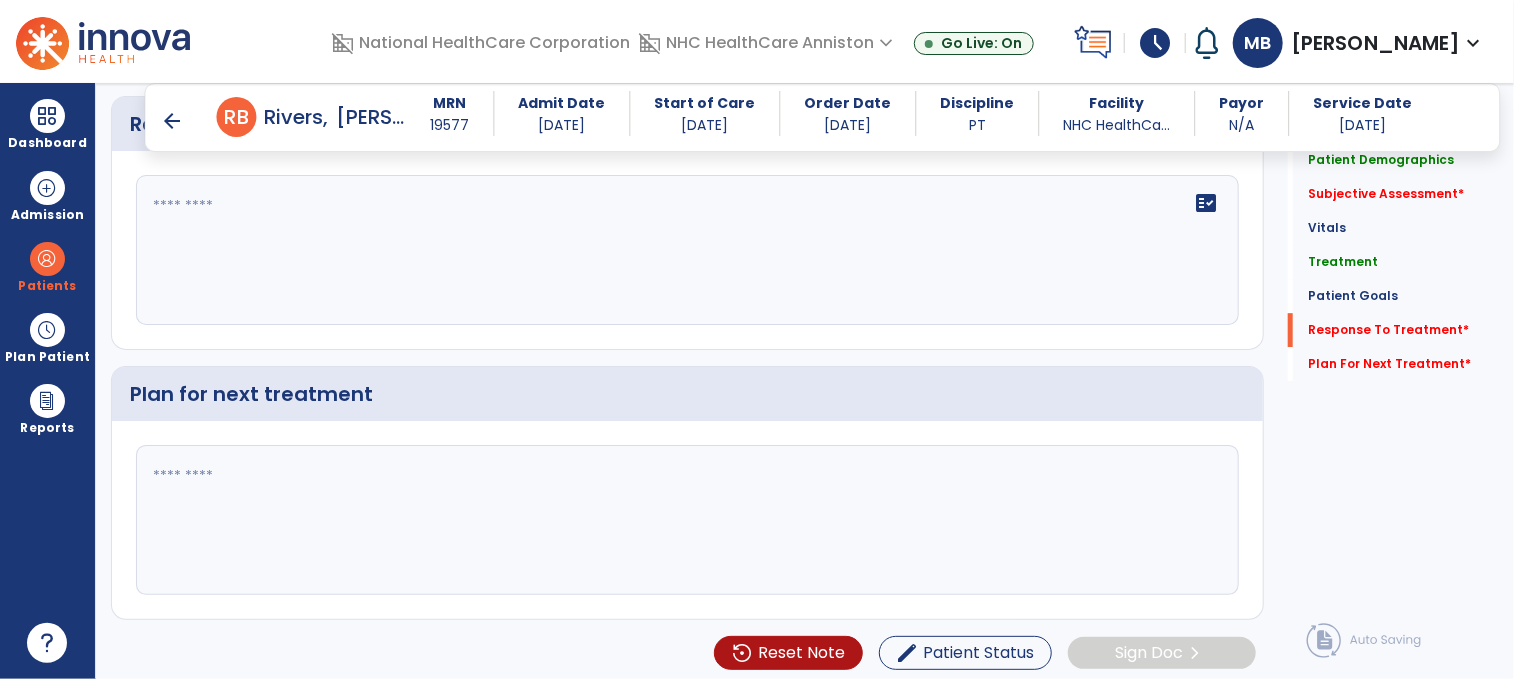click on "fact_check" 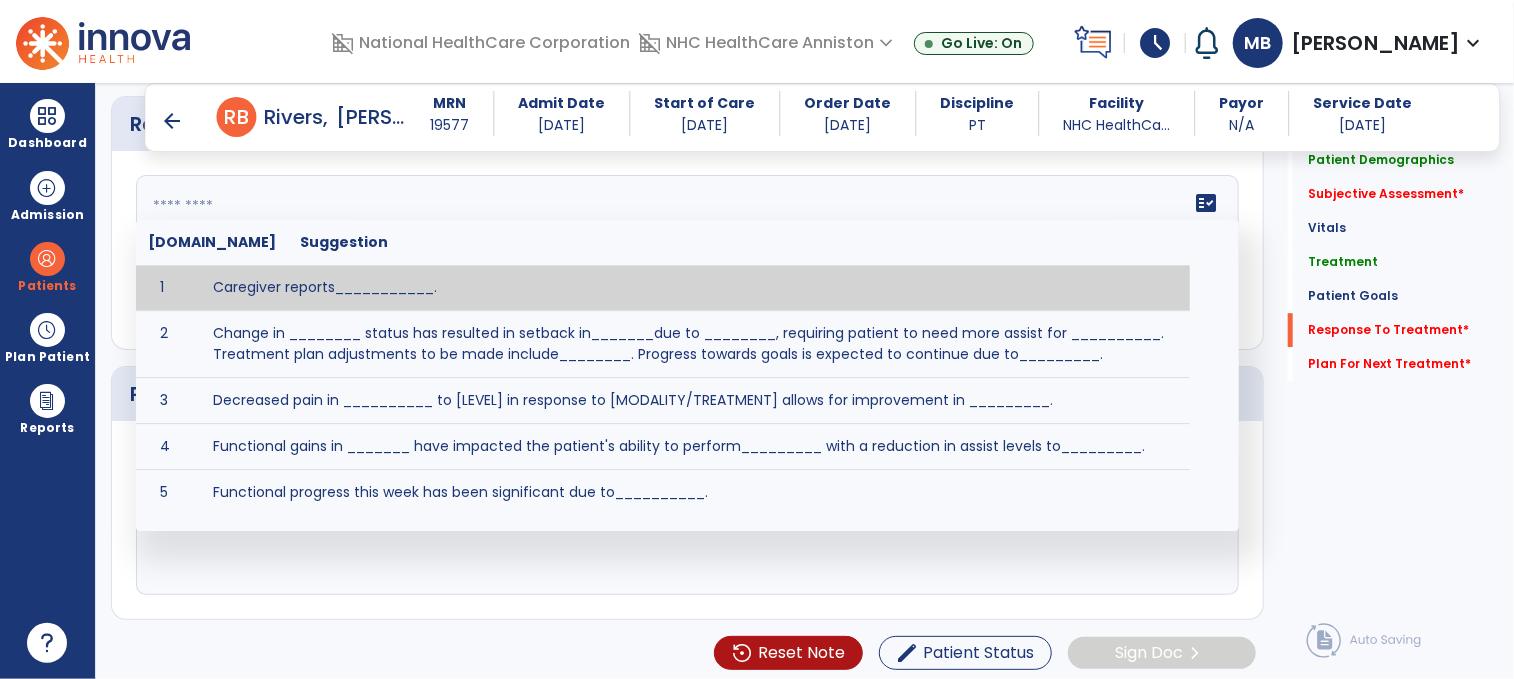 paste on "**********" 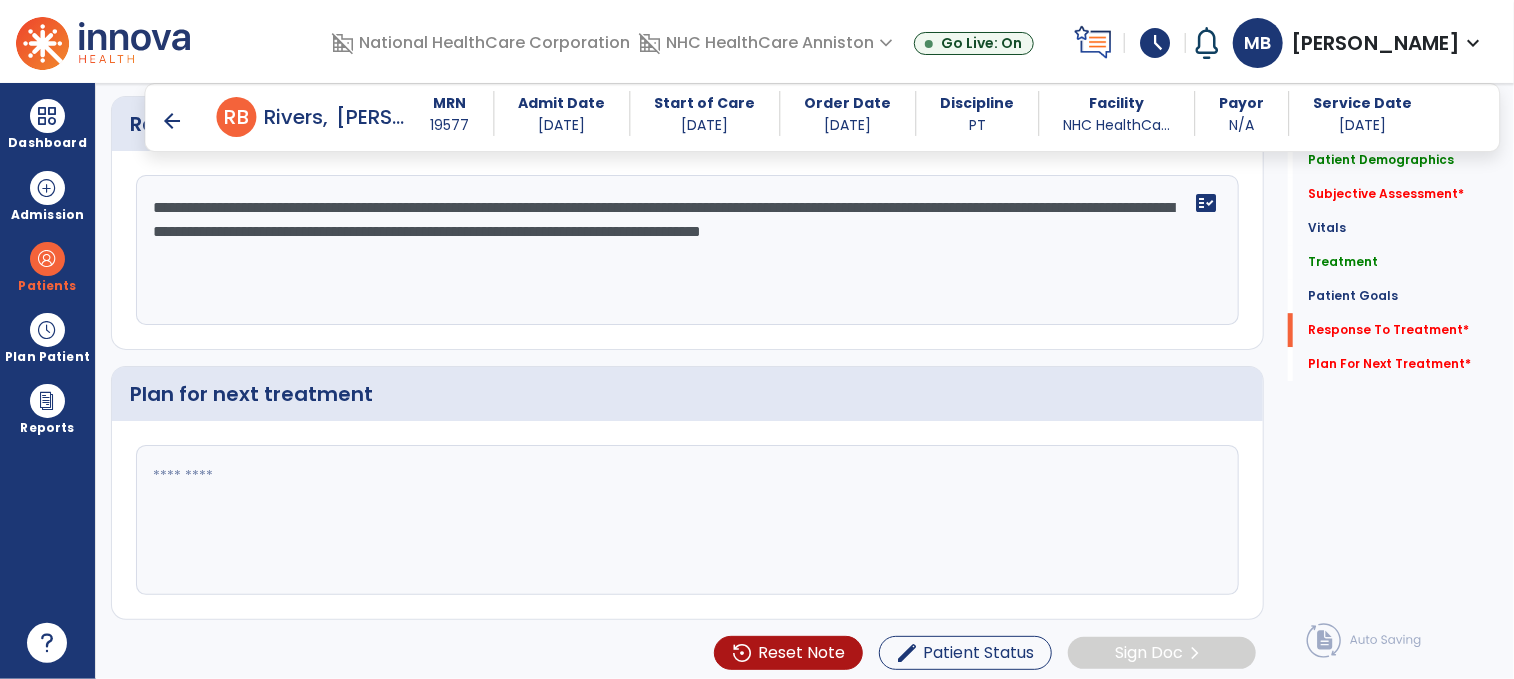 type on "**********" 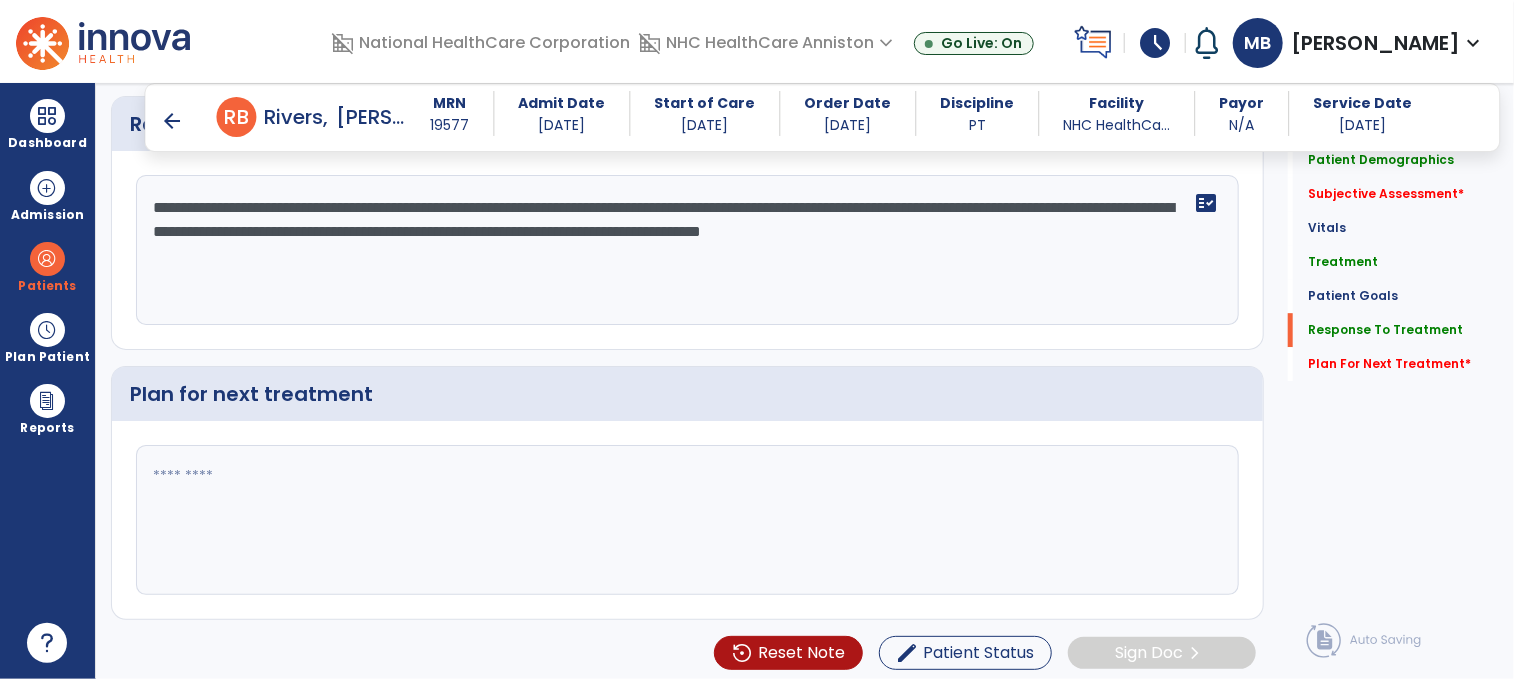 click 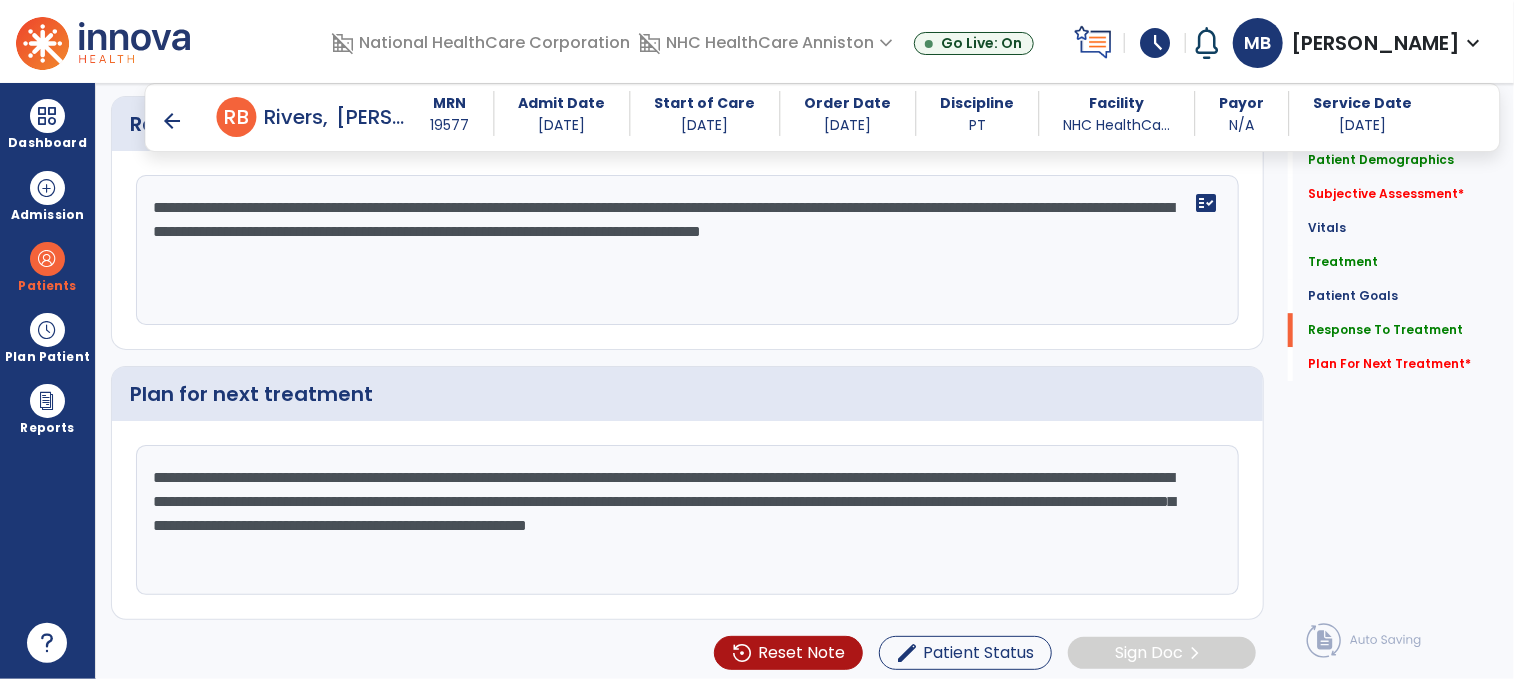 type on "**********" 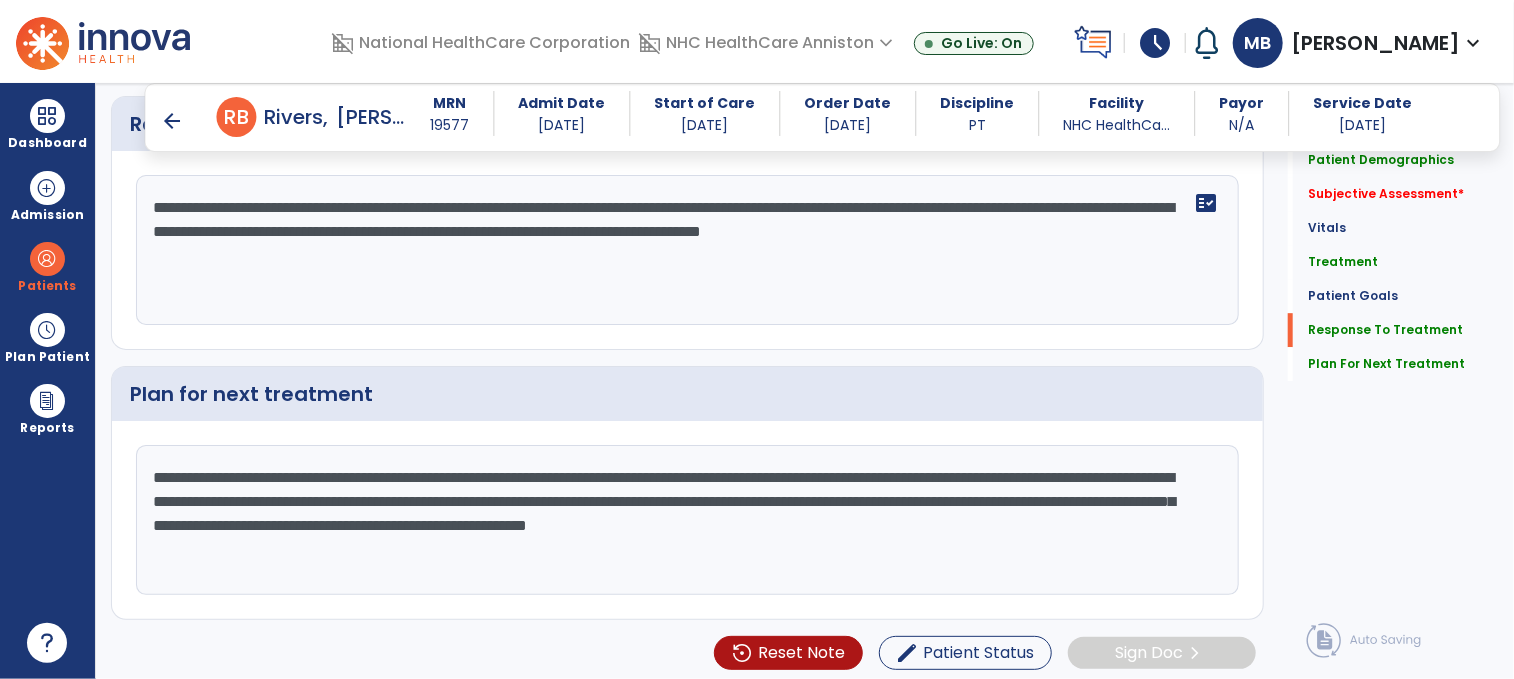 click on "Patient Demographics  Medical Diagnosis   Treatment Diagnosis   Precautions   Contraindications
Code
Description
Pdpm Clinical Category
I63.532" 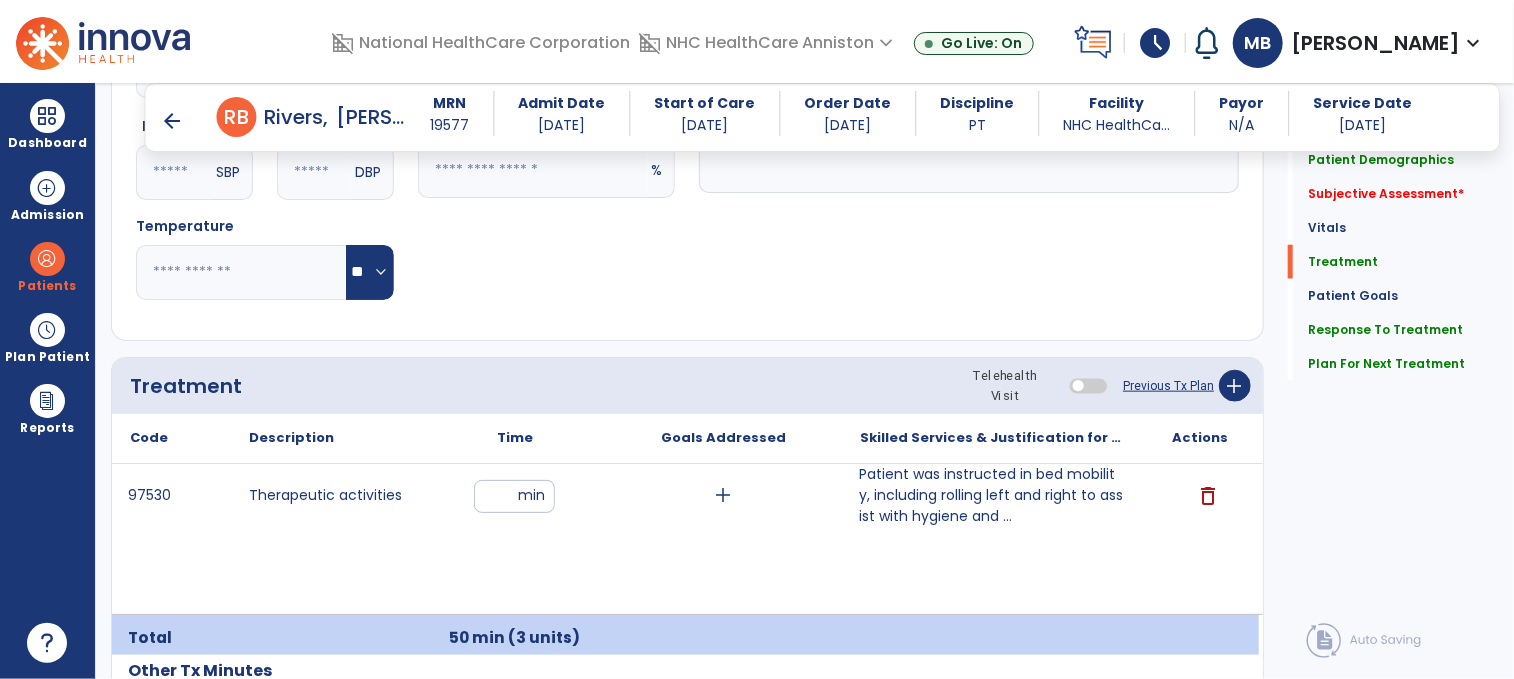 scroll, scrollTop: 1156, scrollLeft: 0, axis: vertical 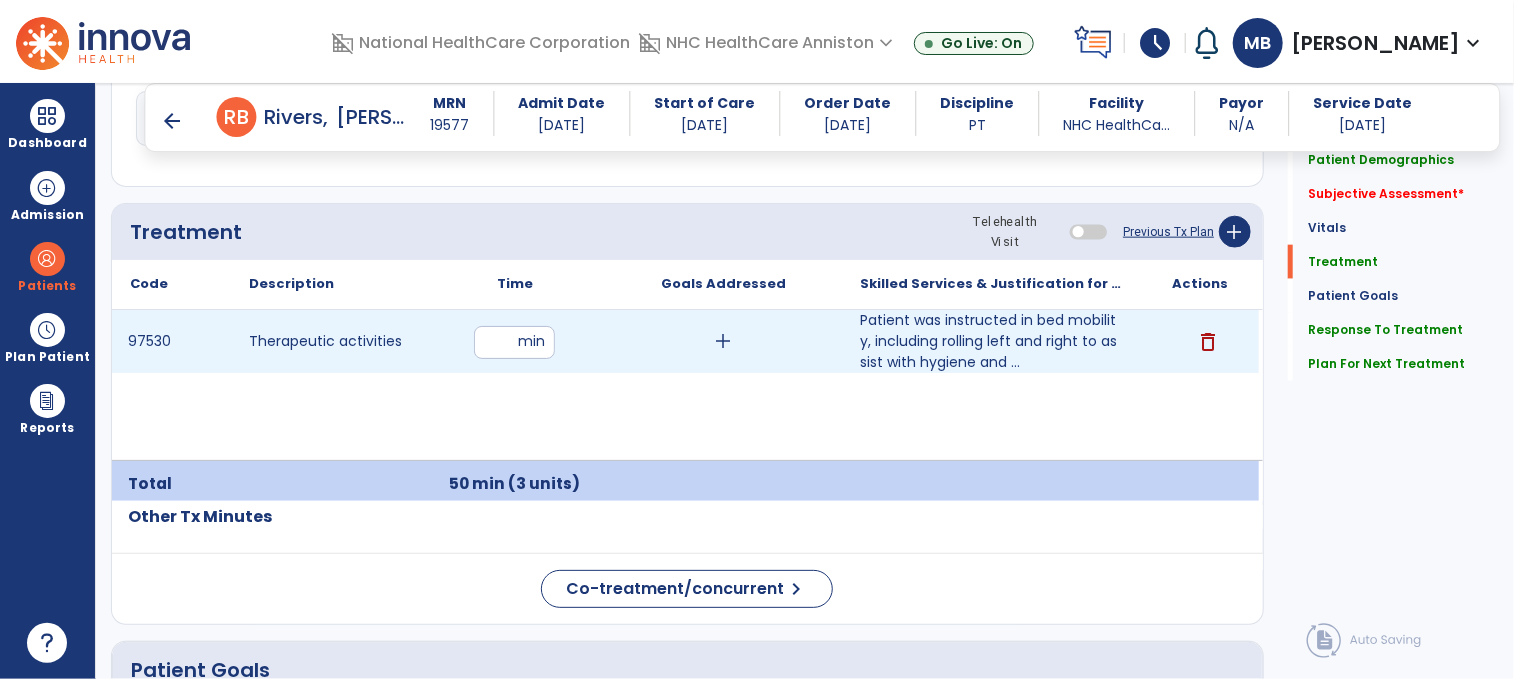click on "**" at bounding box center [514, 342] 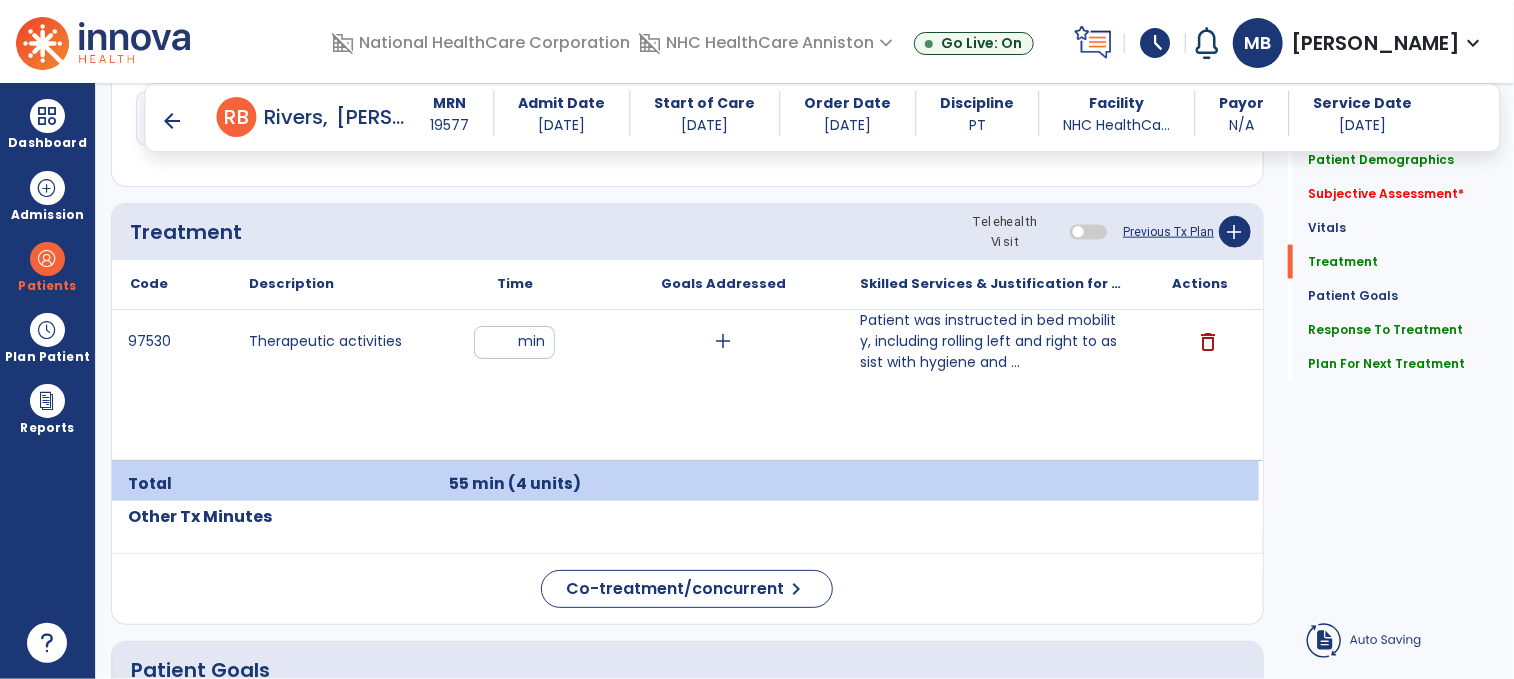 click on "97530  Therapeutic activities  ** min add  Patient was instructed in bed mobility, including rolling left and right to assist with hygiene and ...   Patient was instructed in bed mobility, including rolling left and right to assist with hygiene and dressing. Patient required total assistance of two staff members. Patient was encouraged to use upper and lower extremities to assist with rolling; however, was largely unable to coordinate or generate sufficient movement to swing limbs across midline. A [PERSON_NAME] lift was used to transfer patient to wheelchair. Therapist provided instruction on adjusting posture to achieve upright and centered positioning in wheelchair. Patient required total assistance of two staff members to scoot back in chair. Blood pressure was initially taken in the therapy gym with an electronic monitor and measured at 161/152. Therapist notified nursing staff, and manual blood pressure reading was 160/90. Patient denied any symptoms such as dizziness, headache, or feeling unwell.  delete" at bounding box center (685, 385) 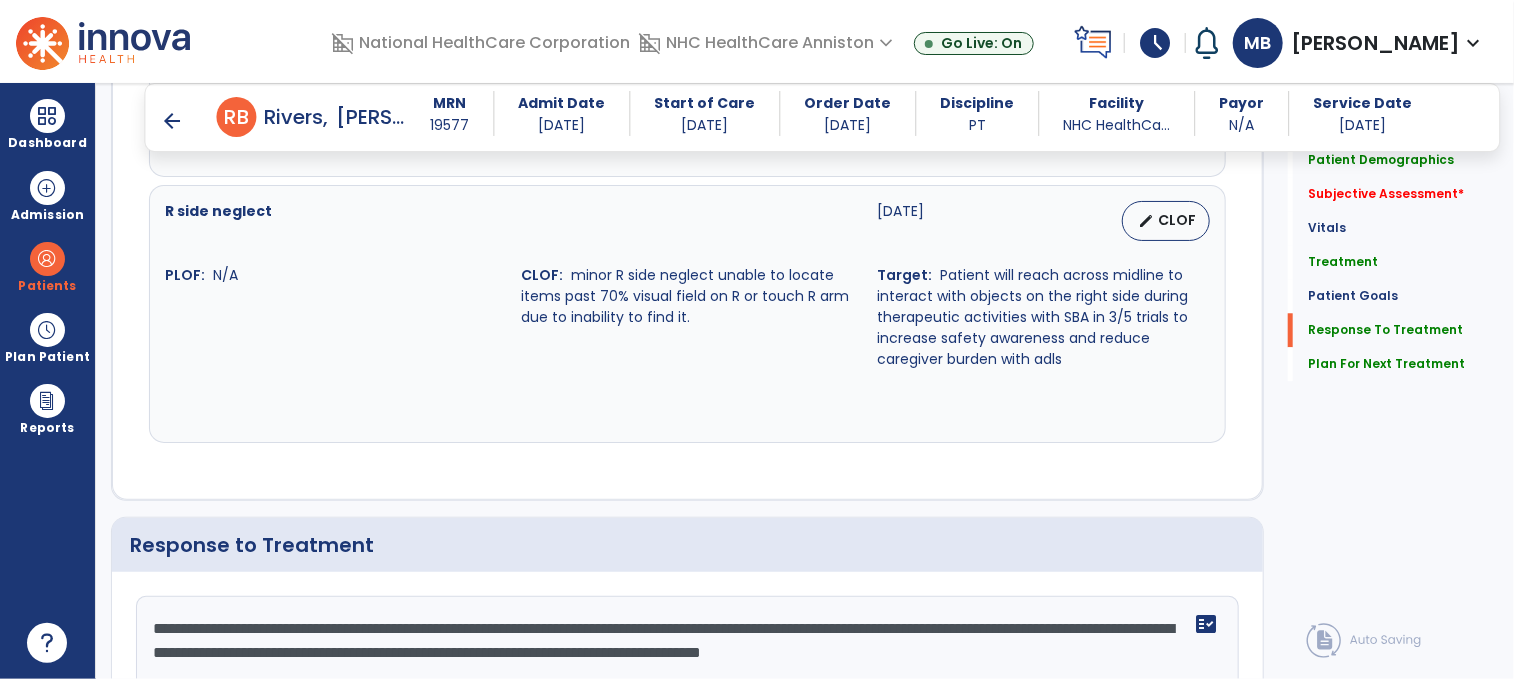 scroll, scrollTop: 2920, scrollLeft: 0, axis: vertical 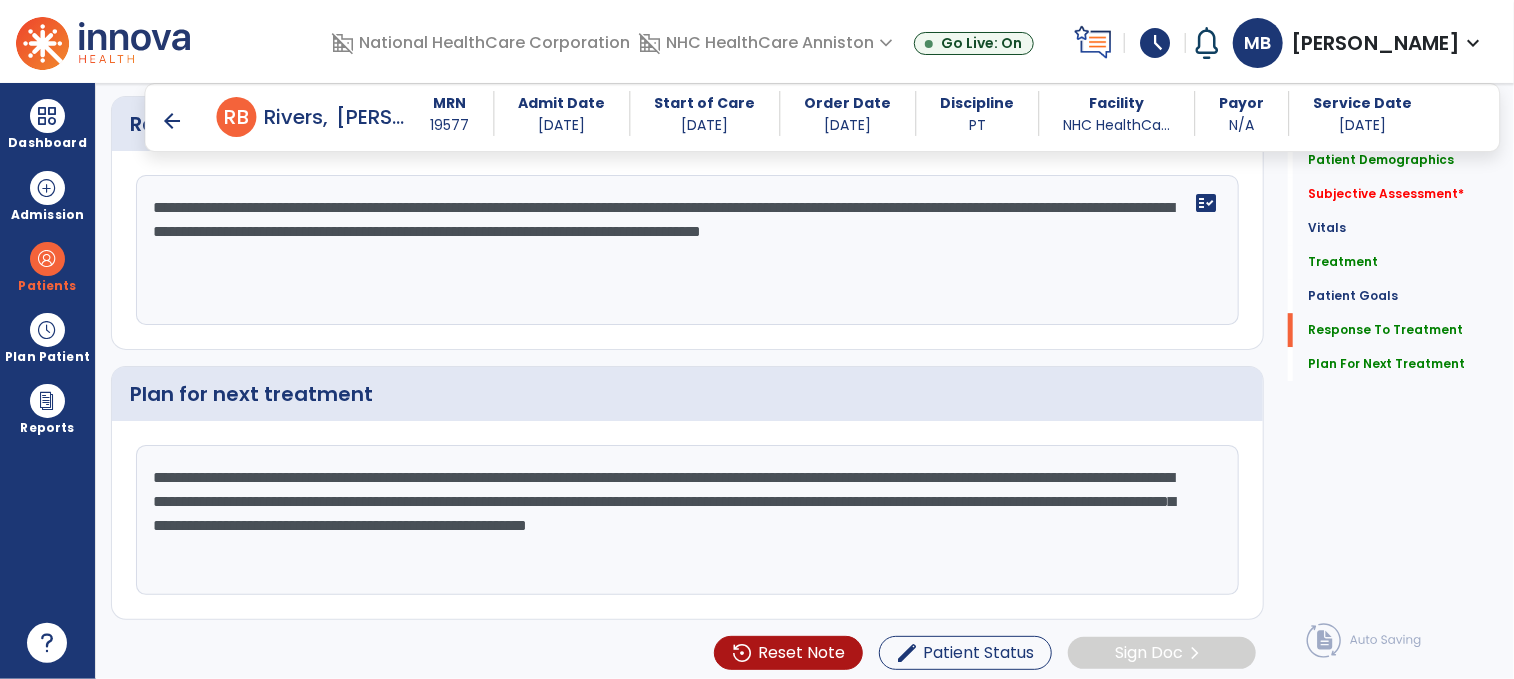 click on "**********" 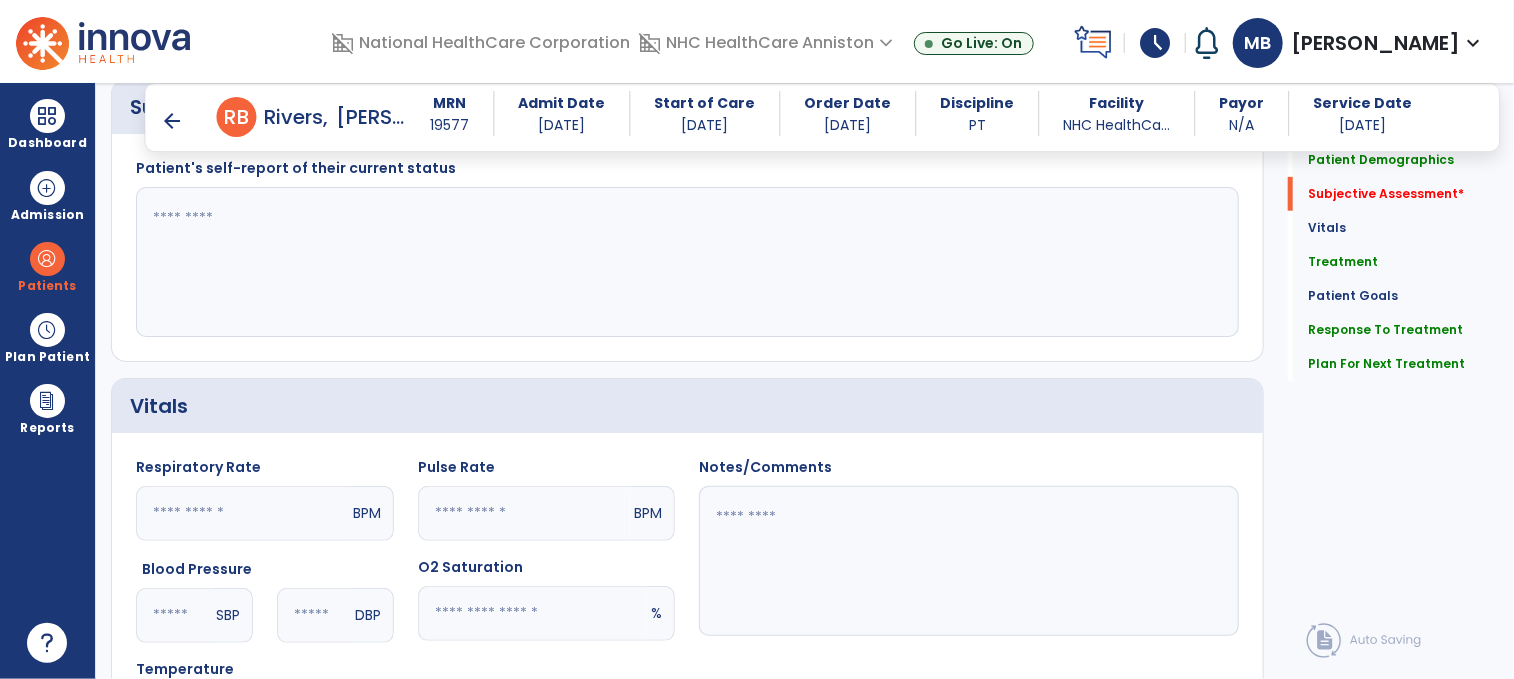 scroll, scrollTop: 558, scrollLeft: 0, axis: vertical 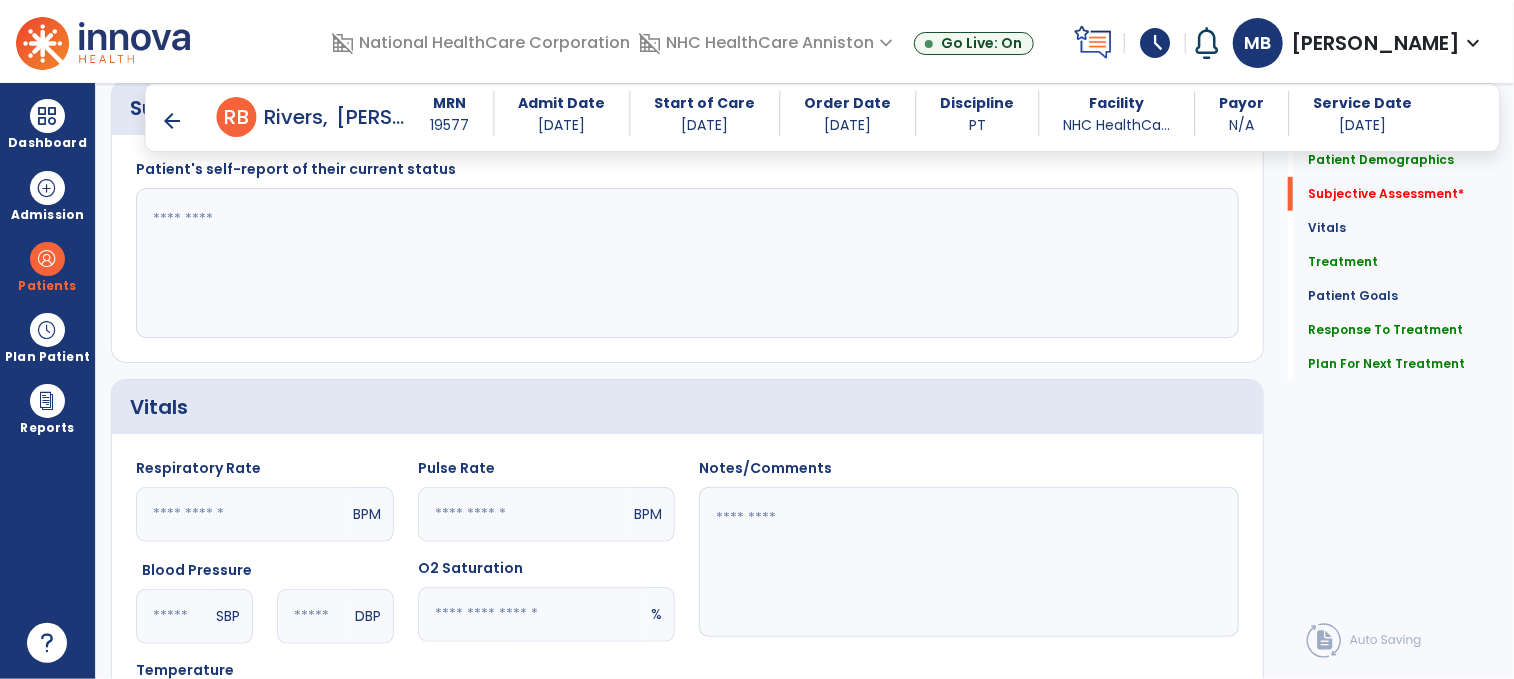 click 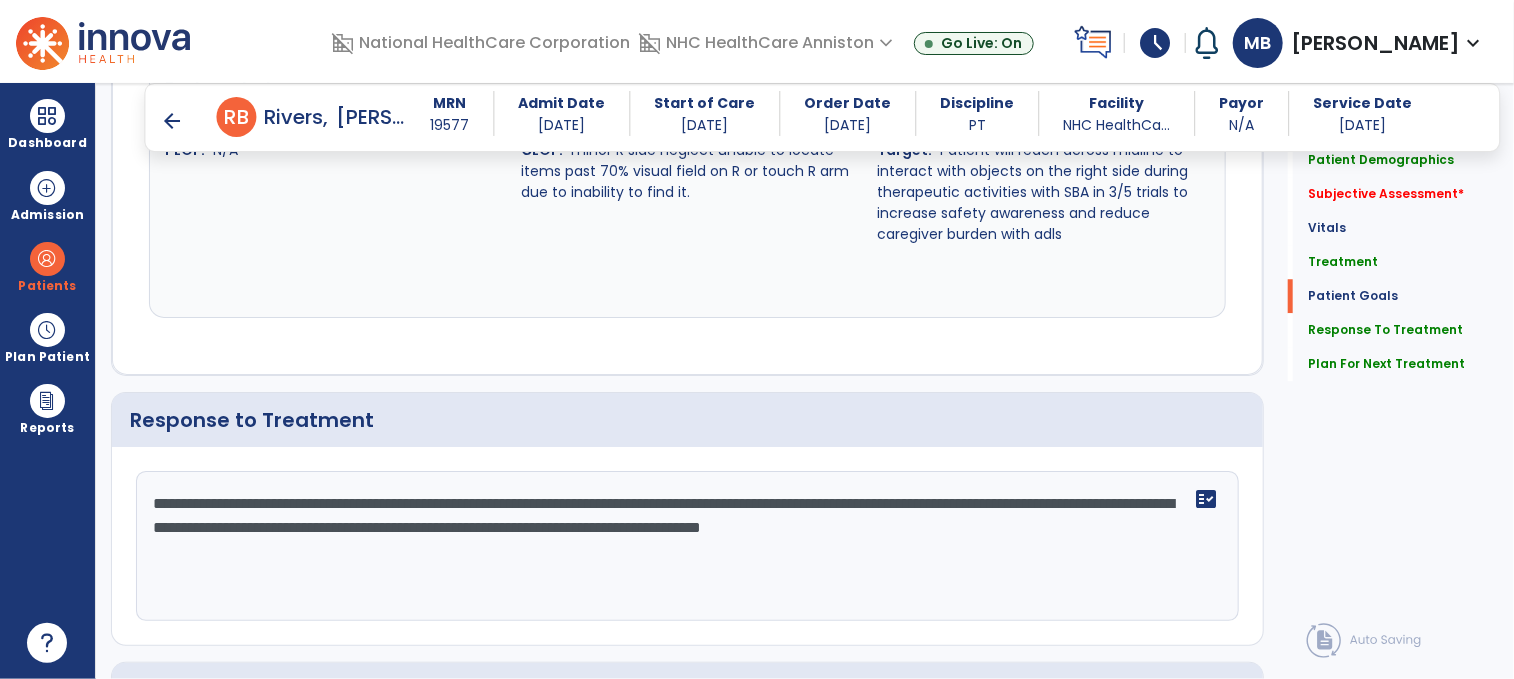 scroll, scrollTop: 2920, scrollLeft: 0, axis: vertical 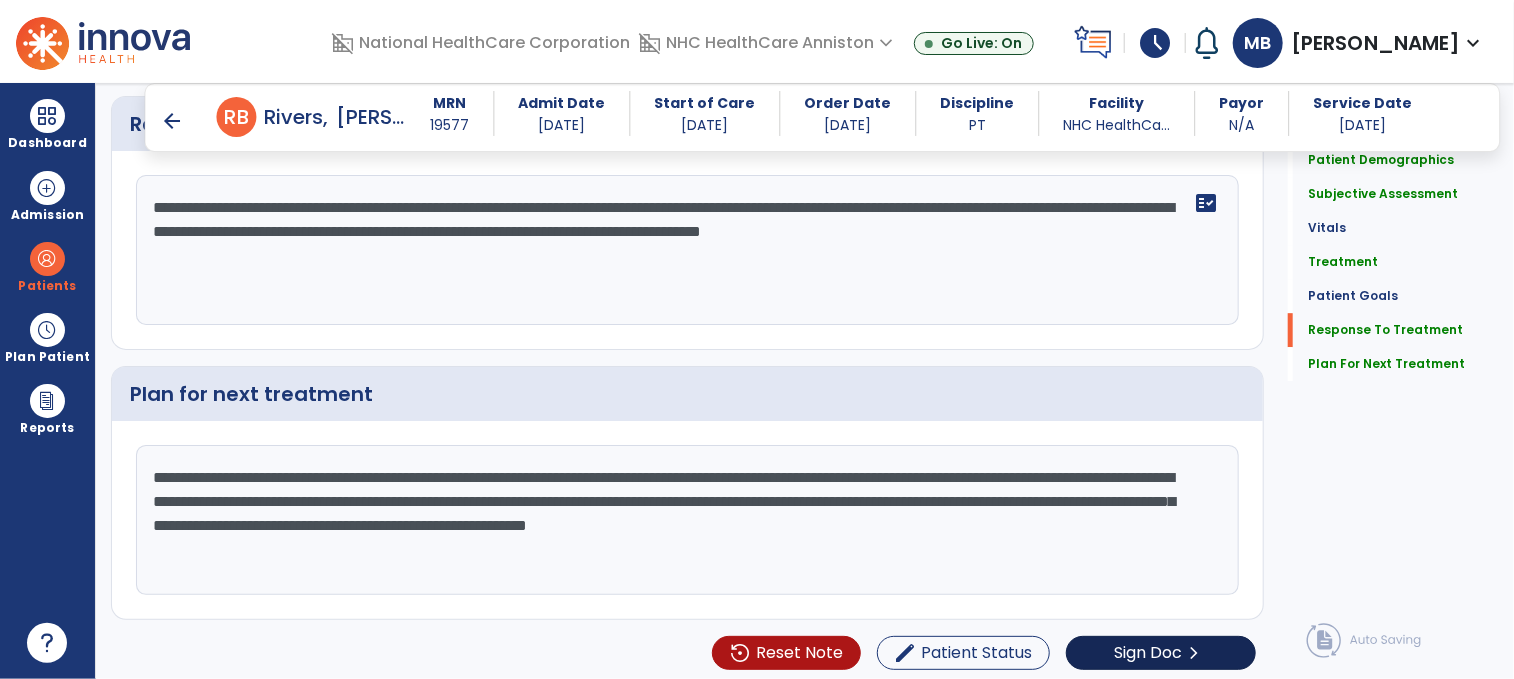 type on "**********" 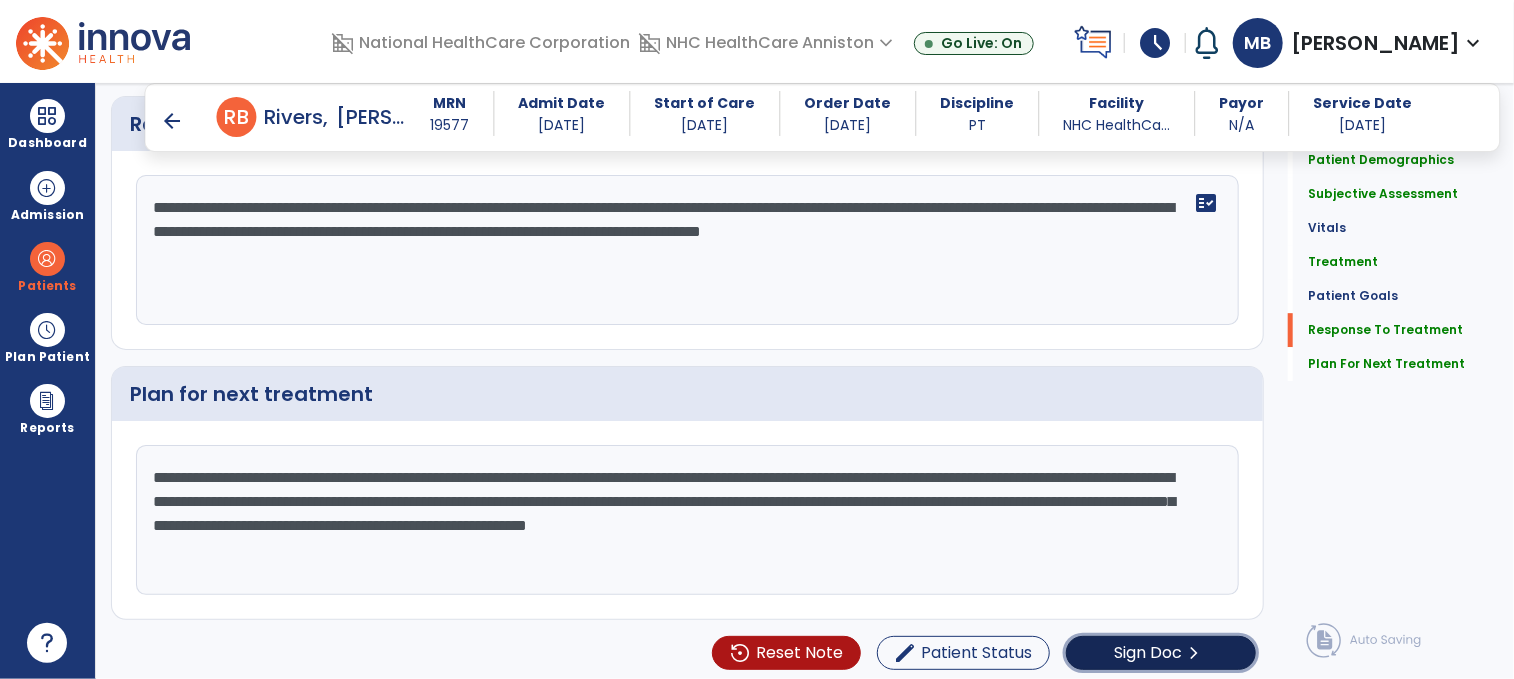 click on "Sign Doc" 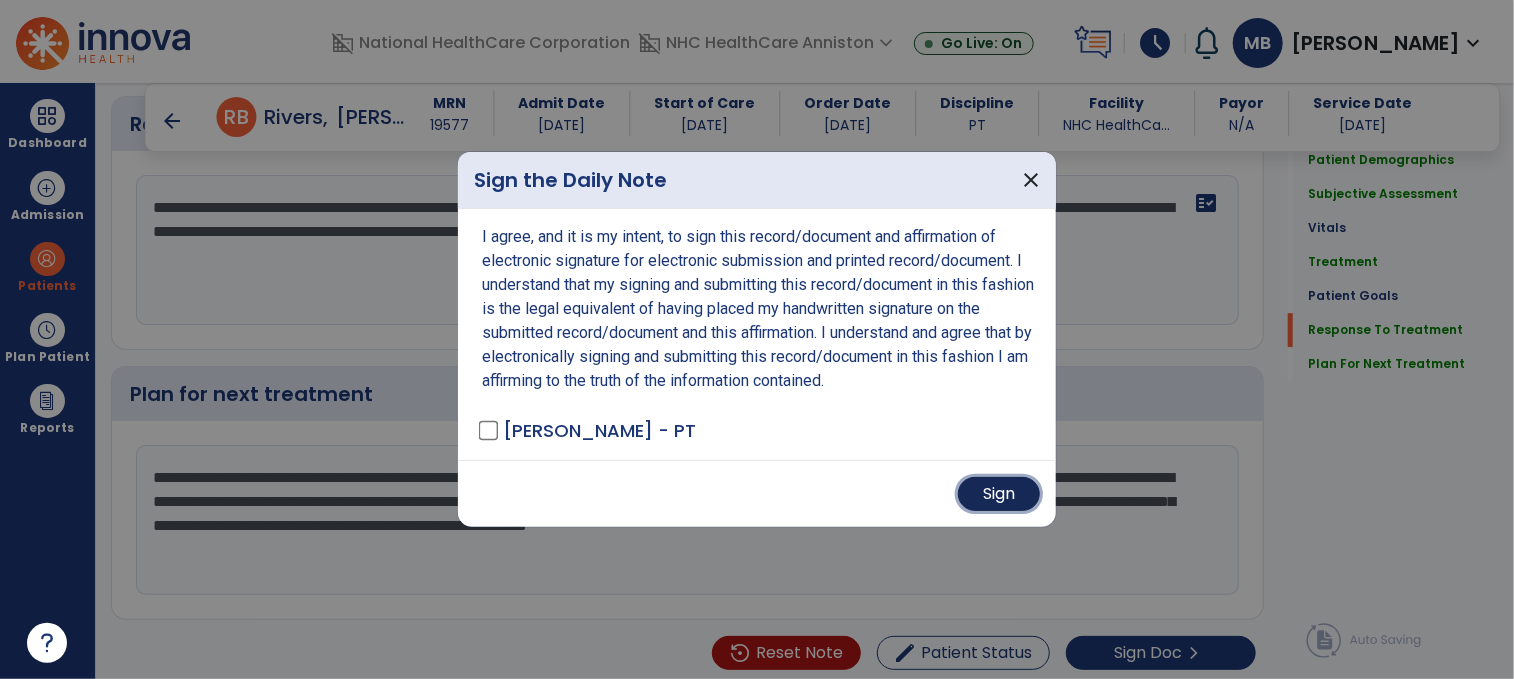 click on "Sign" at bounding box center [999, 494] 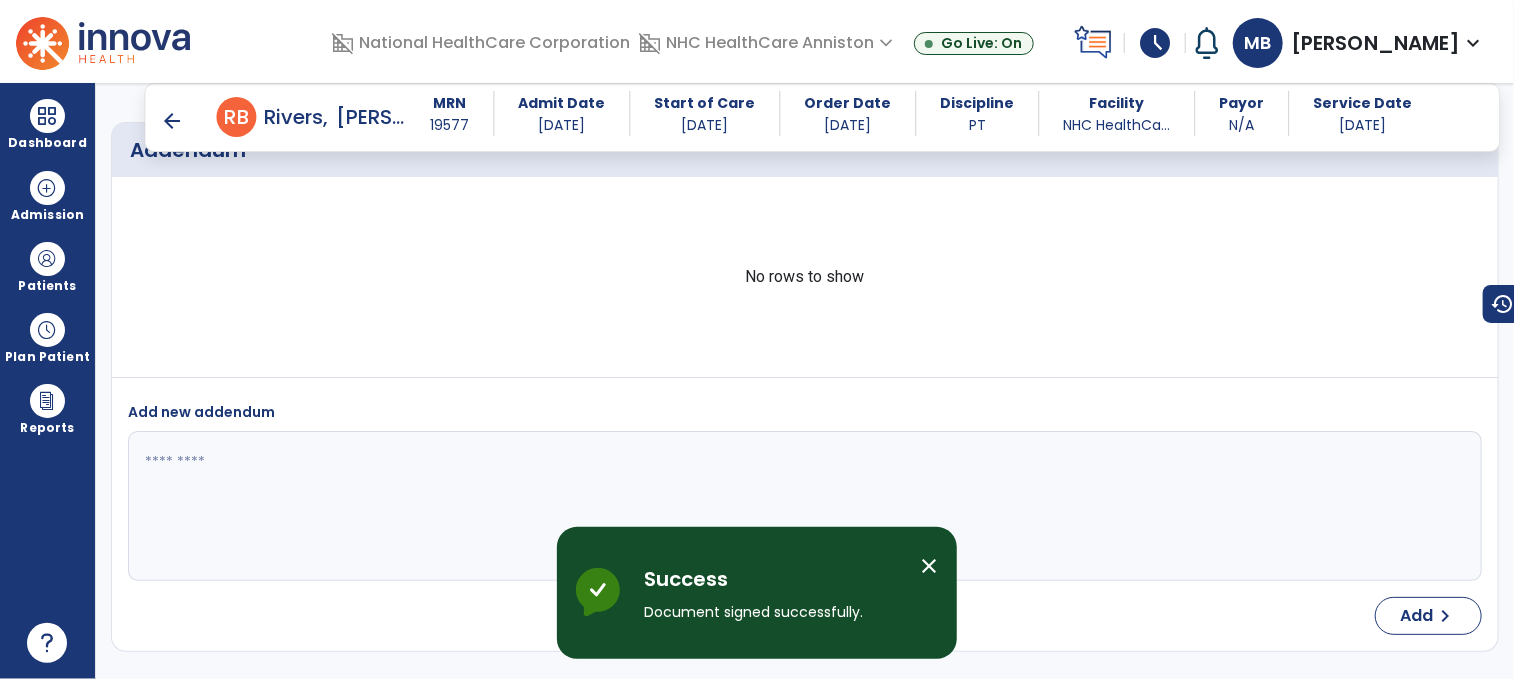 scroll, scrollTop: 4027, scrollLeft: 0, axis: vertical 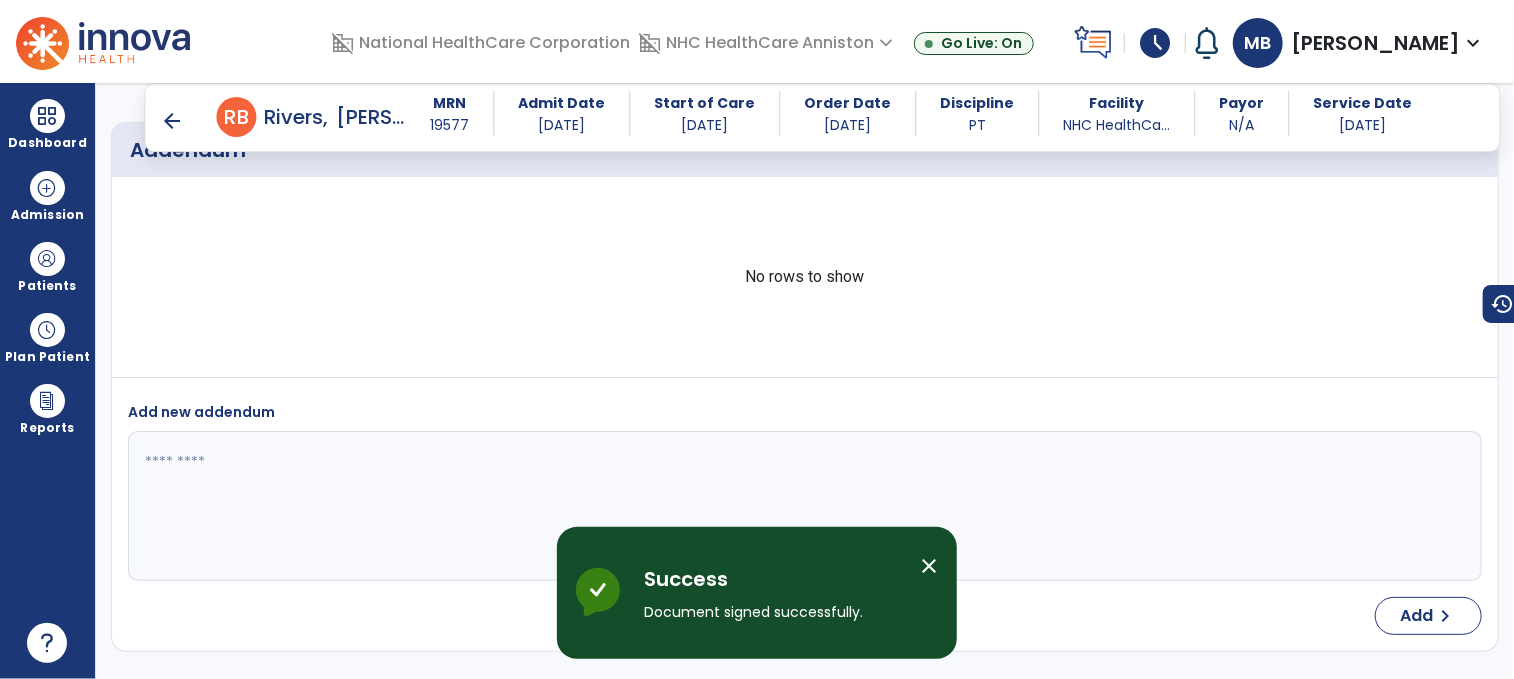 click on "arrow_back" at bounding box center (173, 121) 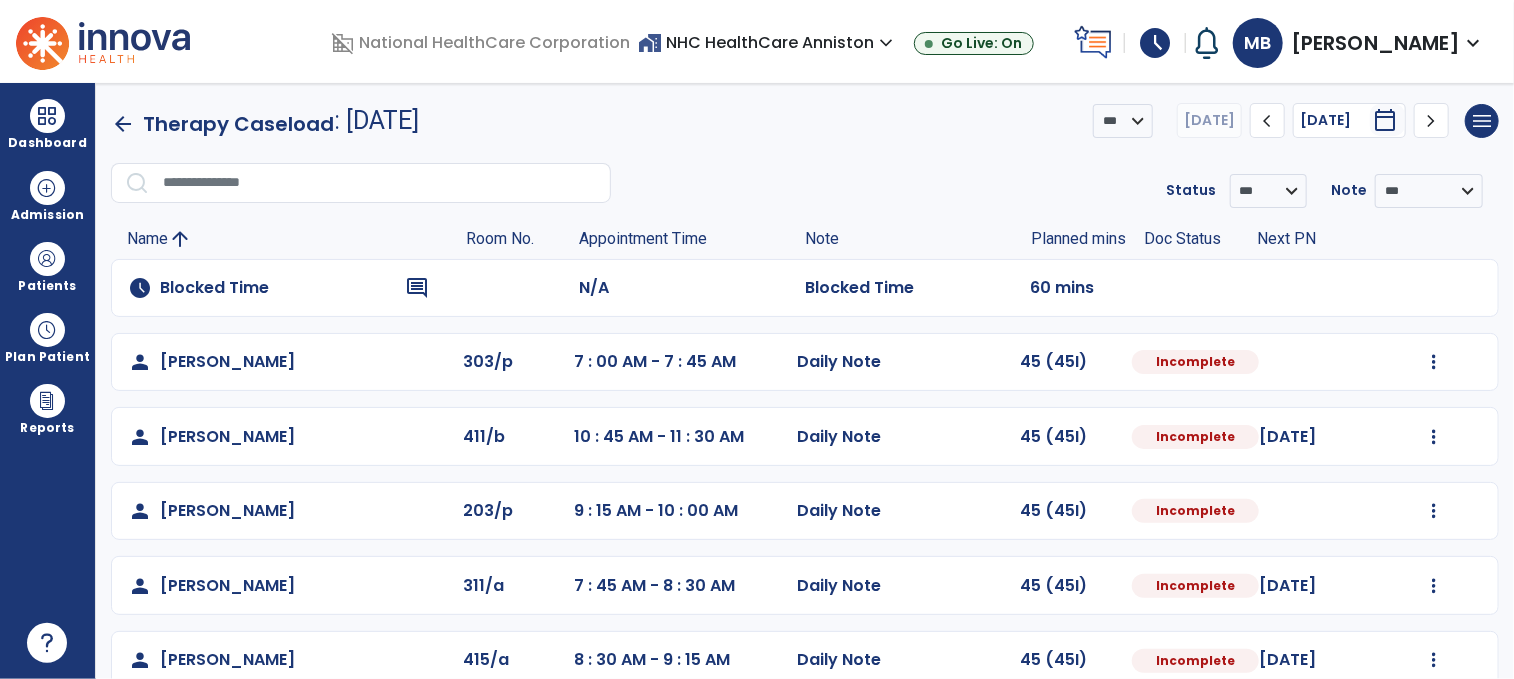 scroll, scrollTop: 63, scrollLeft: 0, axis: vertical 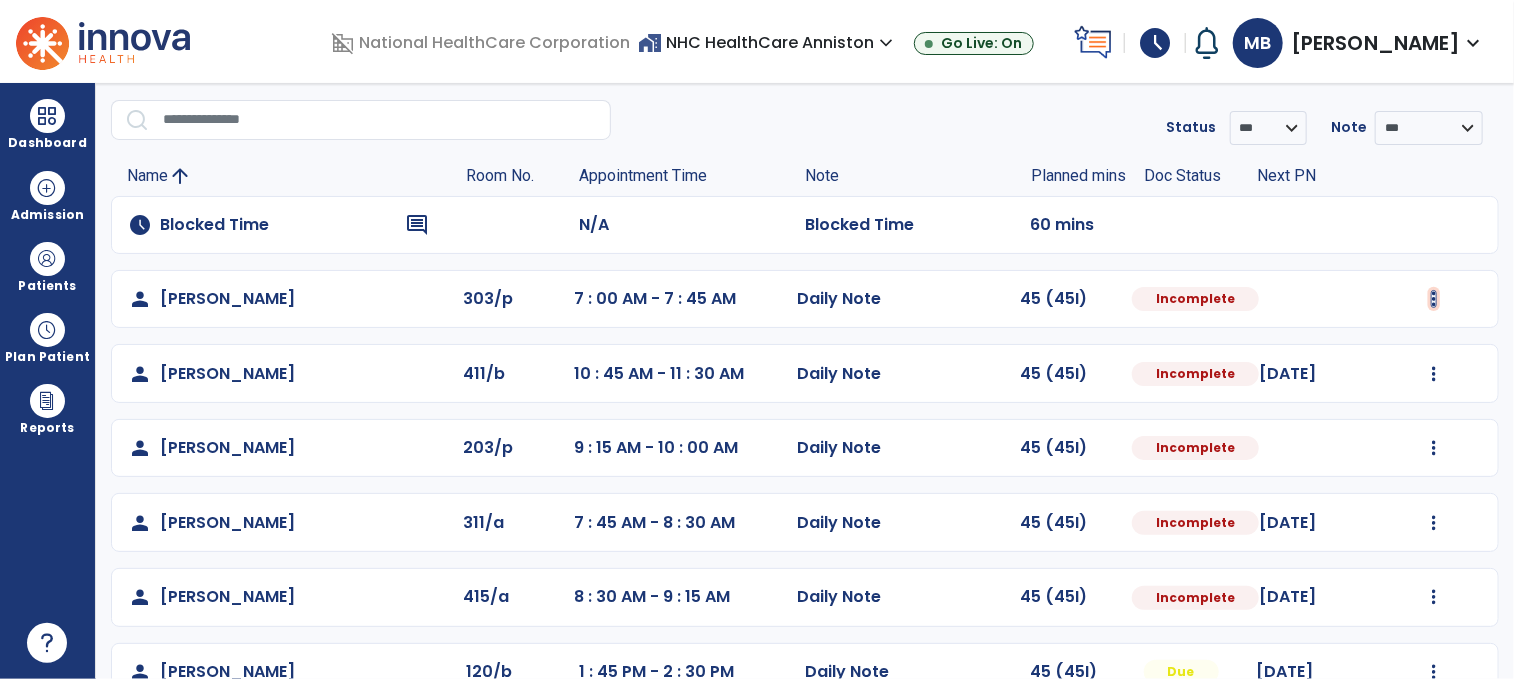 click at bounding box center (1434, 299) 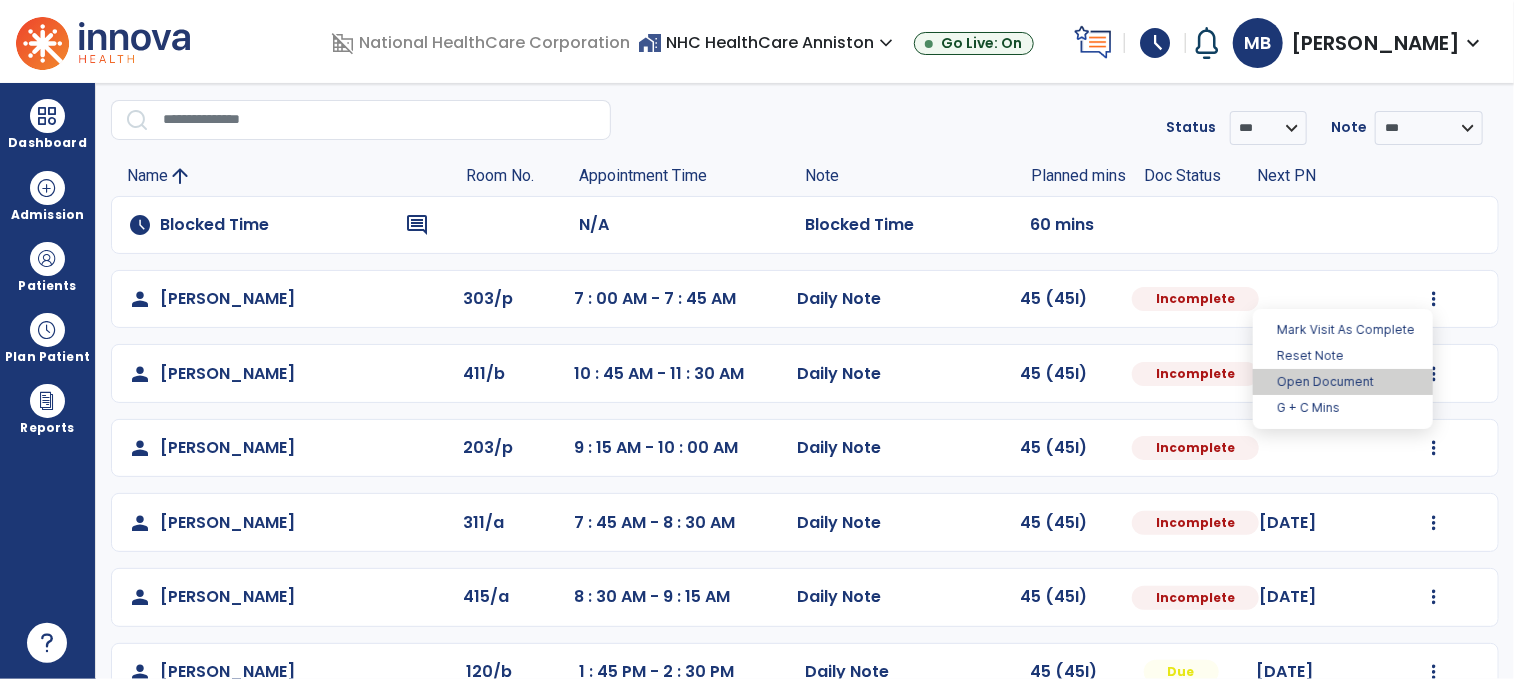 click on "Open Document" at bounding box center [1343, 382] 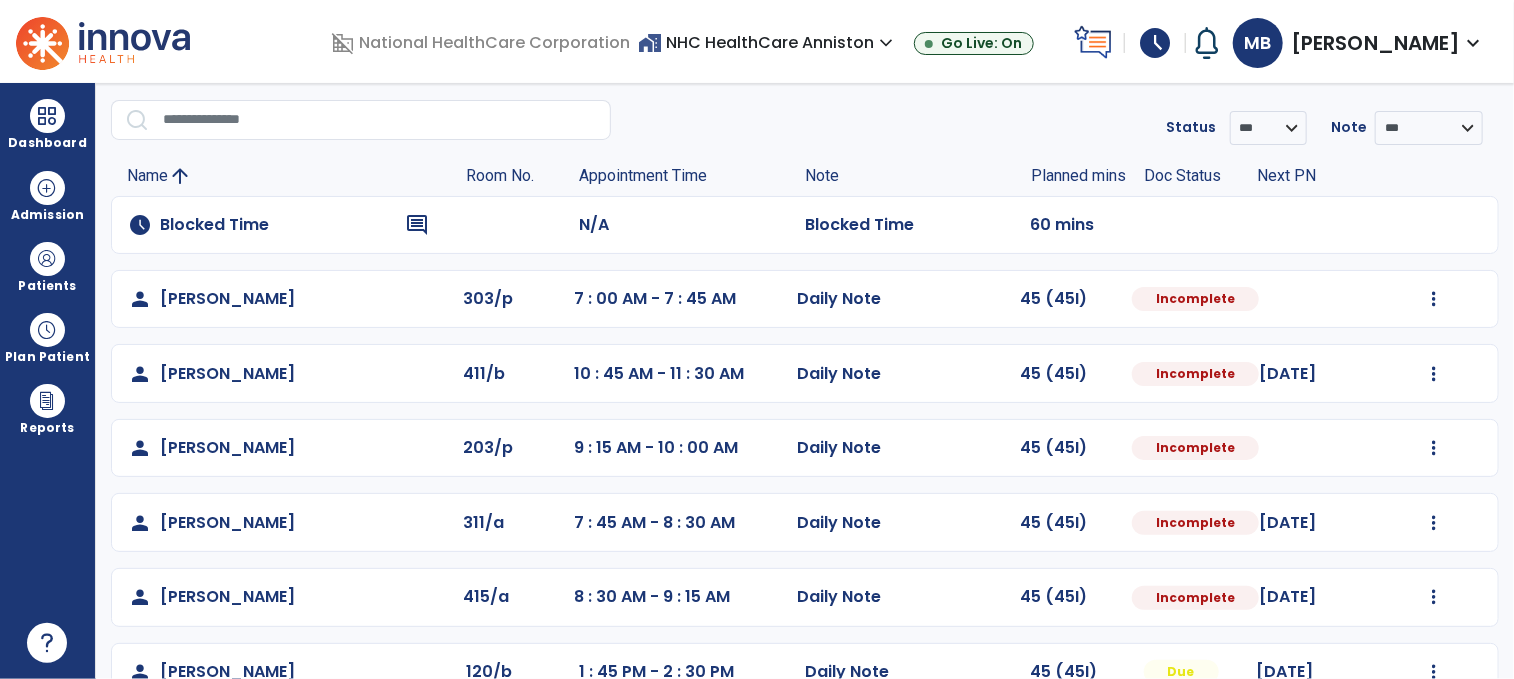 select on "*" 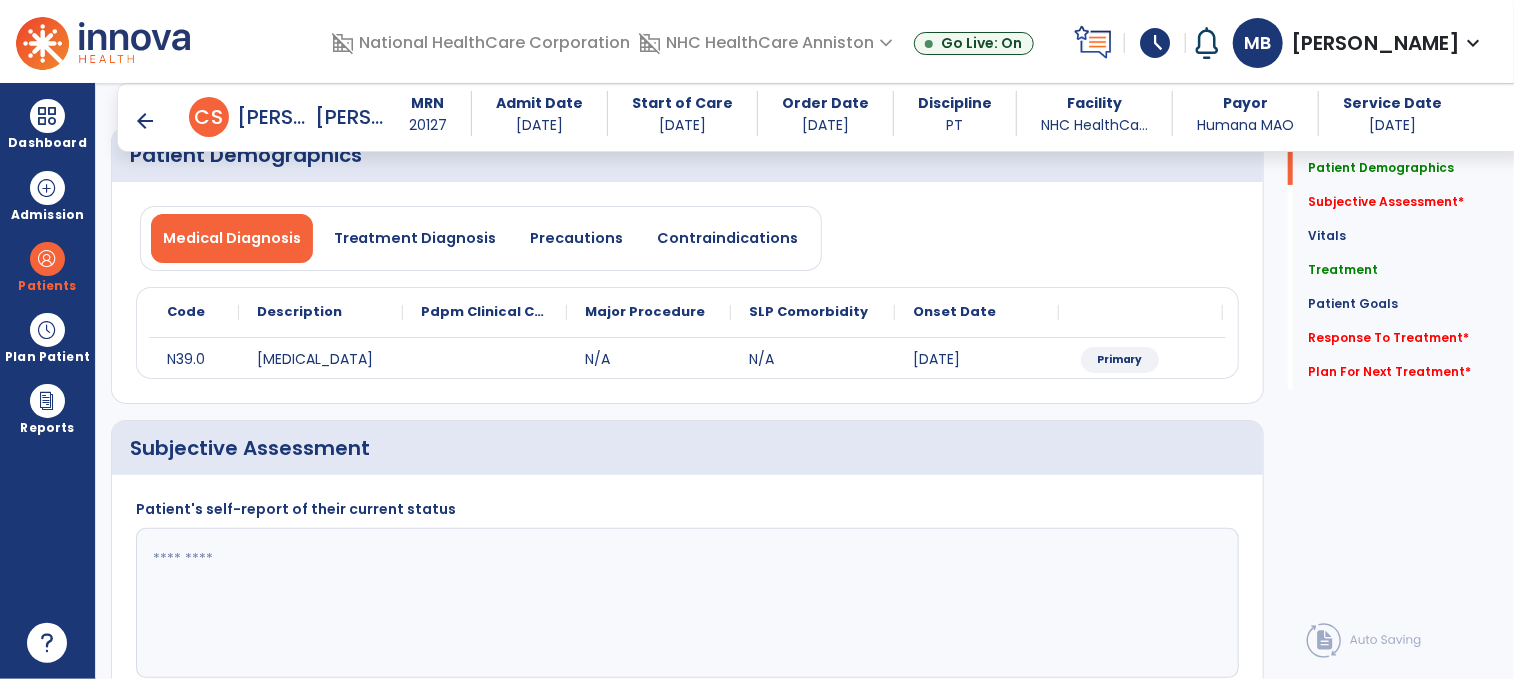 scroll, scrollTop: 342, scrollLeft: 0, axis: vertical 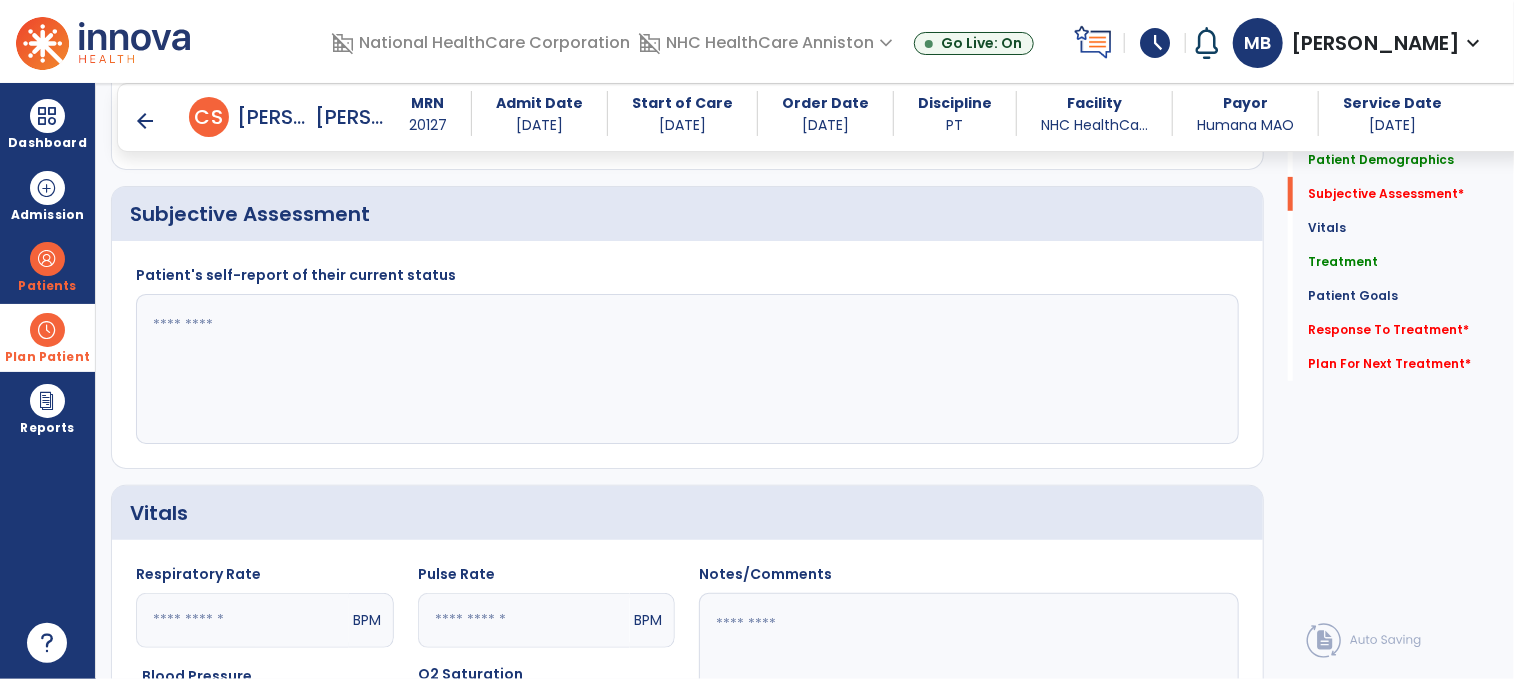 click on "Plan Patient" at bounding box center [47, 266] 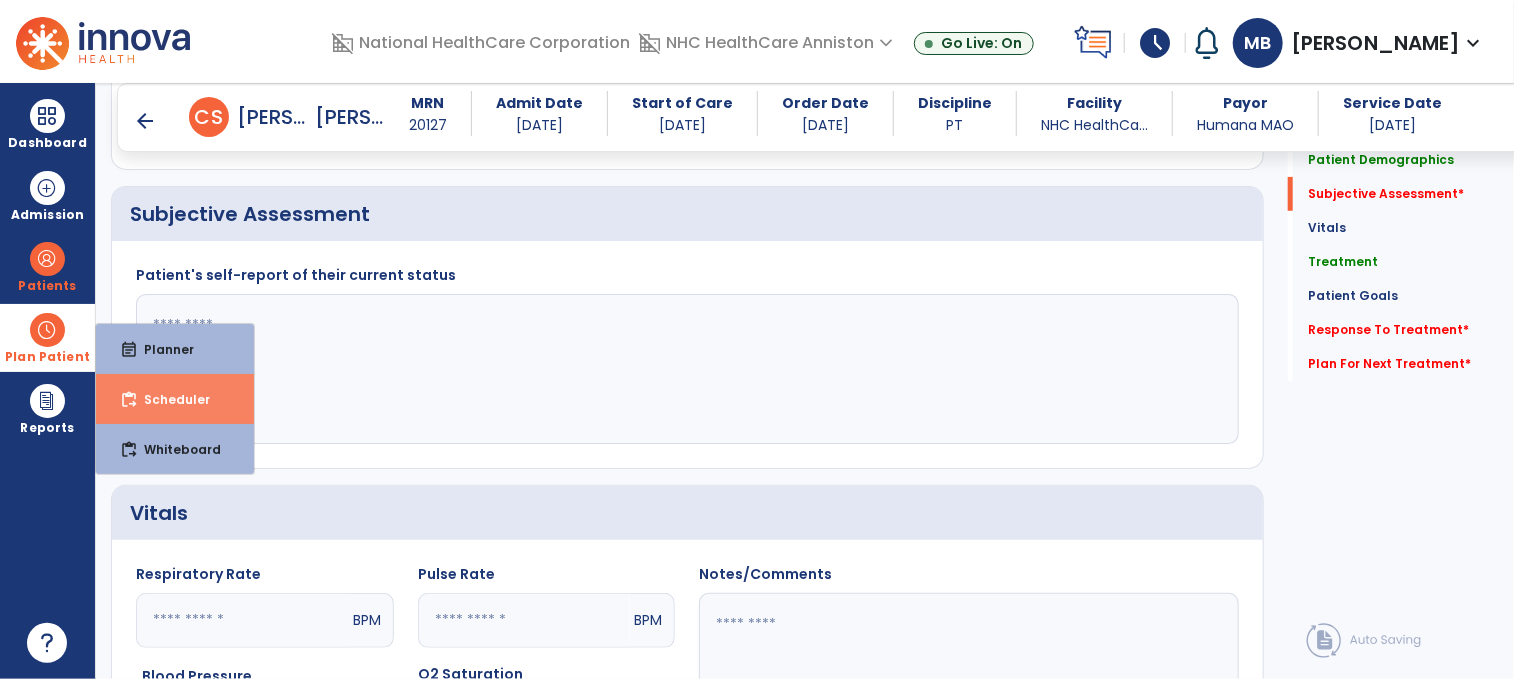 click on "content_paste_go  Scheduler" at bounding box center [175, 399] 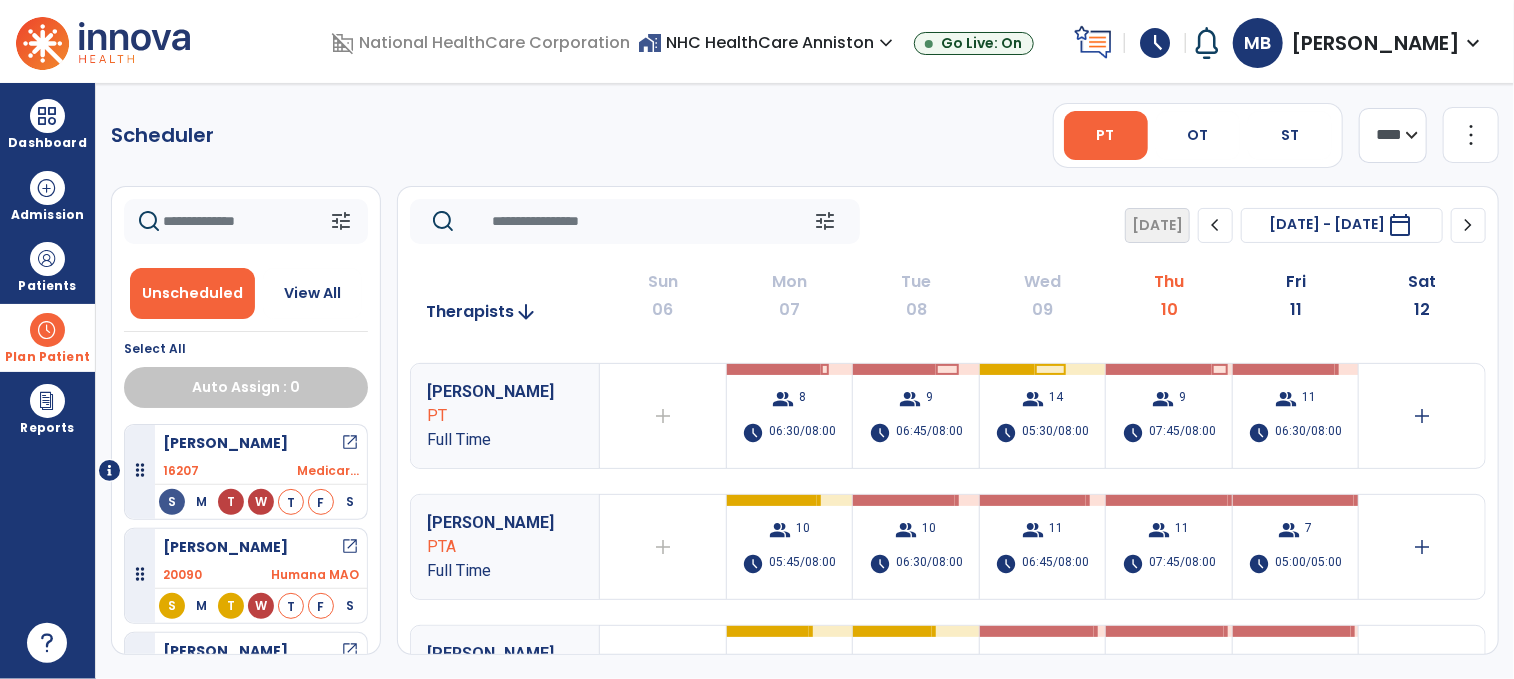 scroll, scrollTop: 119, scrollLeft: 0, axis: vertical 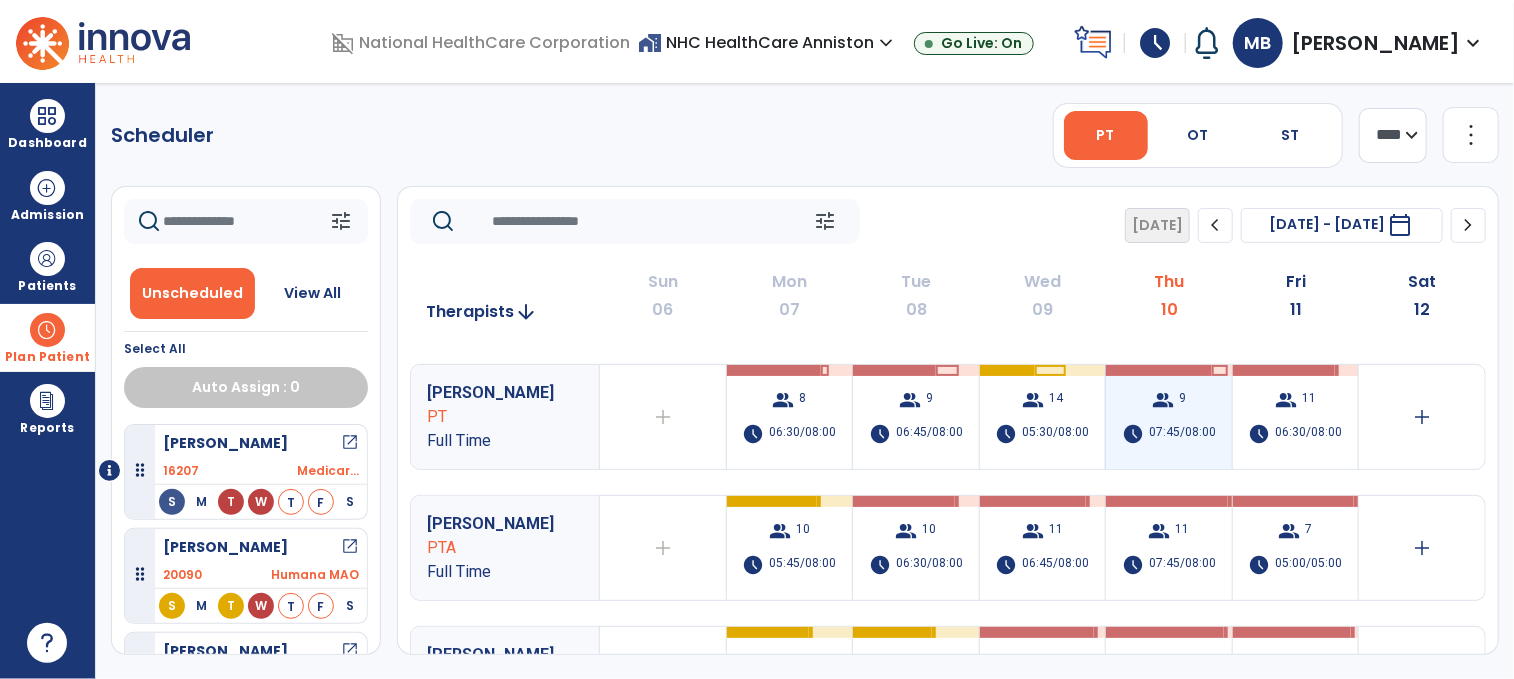 click on "group  9  schedule  07:45/08:00" at bounding box center [1169, 417] 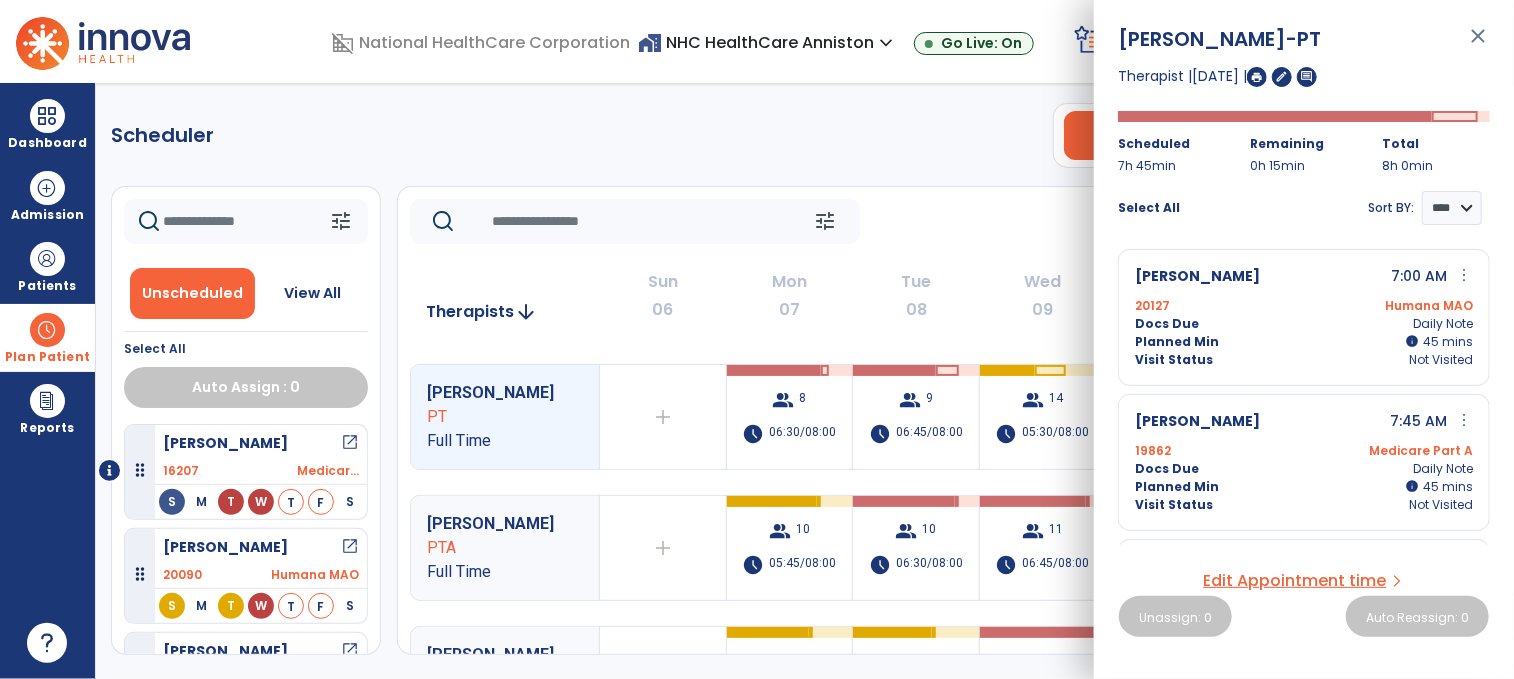click on "close" at bounding box center [1478, 45] 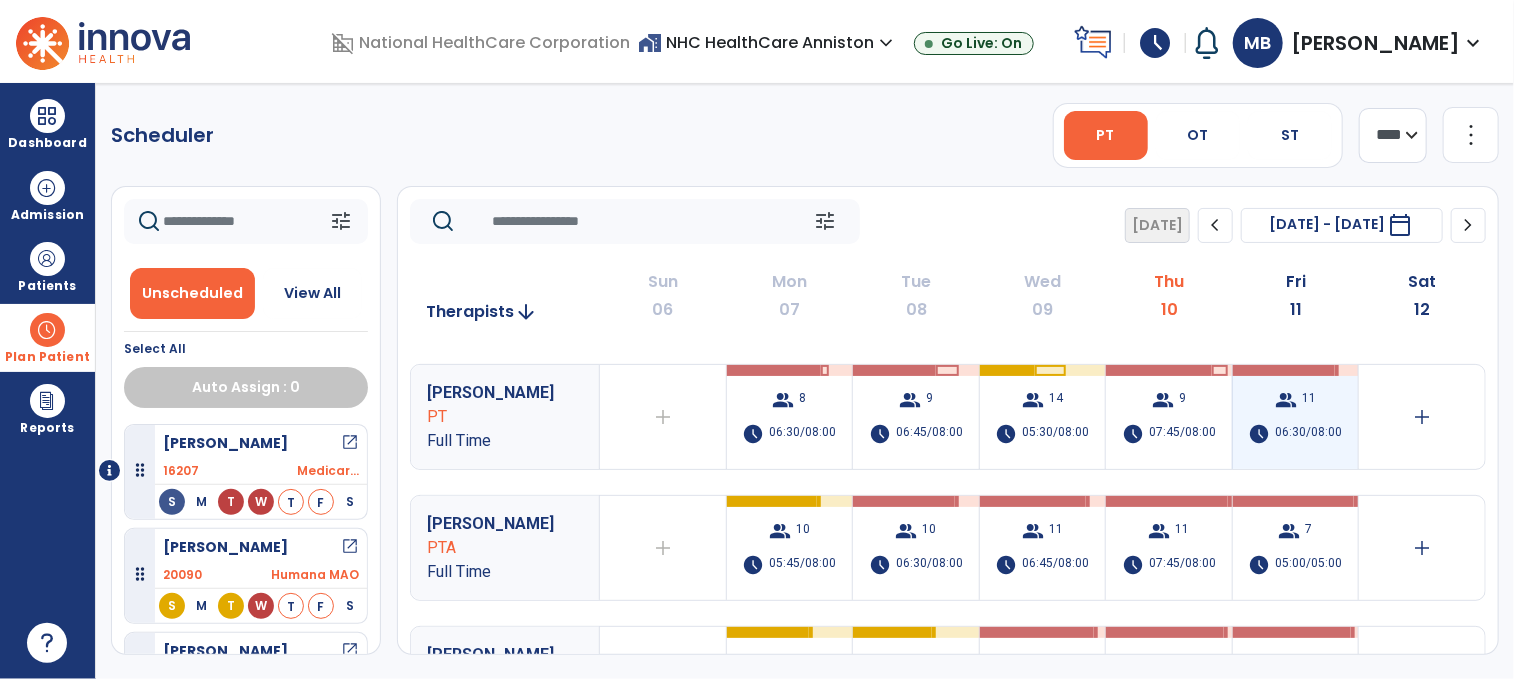 click at bounding box center [1284, 370] 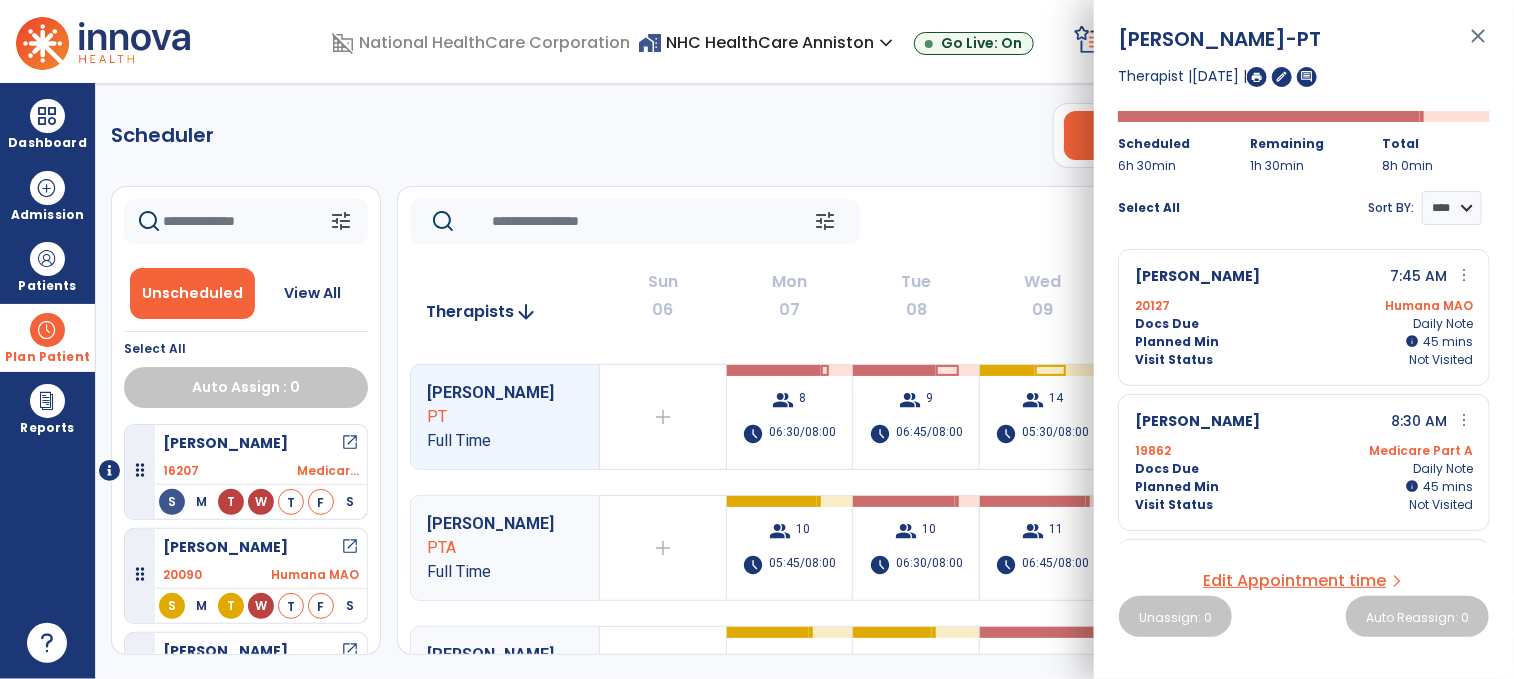 click on "Edit Appointment time" at bounding box center (1295, 581) 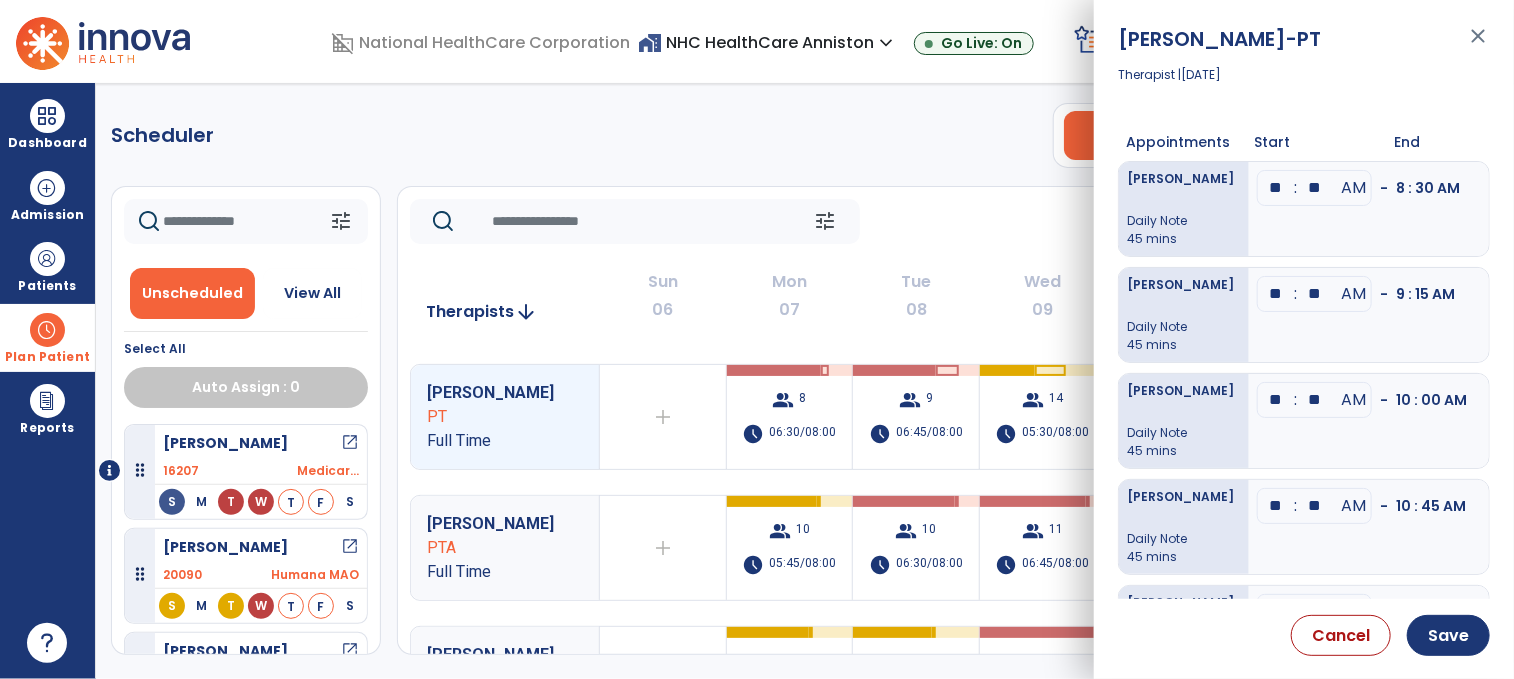 click on "close" at bounding box center [1478, 45] 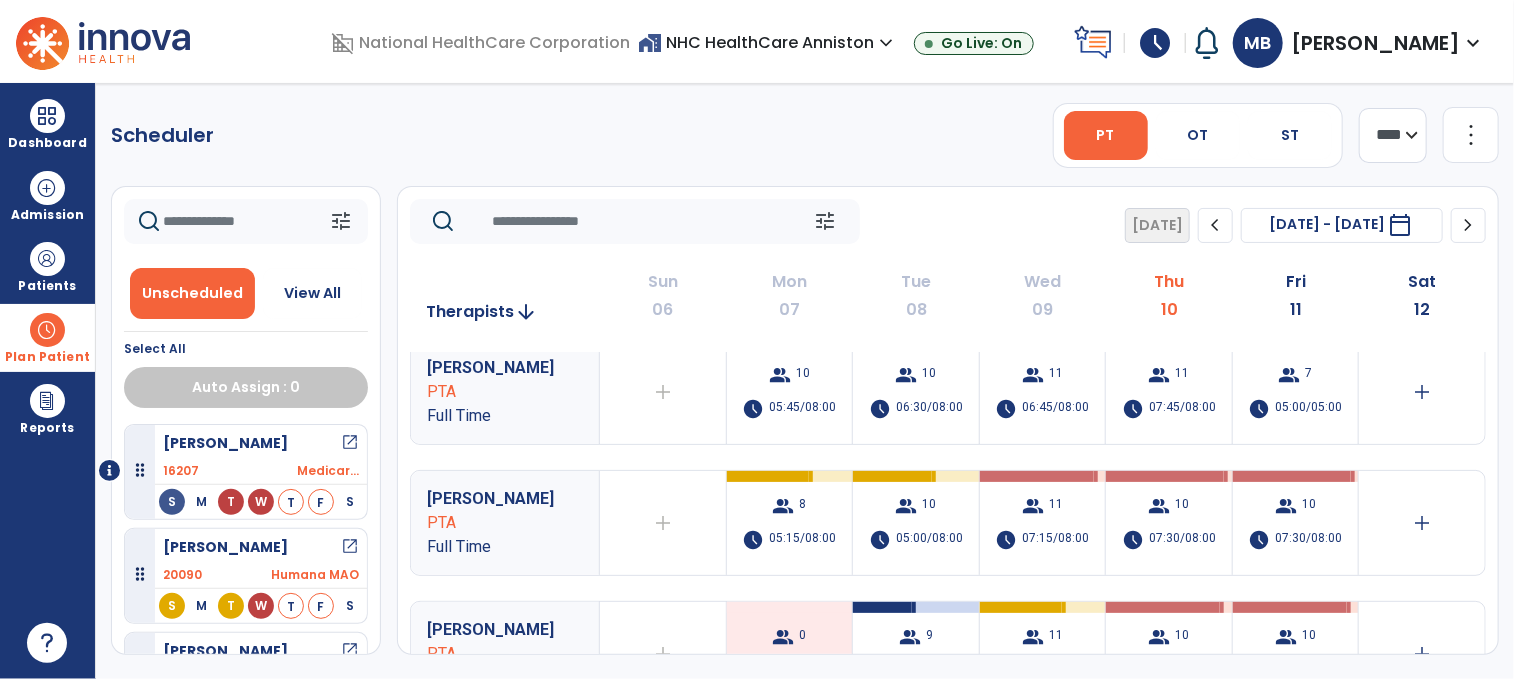 scroll, scrollTop: 275, scrollLeft: 0, axis: vertical 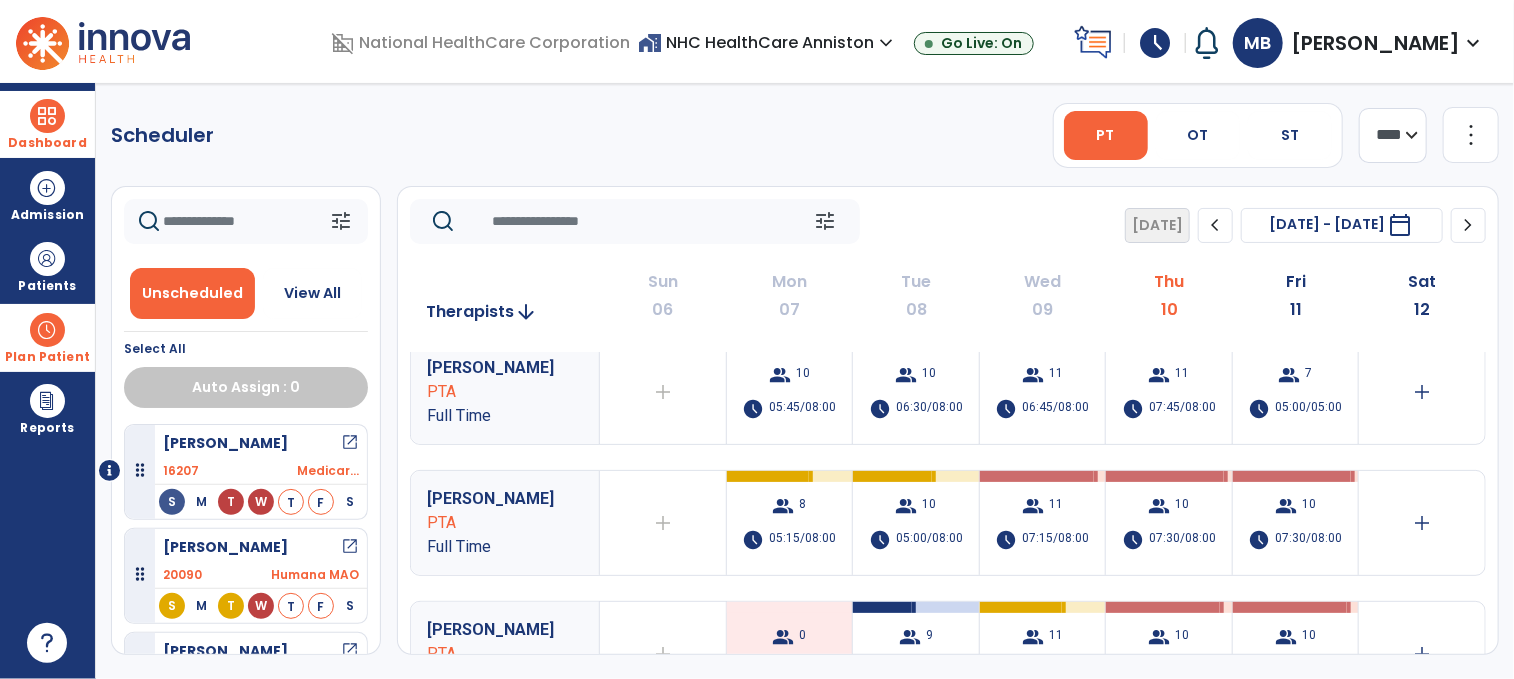 click on "Dashboard" at bounding box center [47, 143] 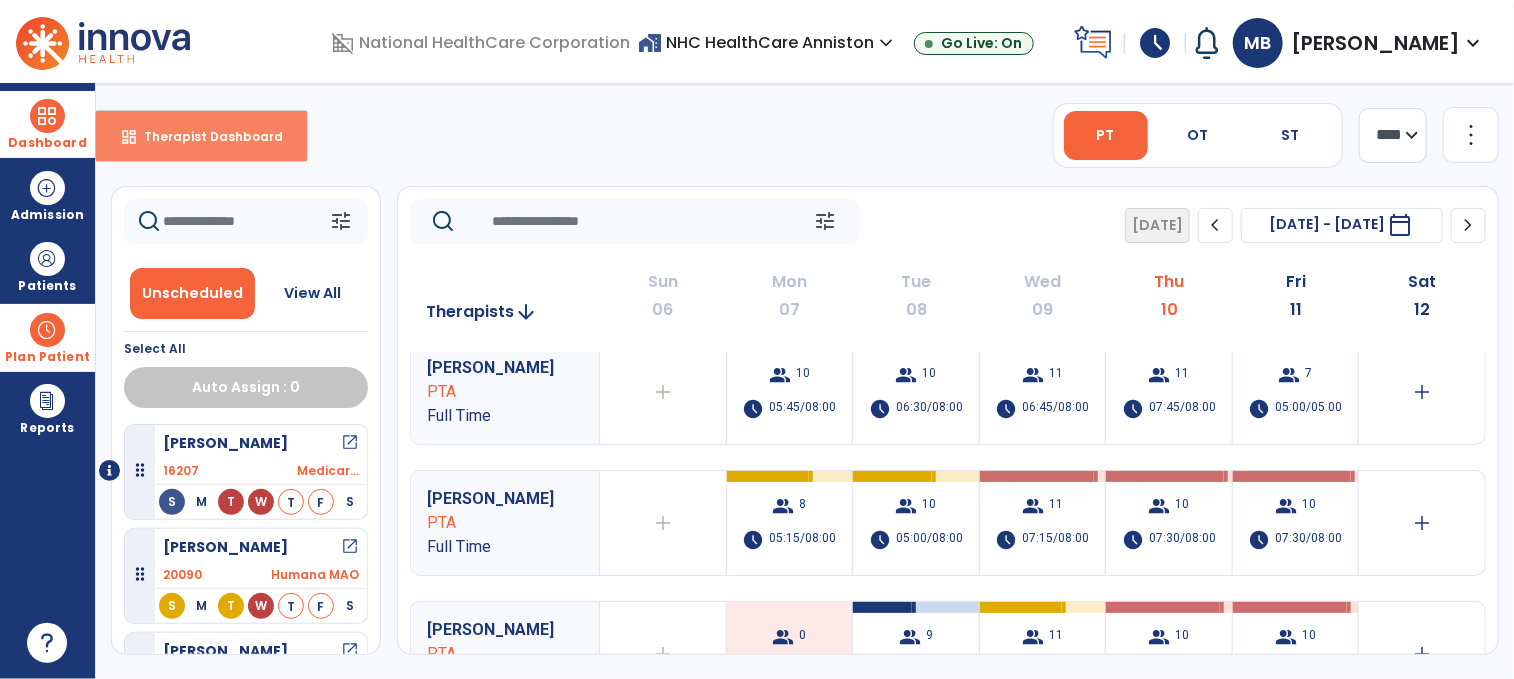 click on "dashboard  Therapist Dashboard" at bounding box center [201, 136] 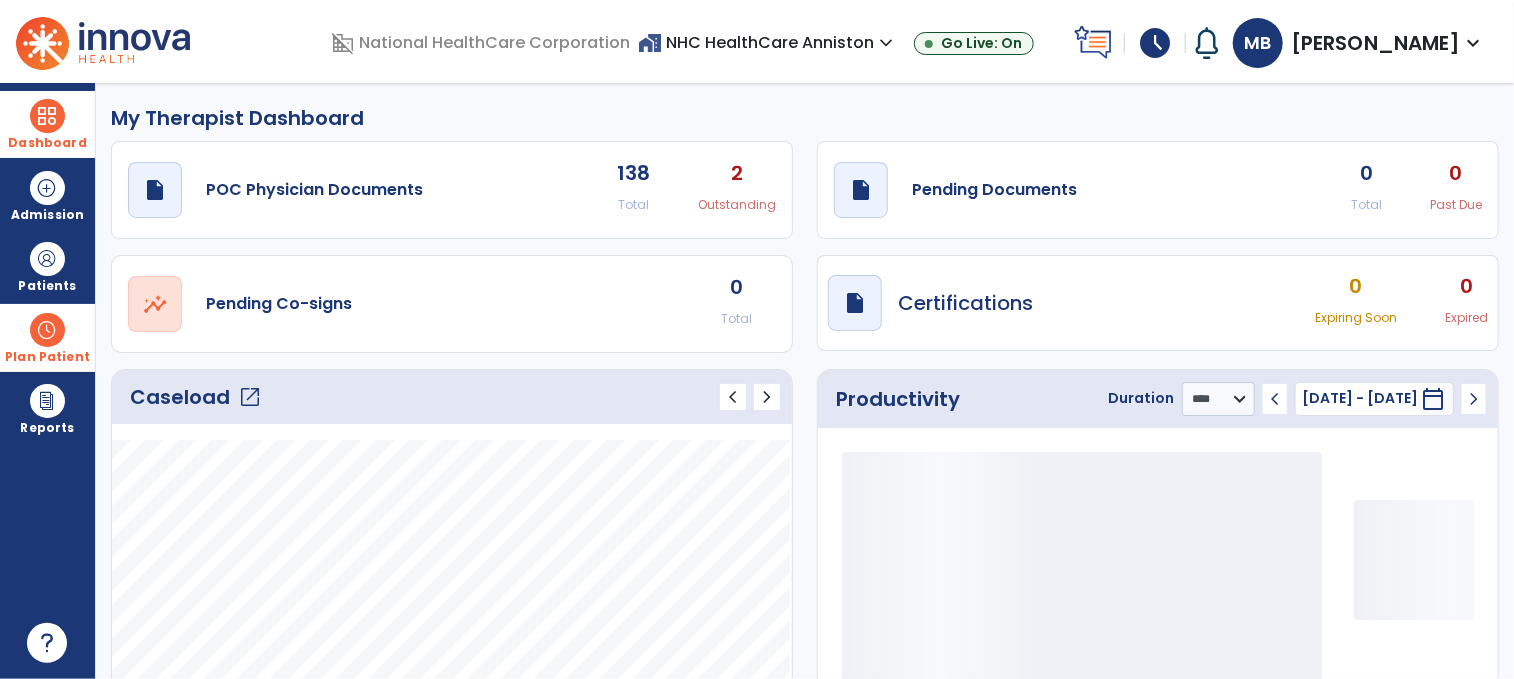 click on "Caseload   open_in_new" 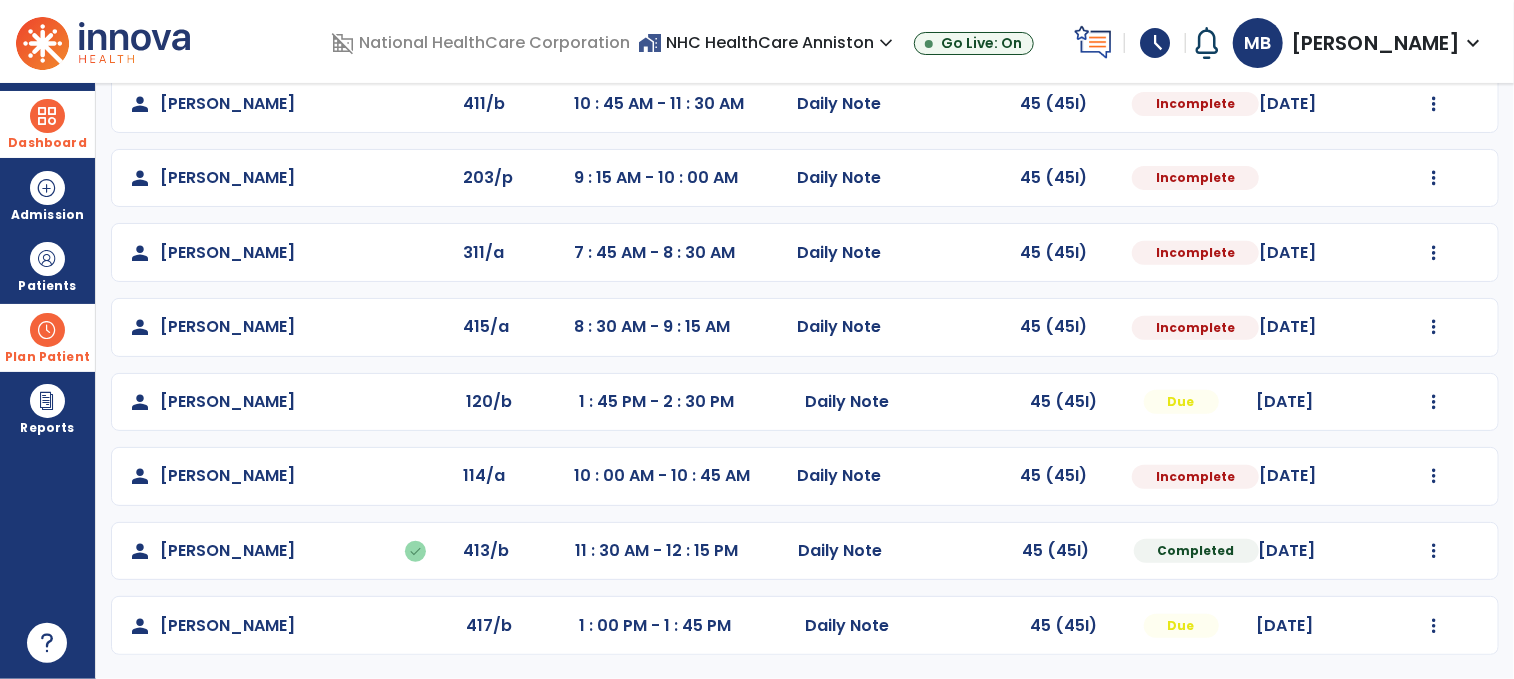 scroll, scrollTop: 48, scrollLeft: 0, axis: vertical 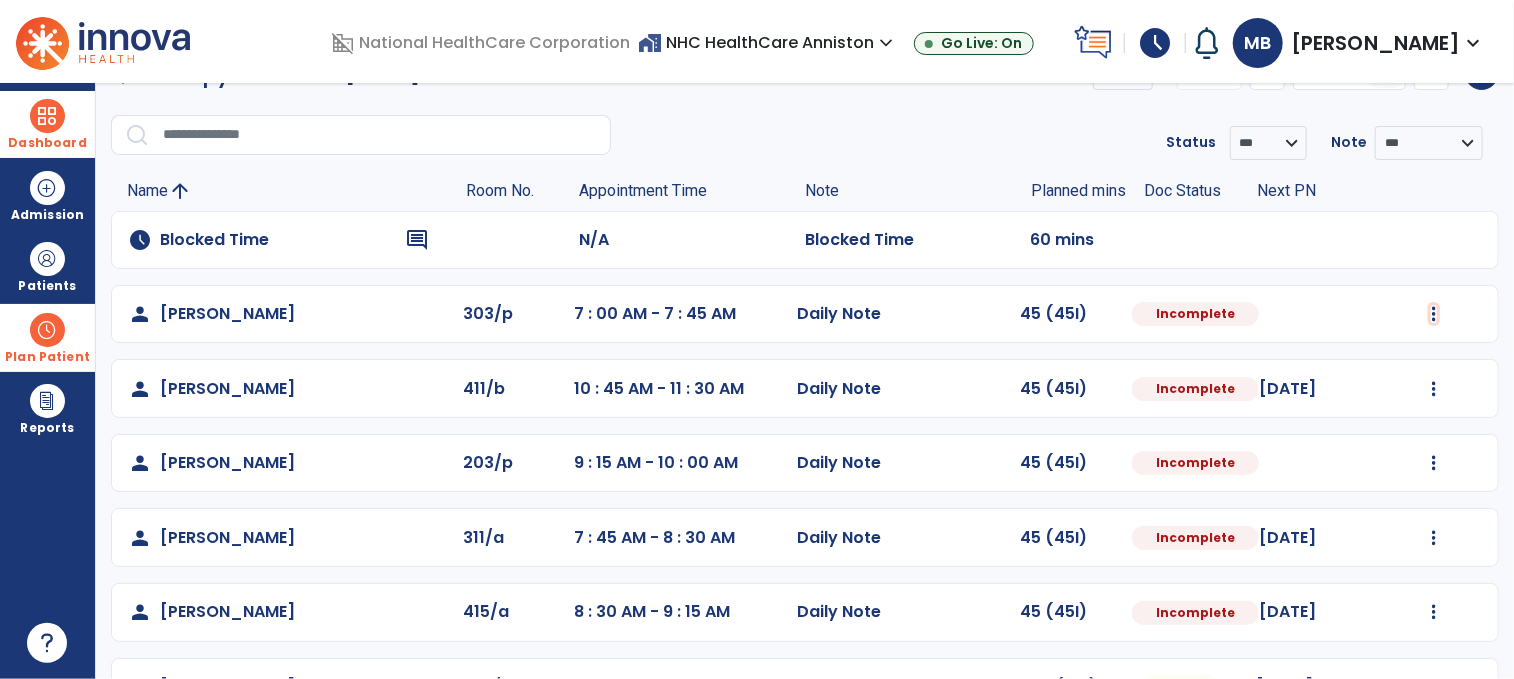 click at bounding box center [1434, 314] 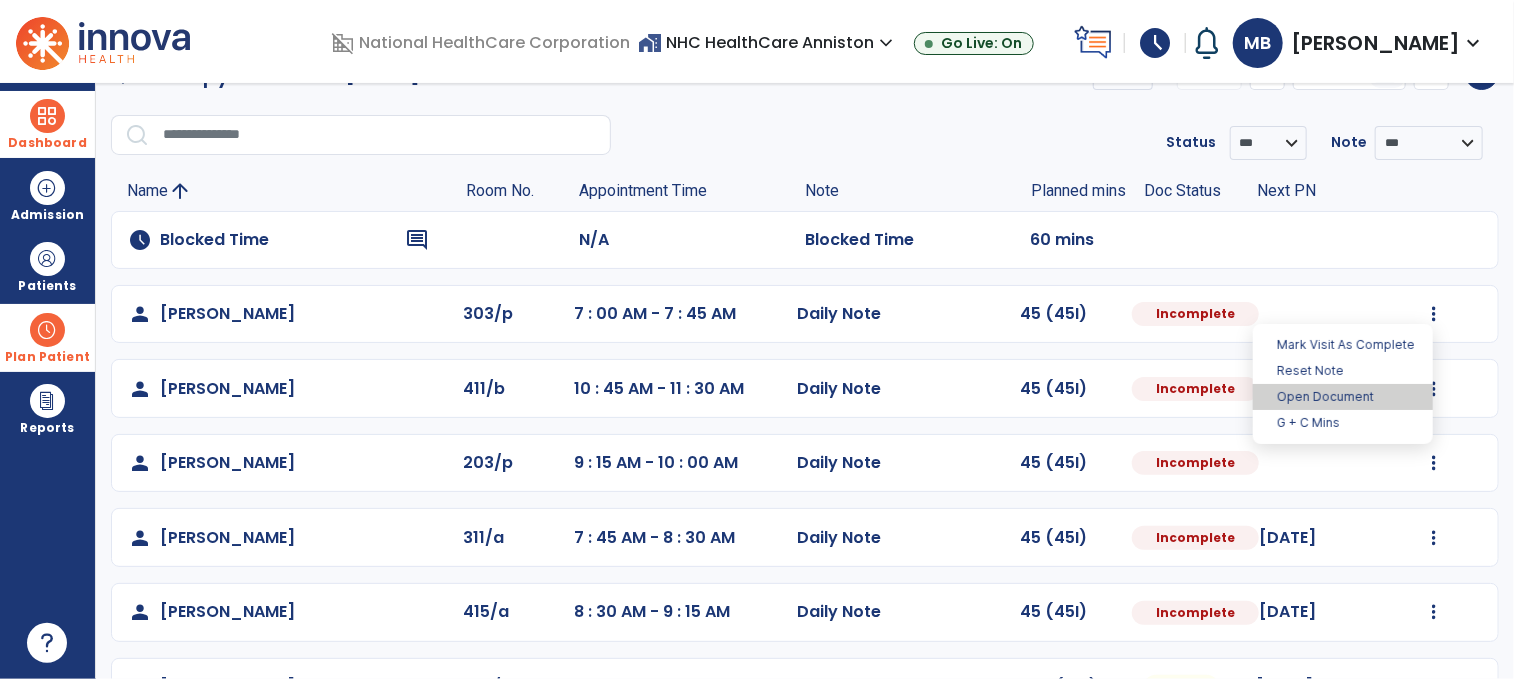 click on "Open Document" at bounding box center (1343, 397) 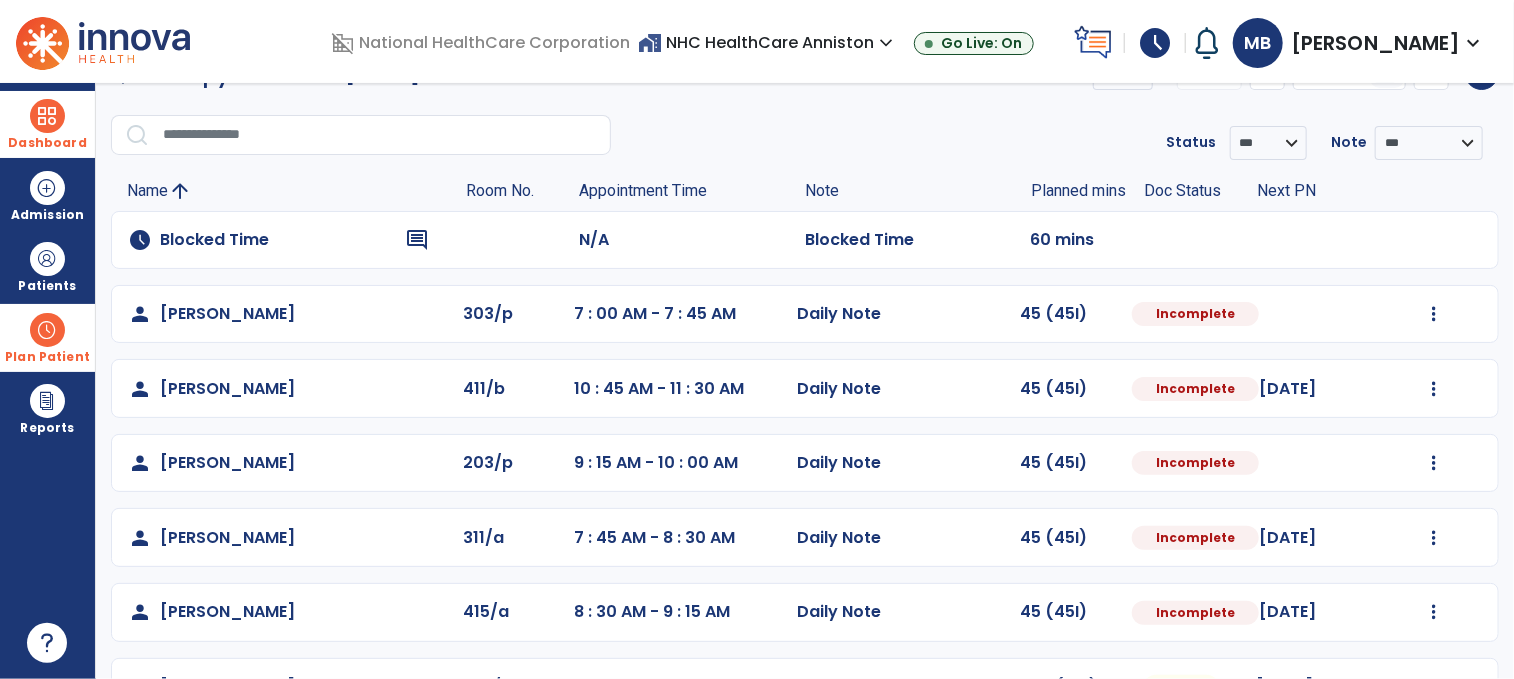 select on "*" 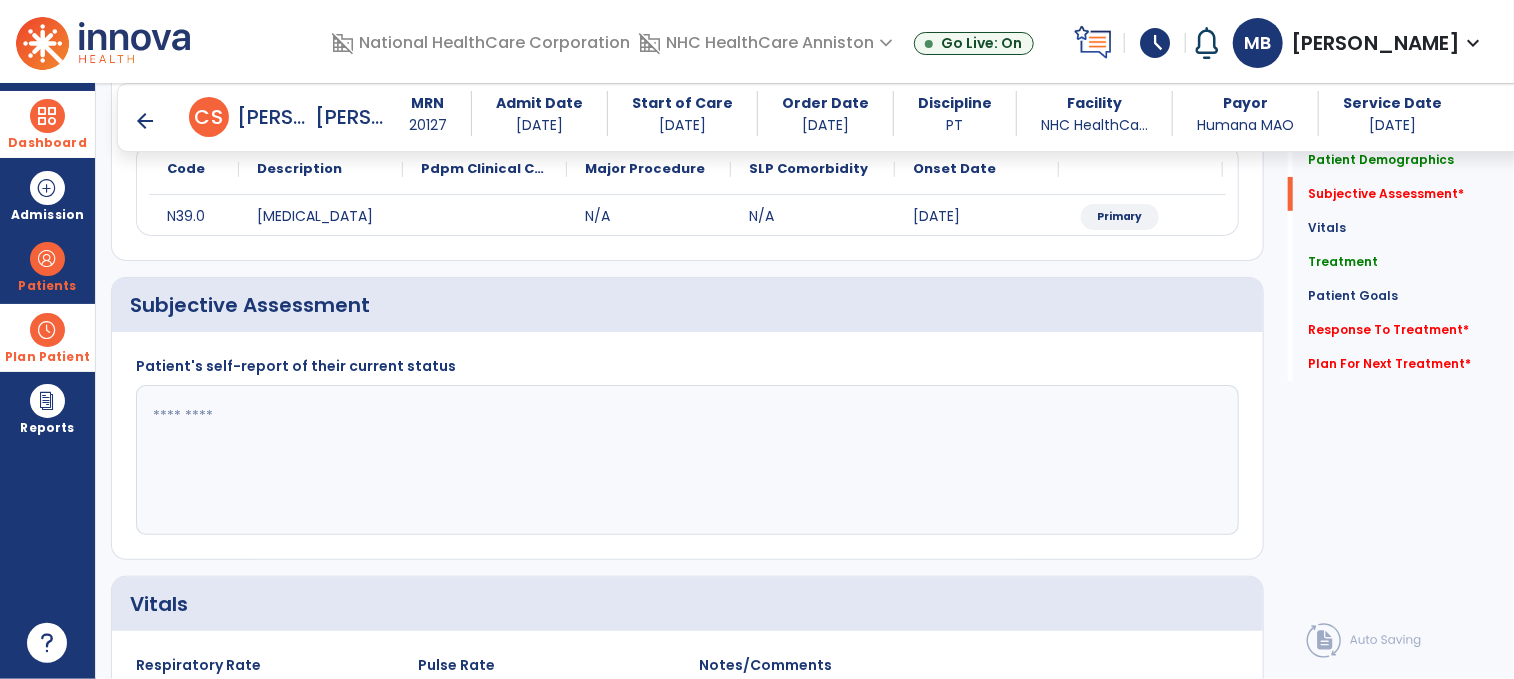 scroll, scrollTop: 252, scrollLeft: 0, axis: vertical 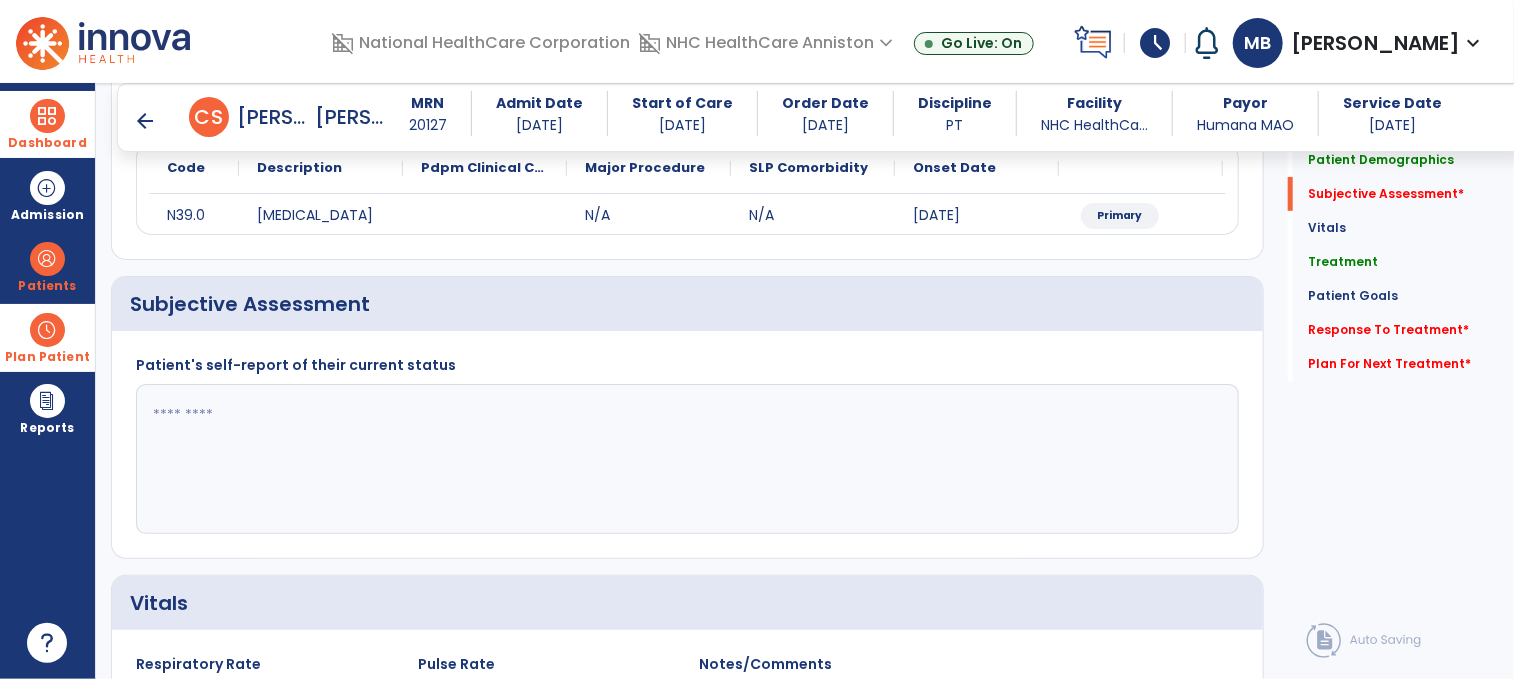 click 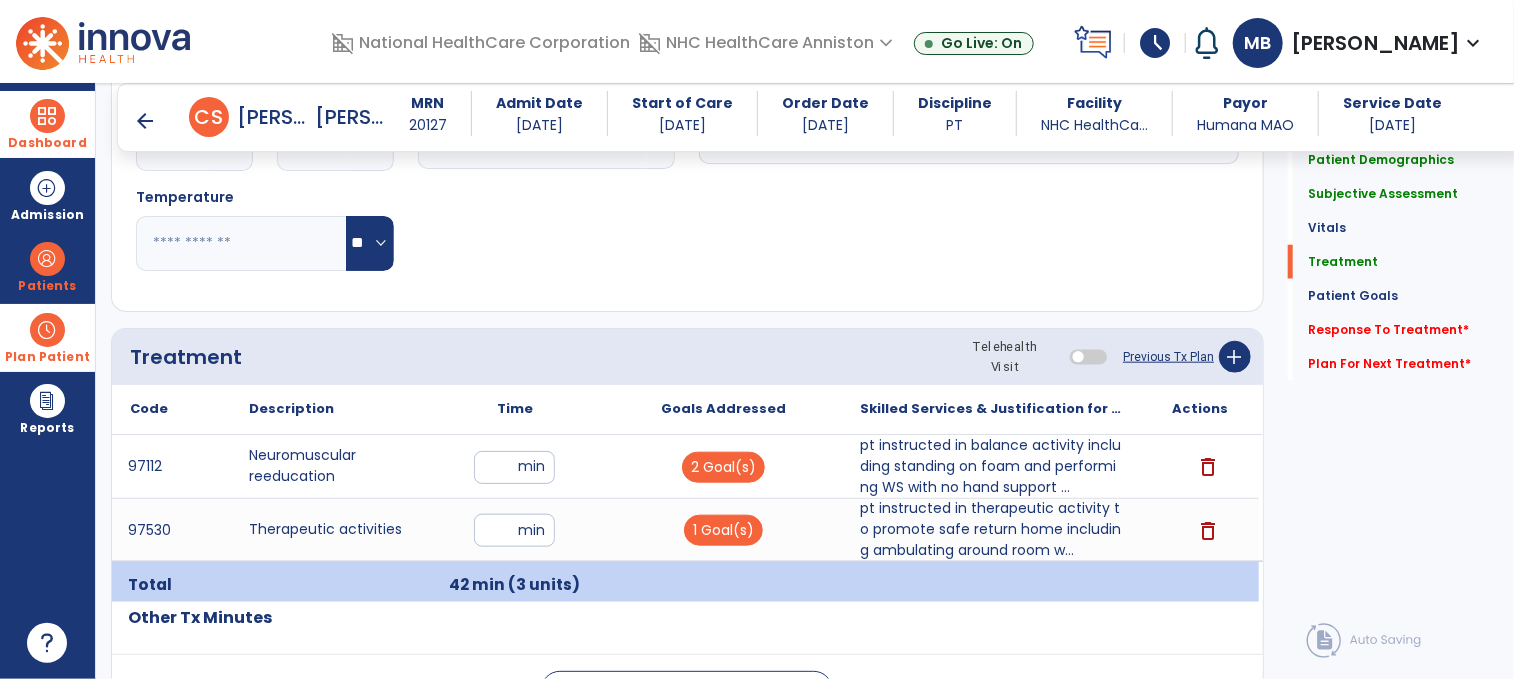 scroll, scrollTop: 922, scrollLeft: 0, axis: vertical 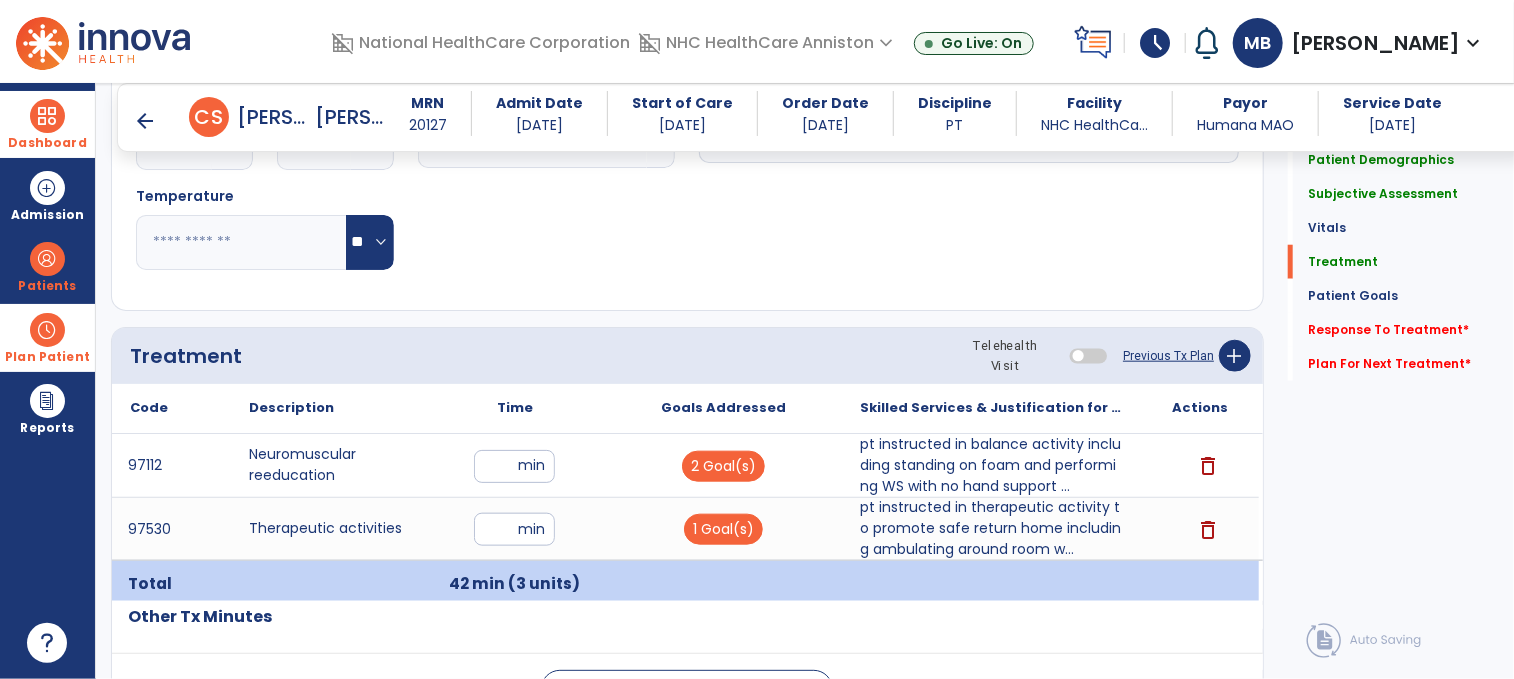 type on "**" 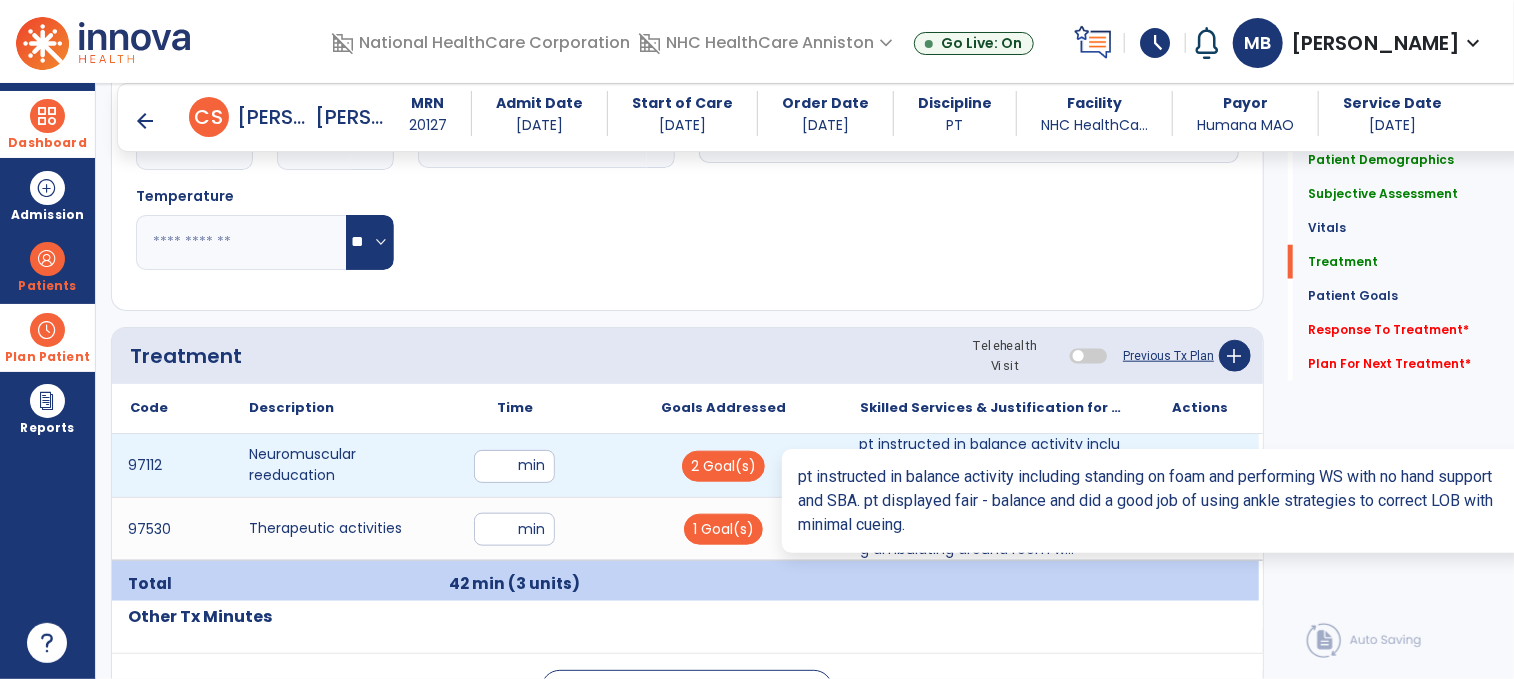 click on "pt instructed in balance activity including standing on foam and performing WS with no hand support ..." at bounding box center (991, 465) 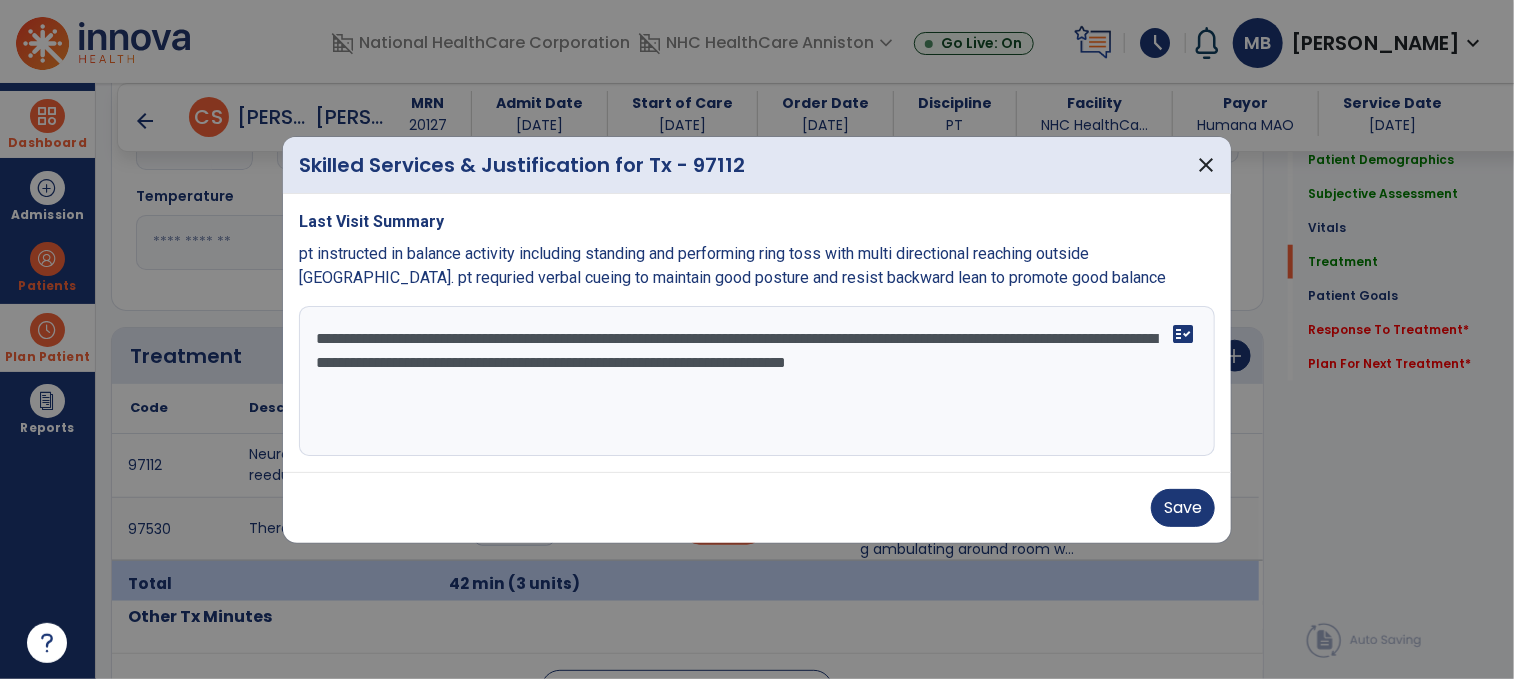 click on "**********" at bounding box center [757, 381] 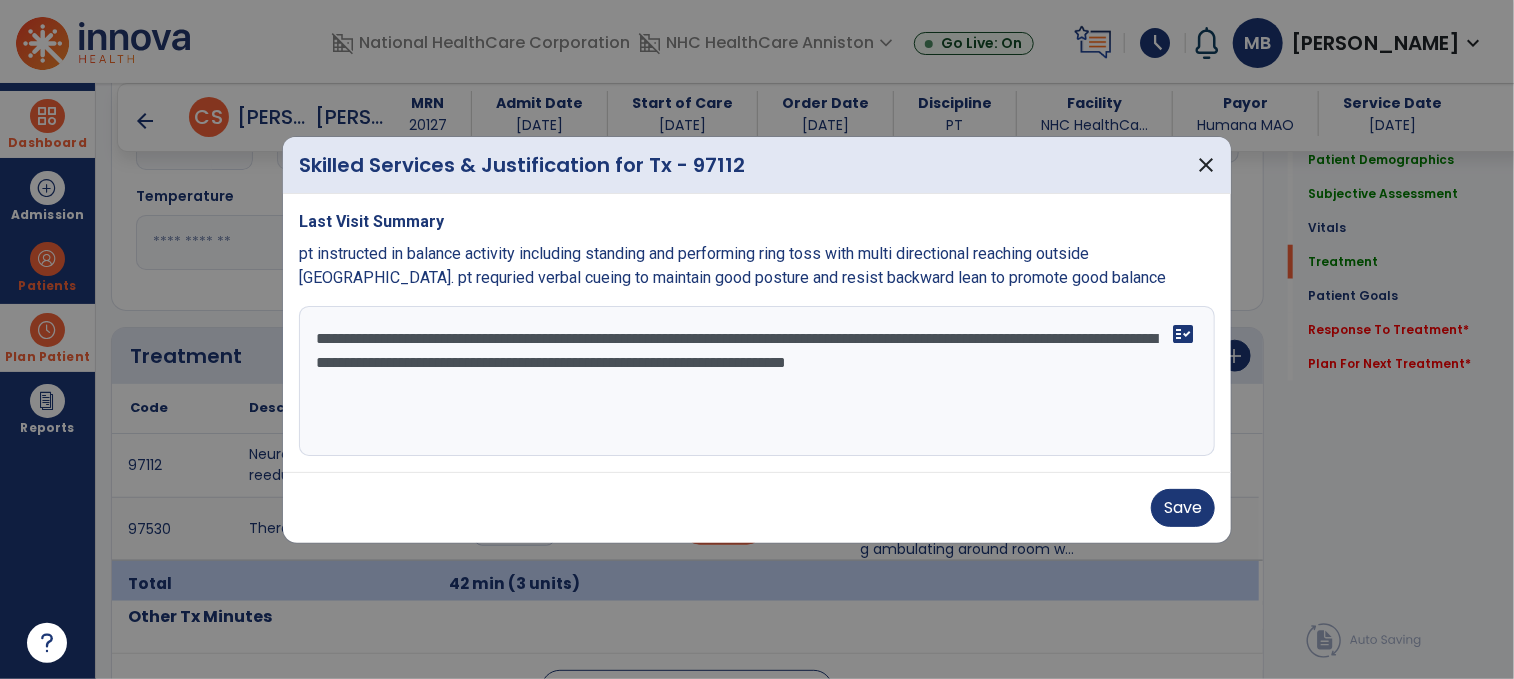 paste on "**********" 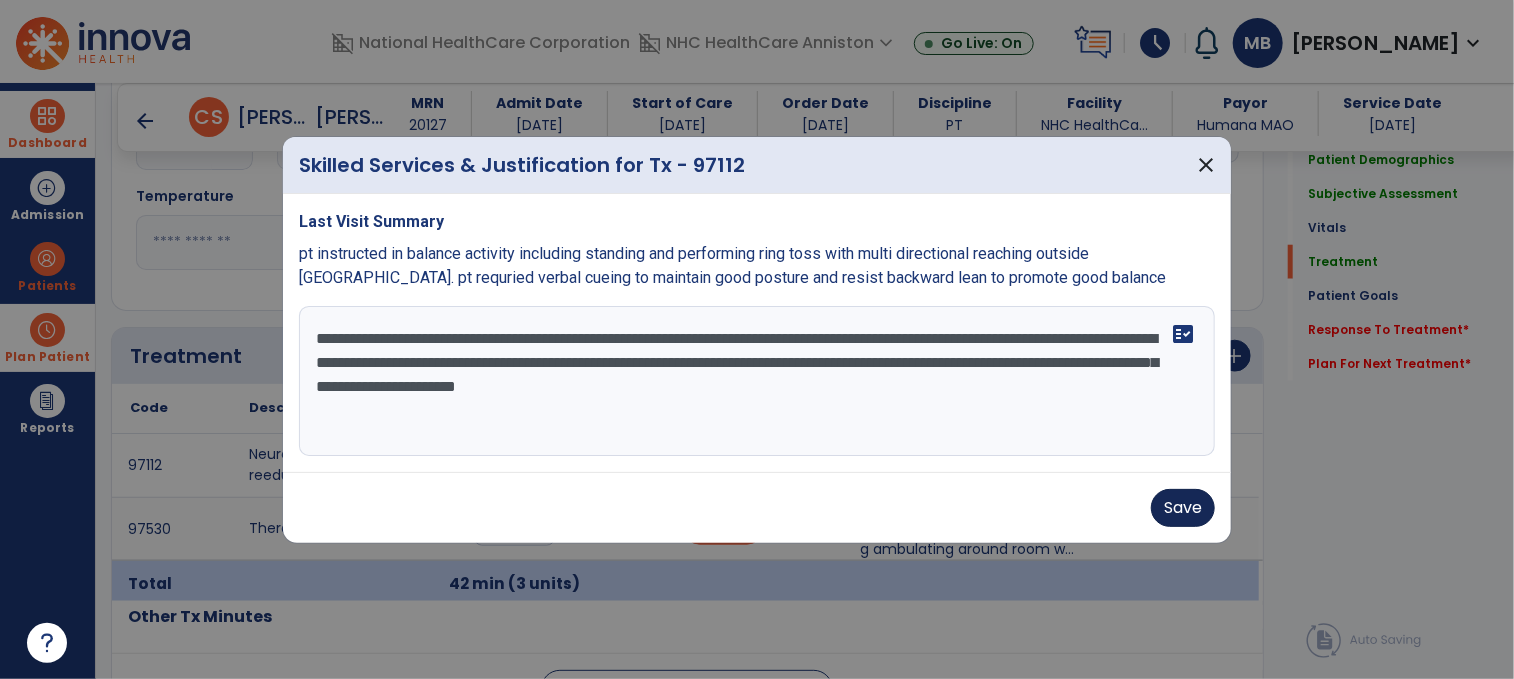 type on "**********" 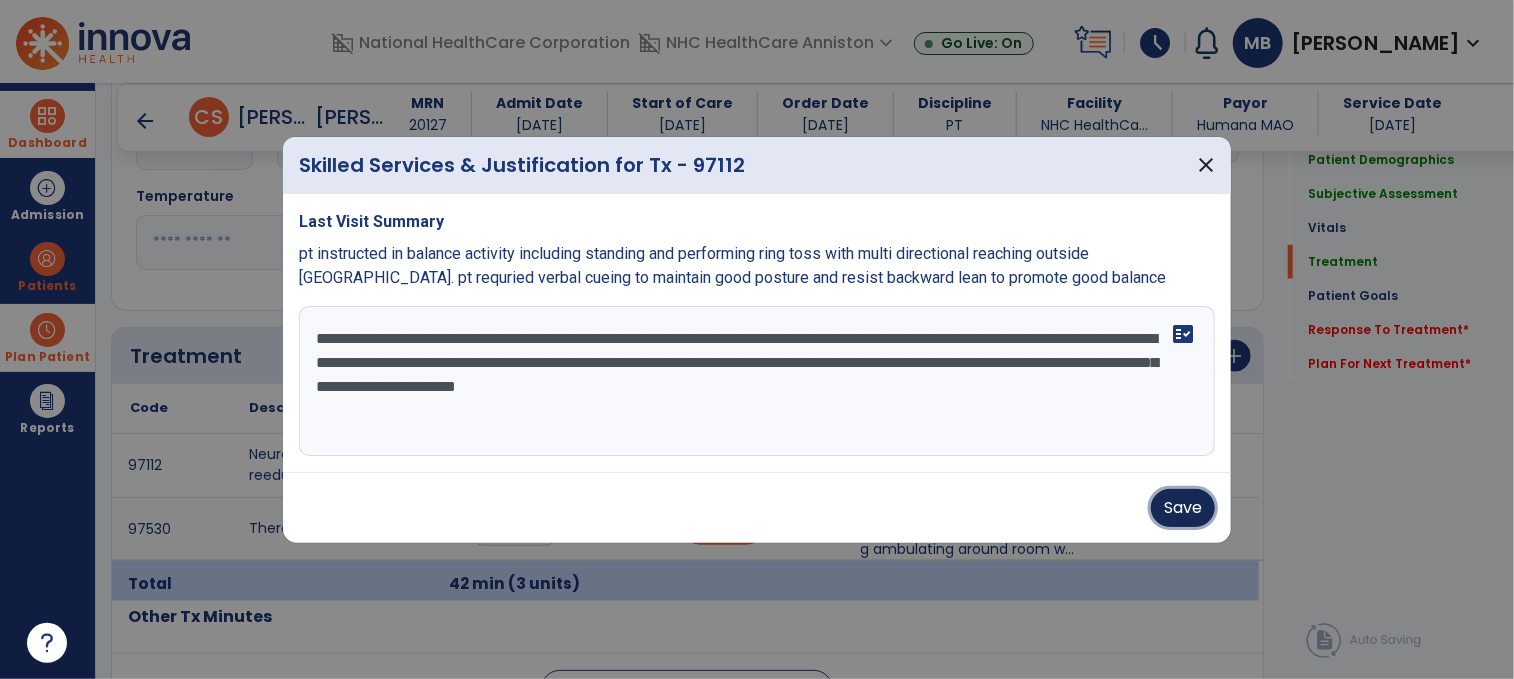 click on "Save" at bounding box center (1183, 508) 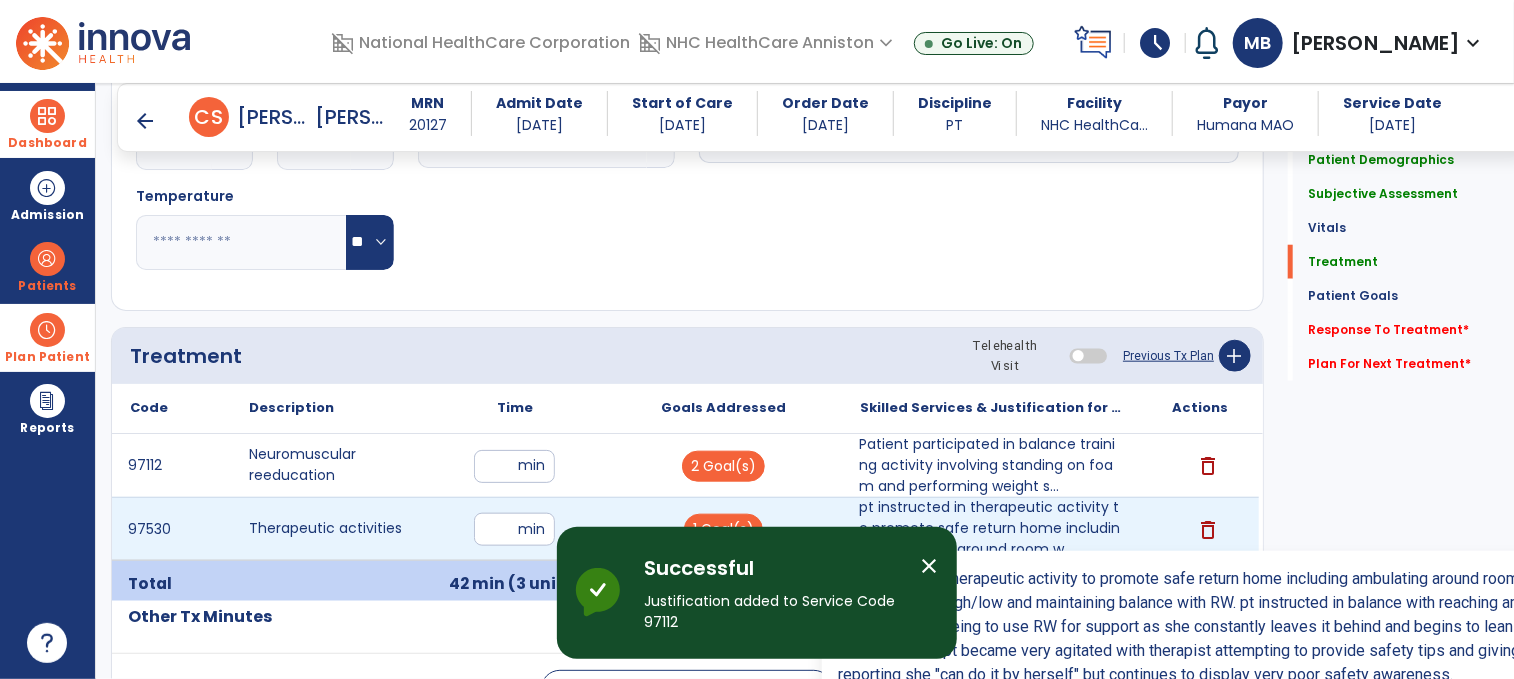 click on "pt instructed in therapeutic activity to promote safe return home including ambulating around room w..." at bounding box center [991, 528] 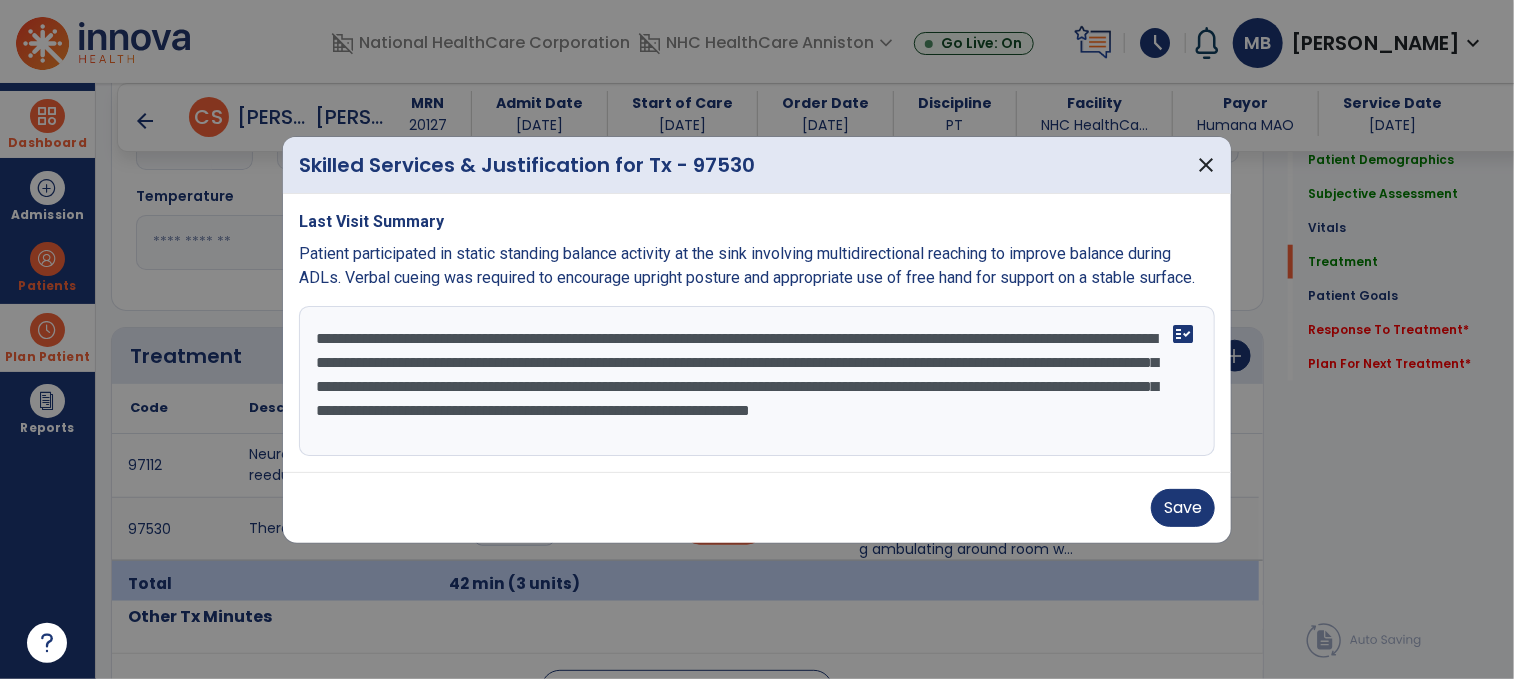 click on "**********" at bounding box center (757, 381) 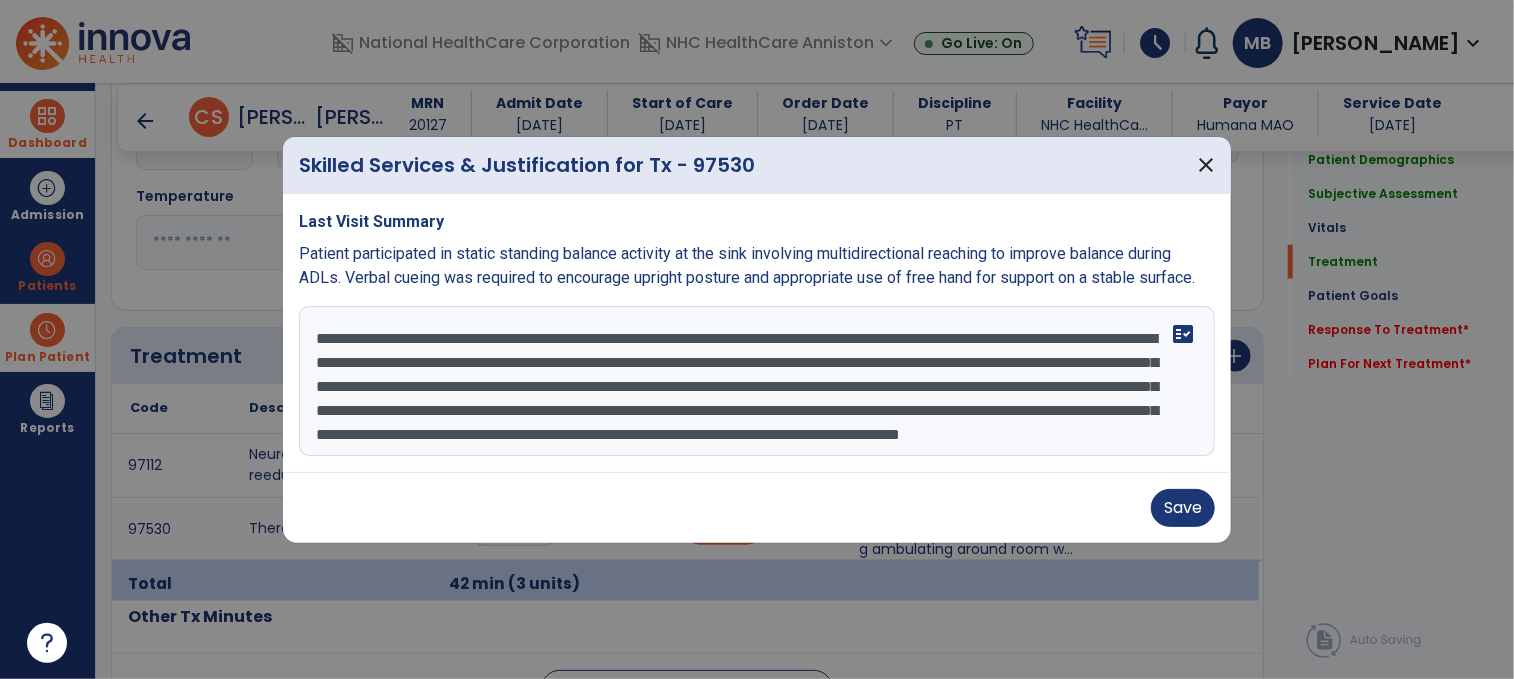scroll, scrollTop: 39, scrollLeft: 0, axis: vertical 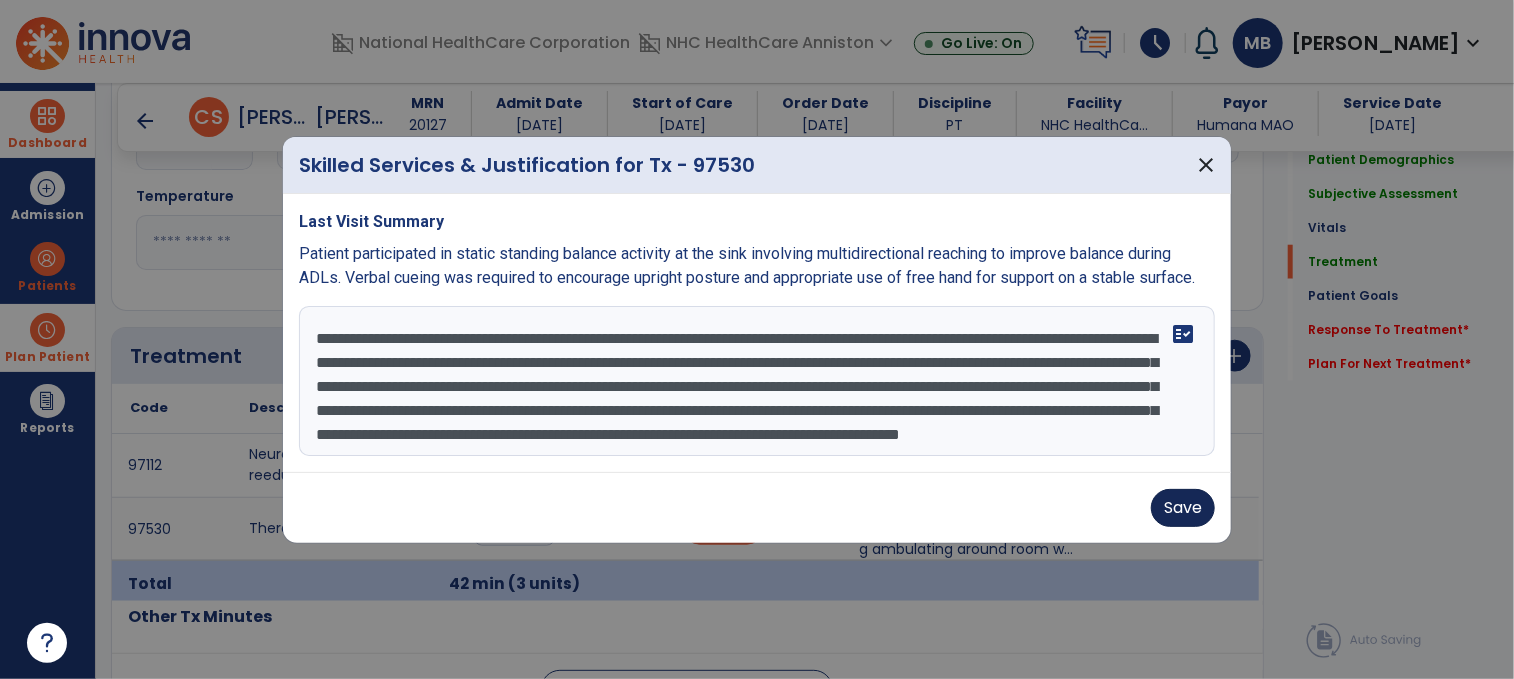 type on "**********" 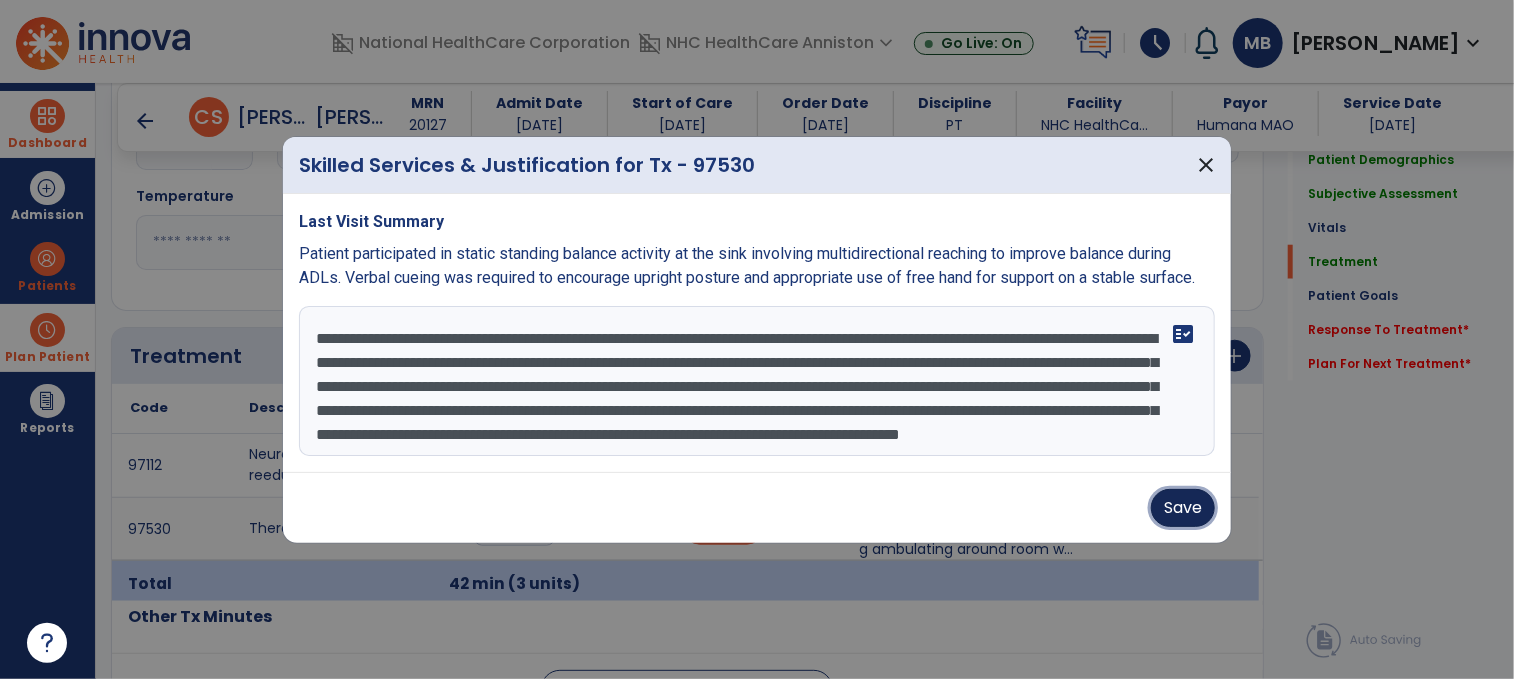 click on "Save" at bounding box center (1183, 508) 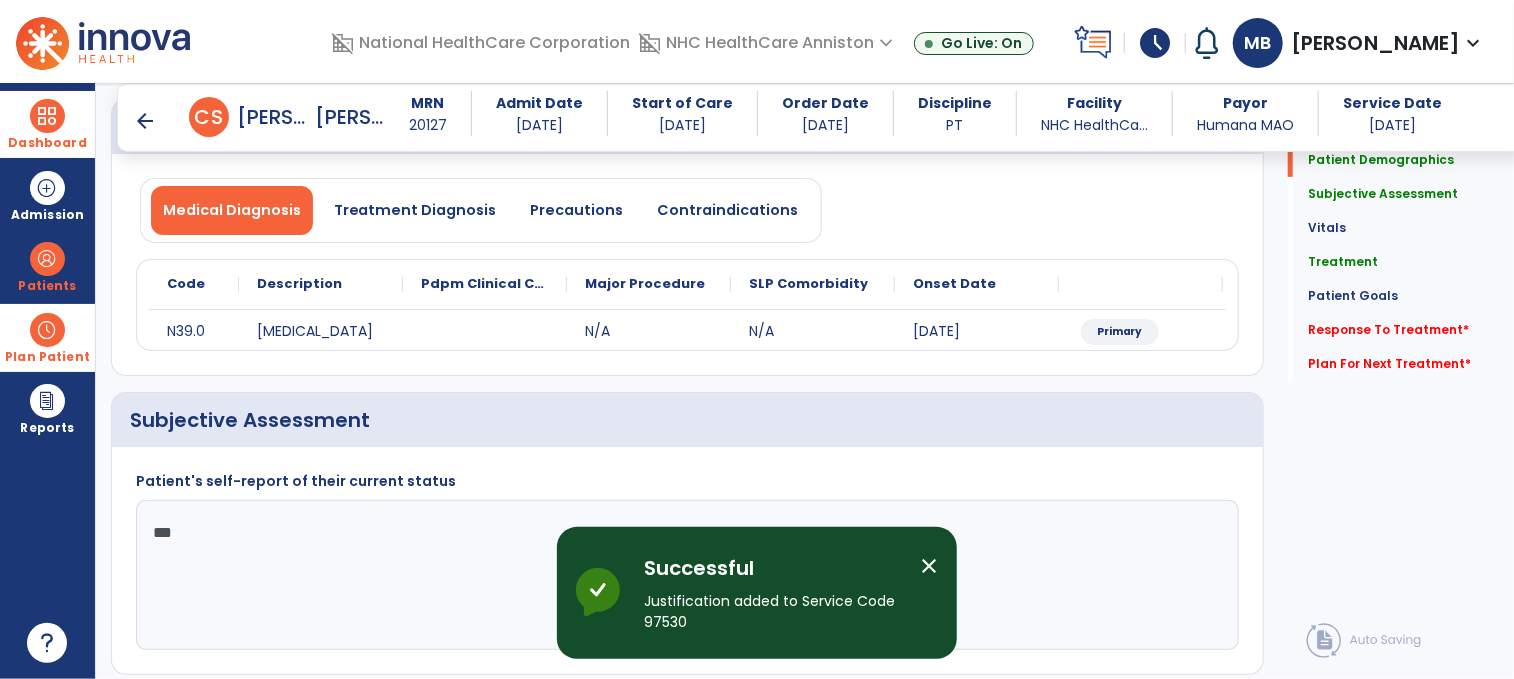 scroll, scrollTop: 140, scrollLeft: 0, axis: vertical 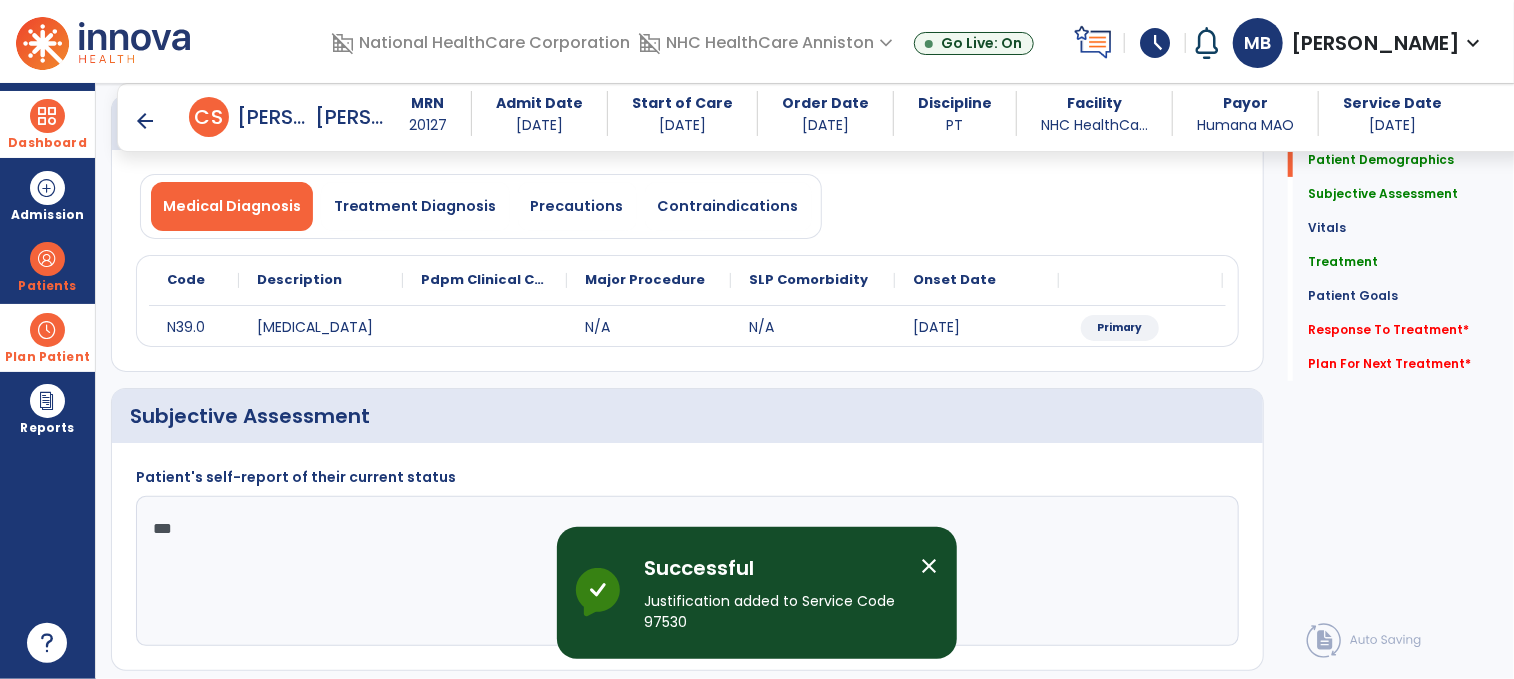 click on "**" 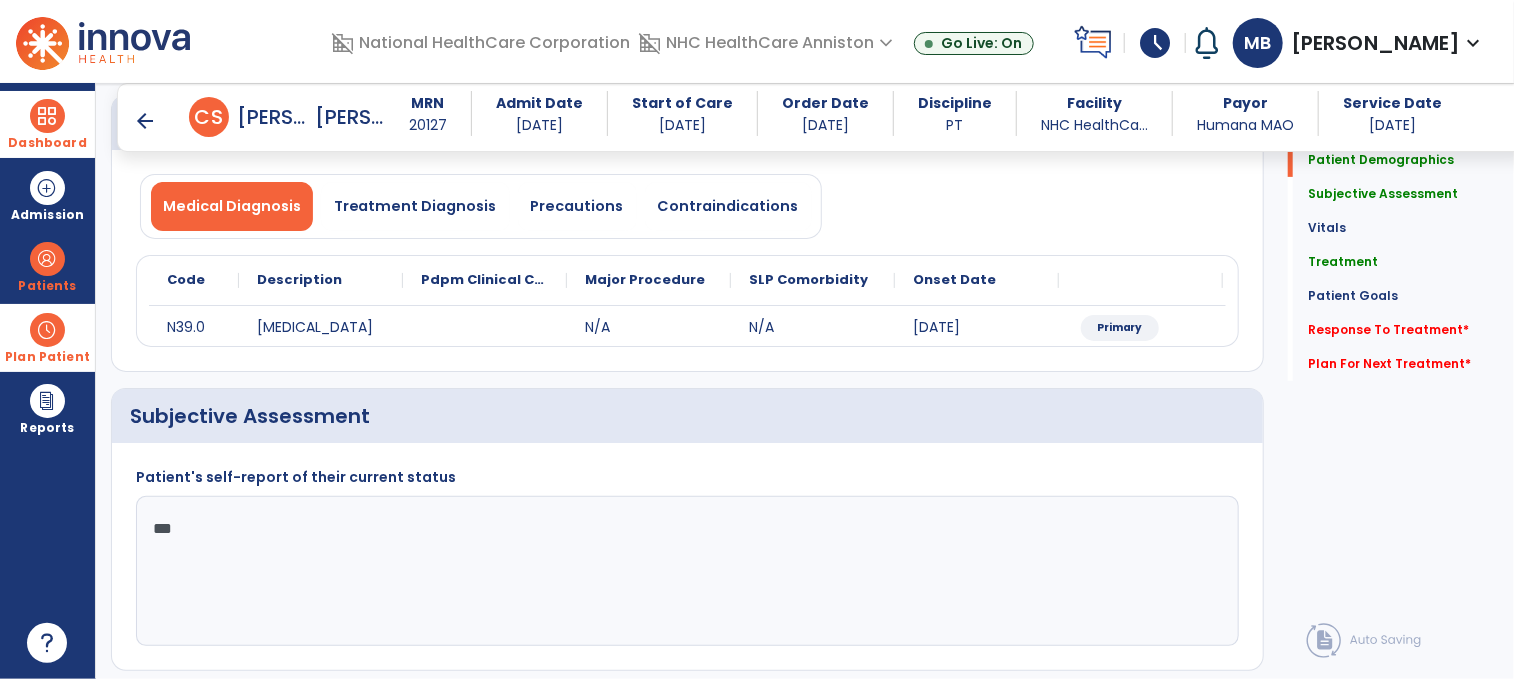 click on "**" 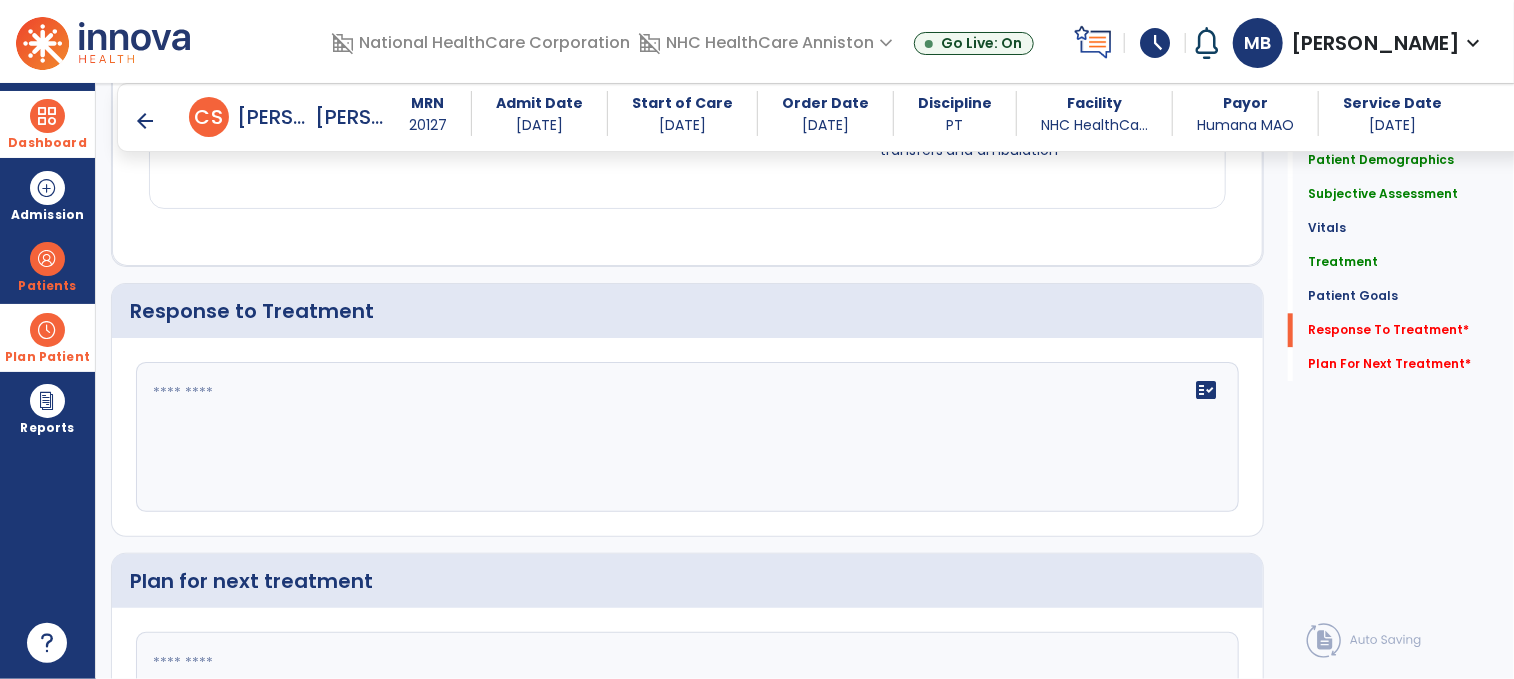 type on "**********" 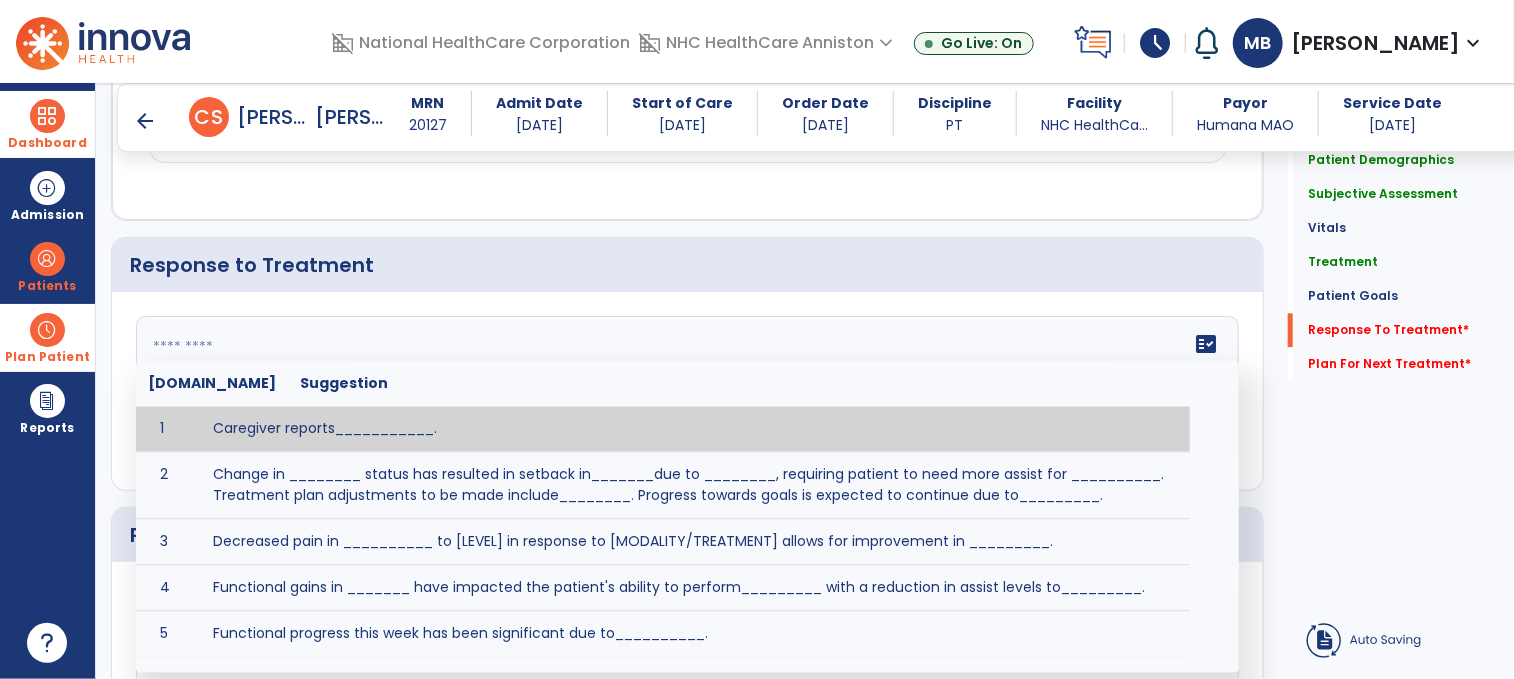 click 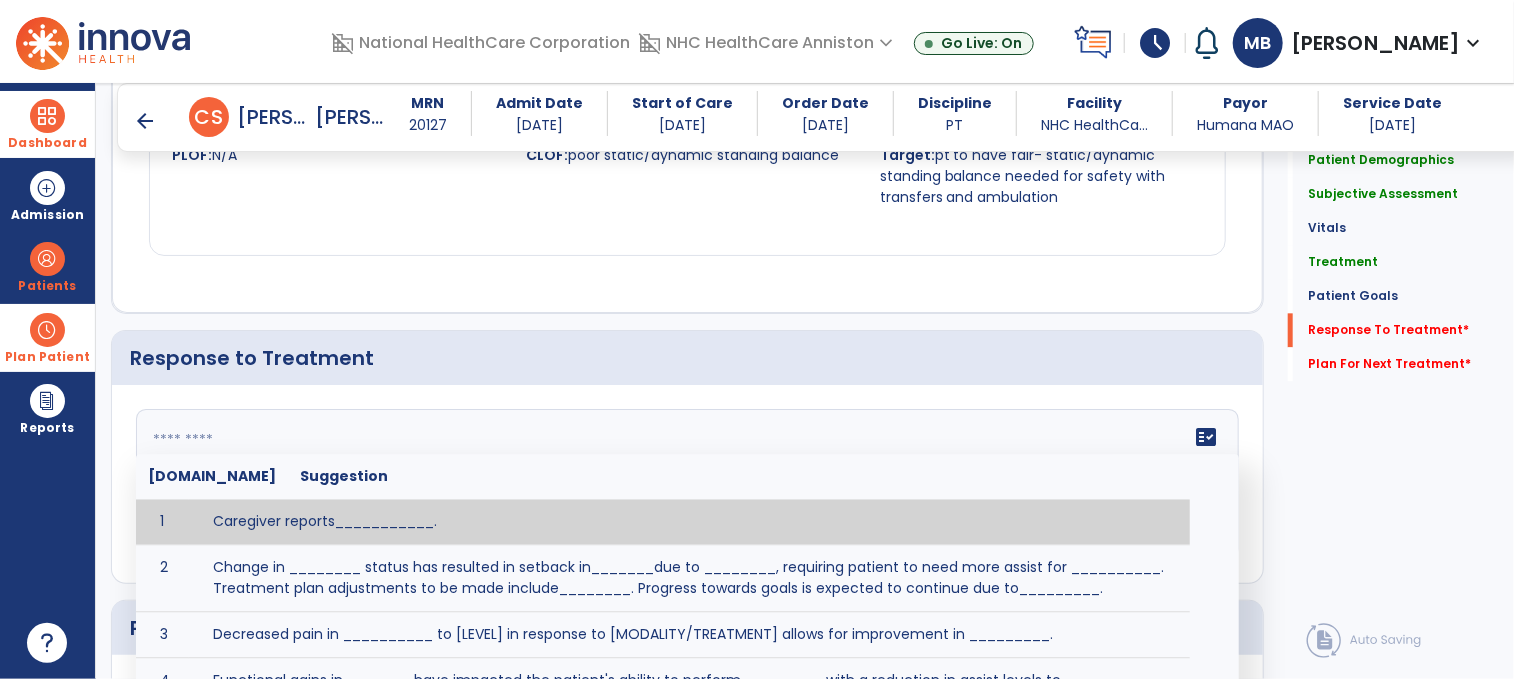scroll, scrollTop: 2311, scrollLeft: 0, axis: vertical 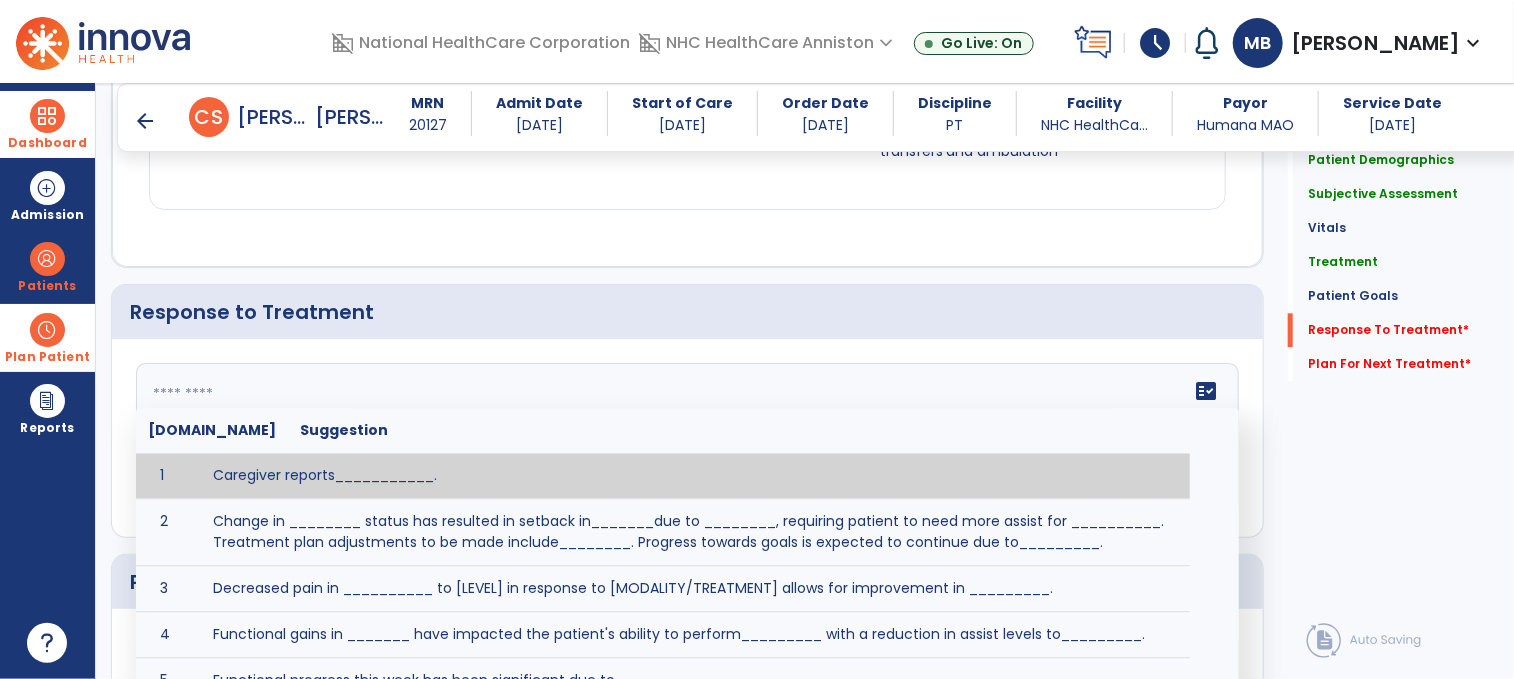 paste on "**********" 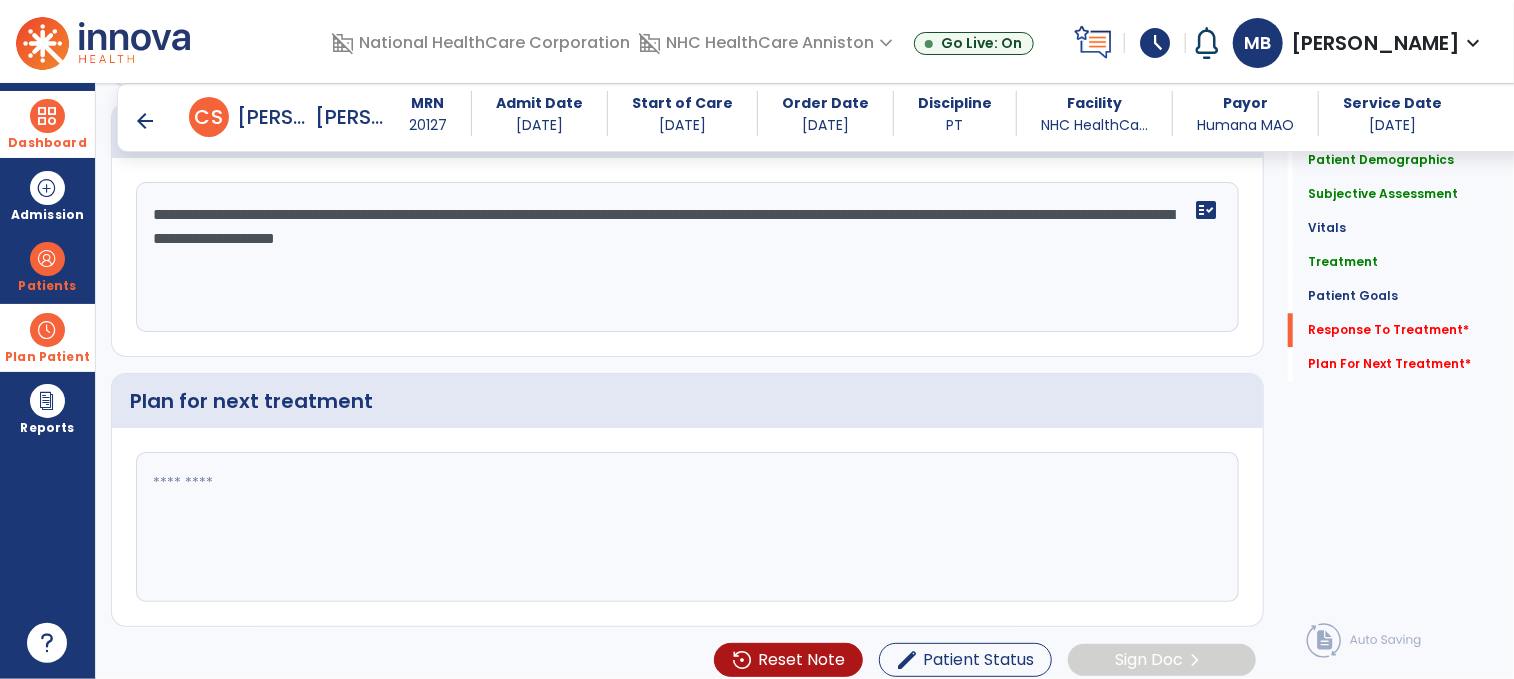 type on "**********" 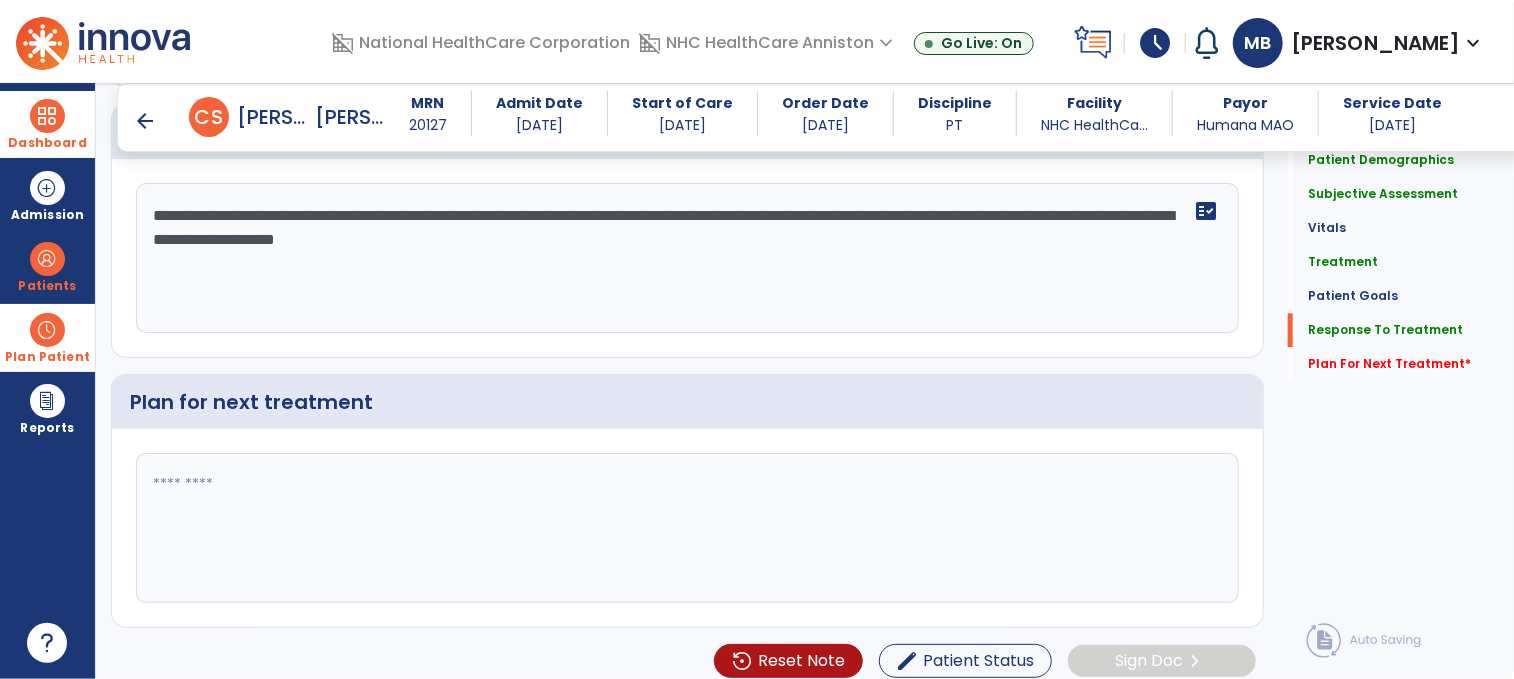 scroll, scrollTop: 2492, scrollLeft: 0, axis: vertical 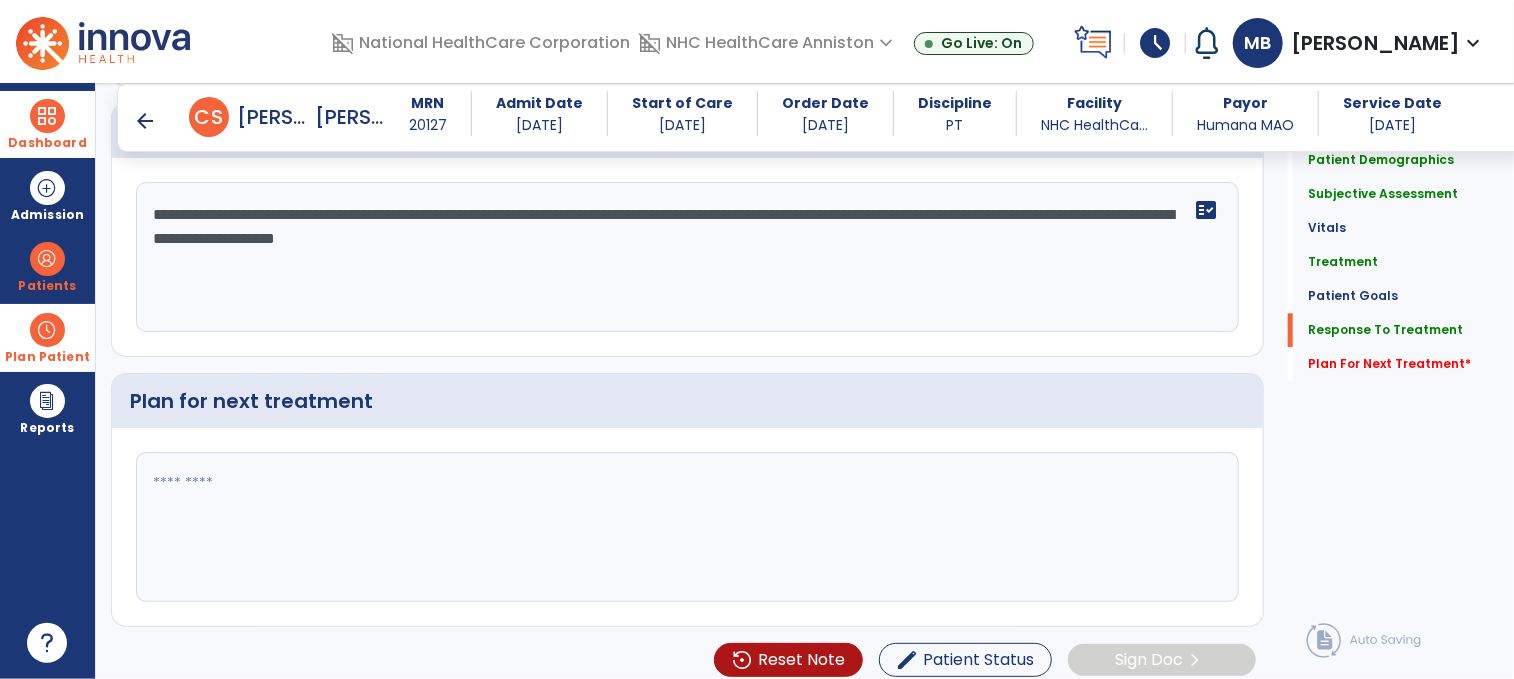 click 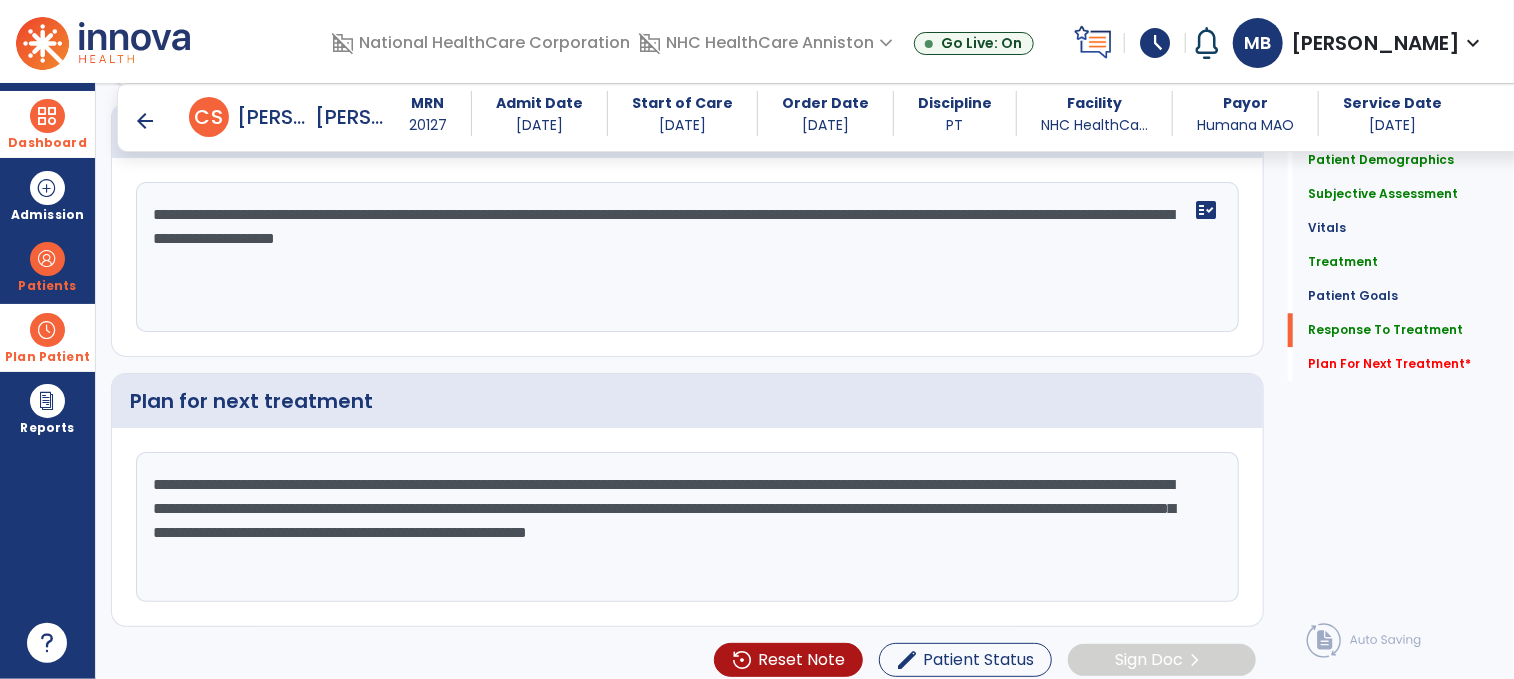 type on "**********" 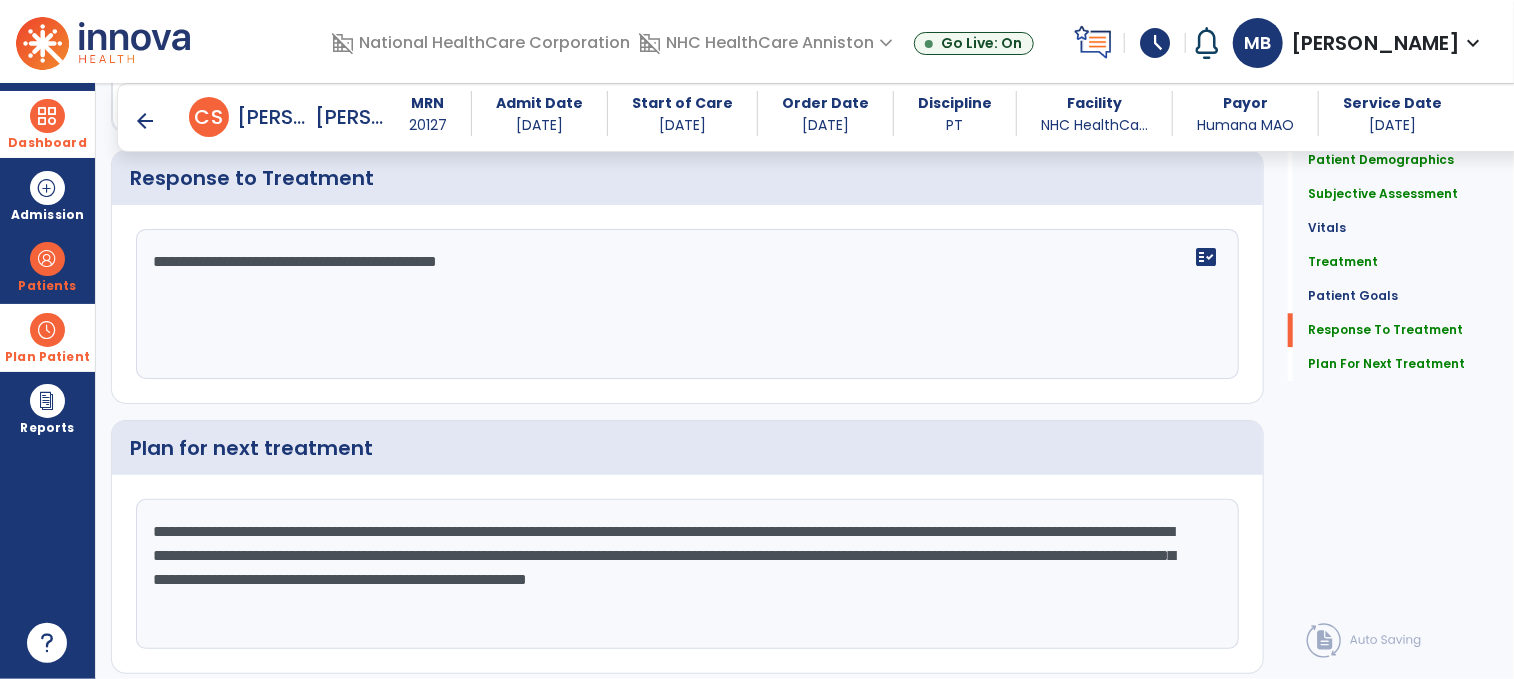scroll, scrollTop: 2492, scrollLeft: 0, axis: vertical 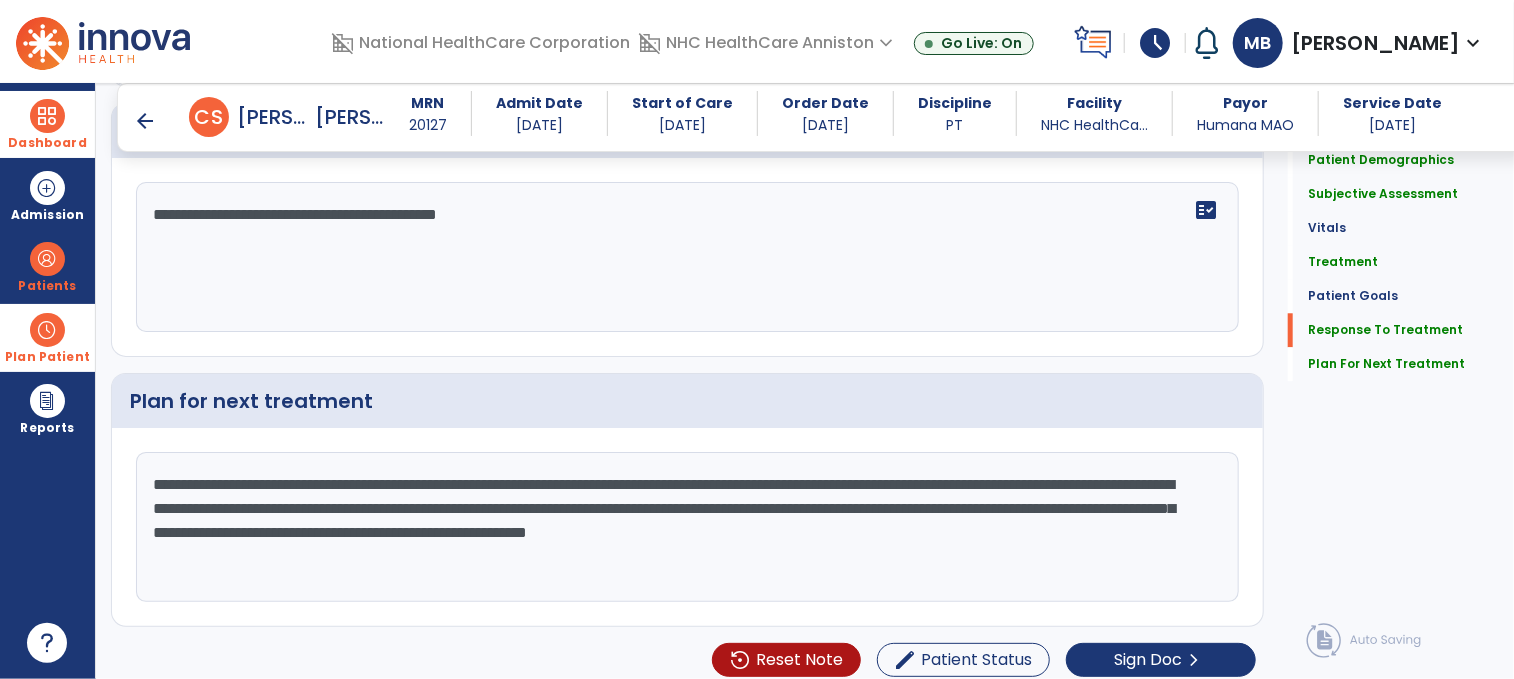 type on "**********" 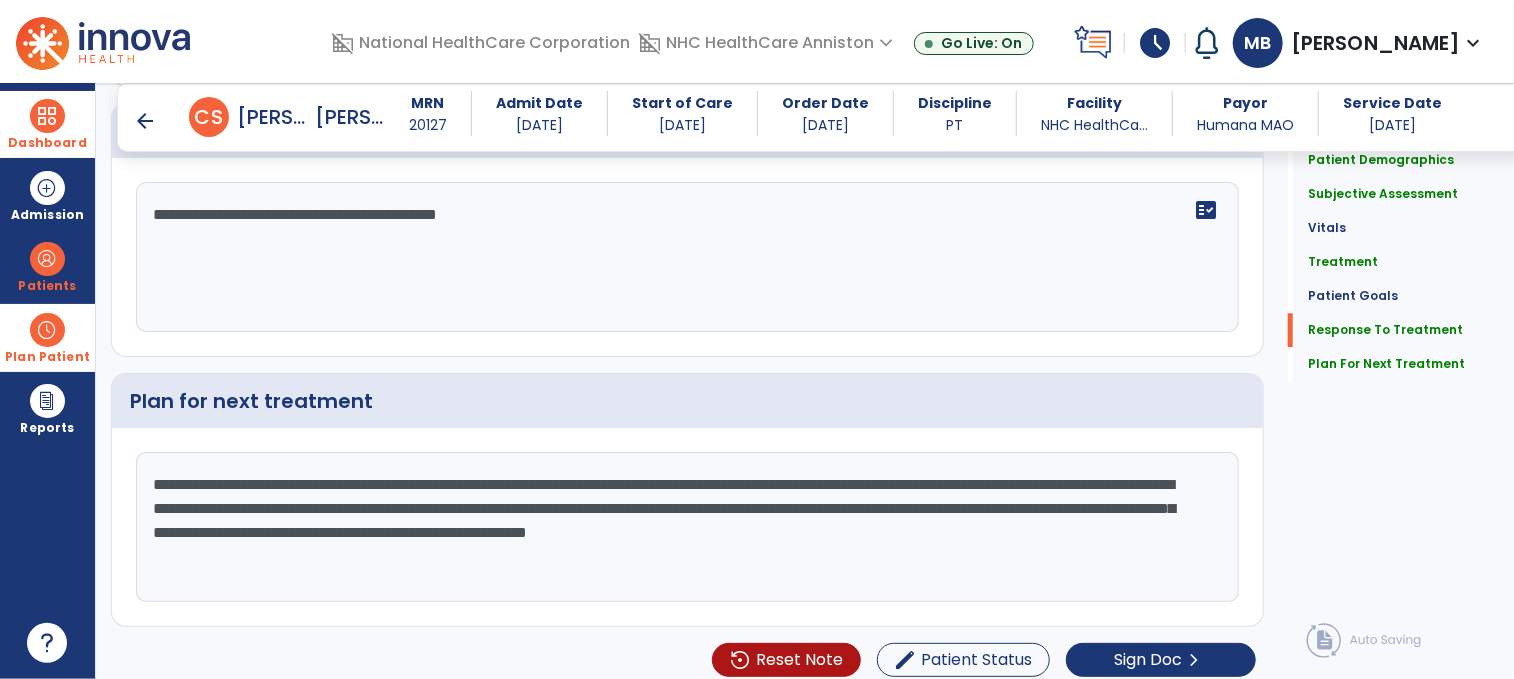 click on "**********" 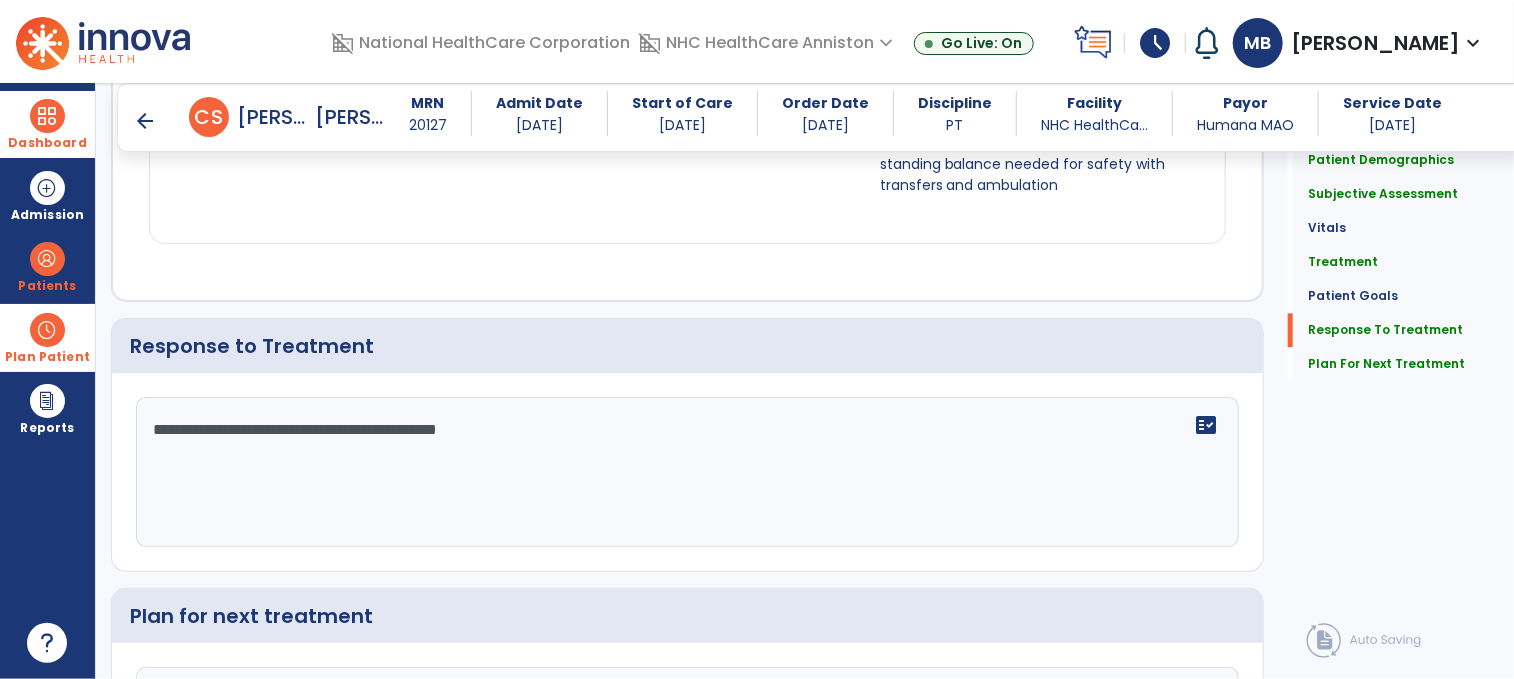 scroll, scrollTop: 2499, scrollLeft: 0, axis: vertical 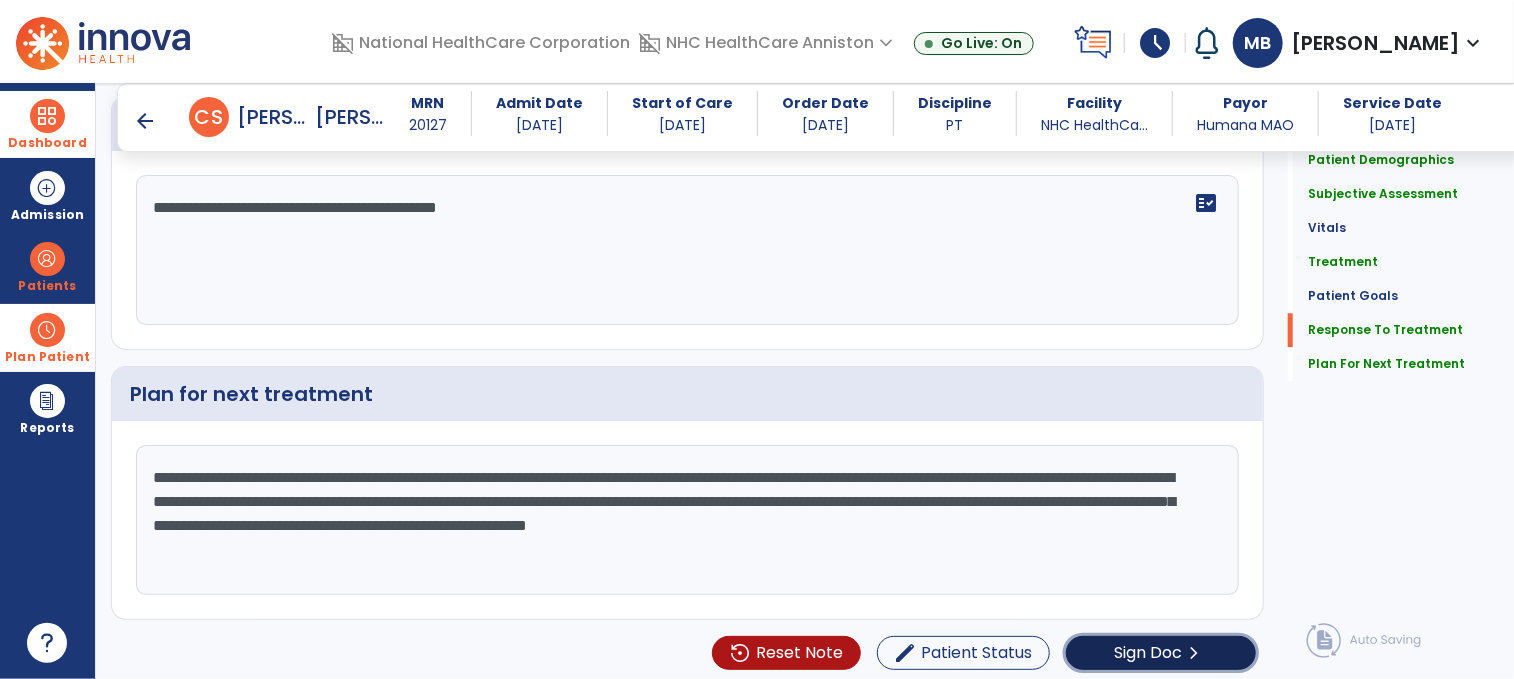 click on "Sign Doc  chevron_right" 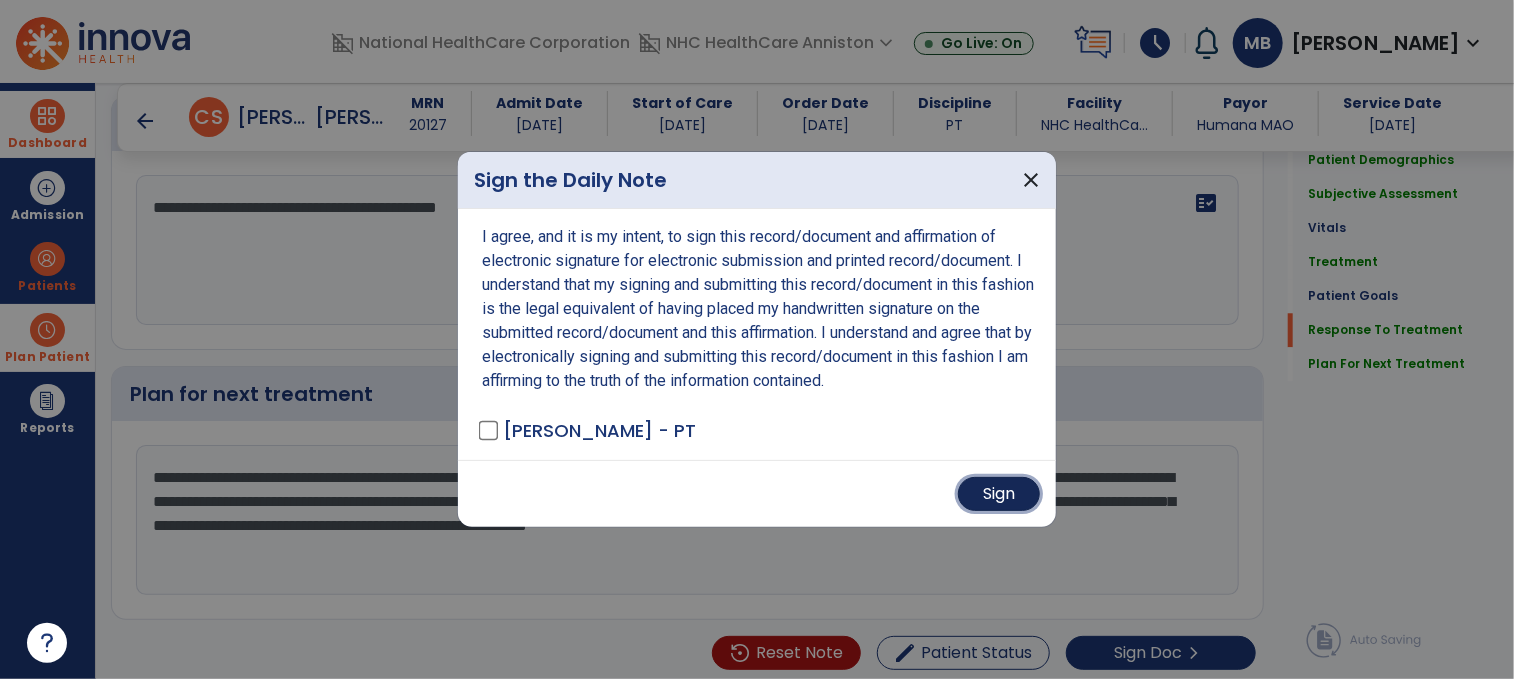 click on "Sign" at bounding box center (999, 494) 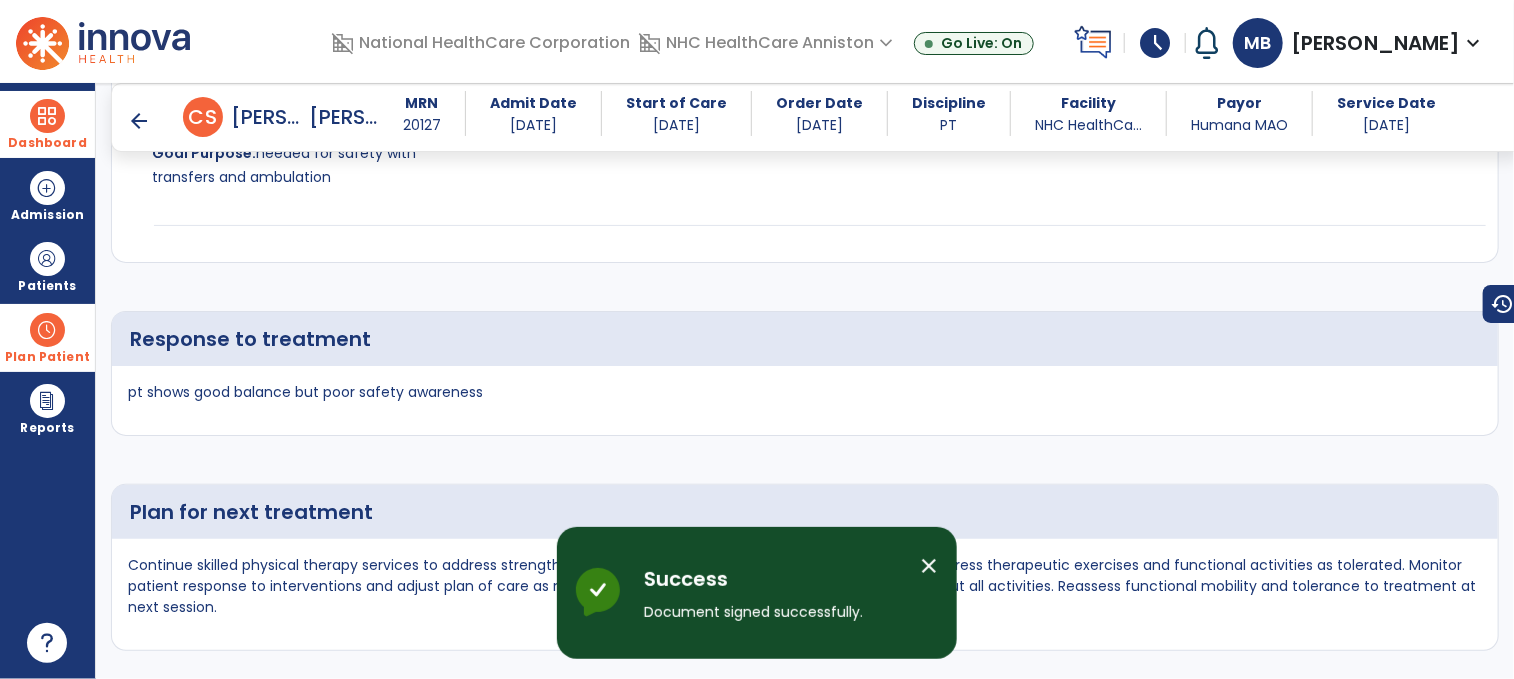 scroll, scrollTop: 3163, scrollLeft: 0, axis: vertical 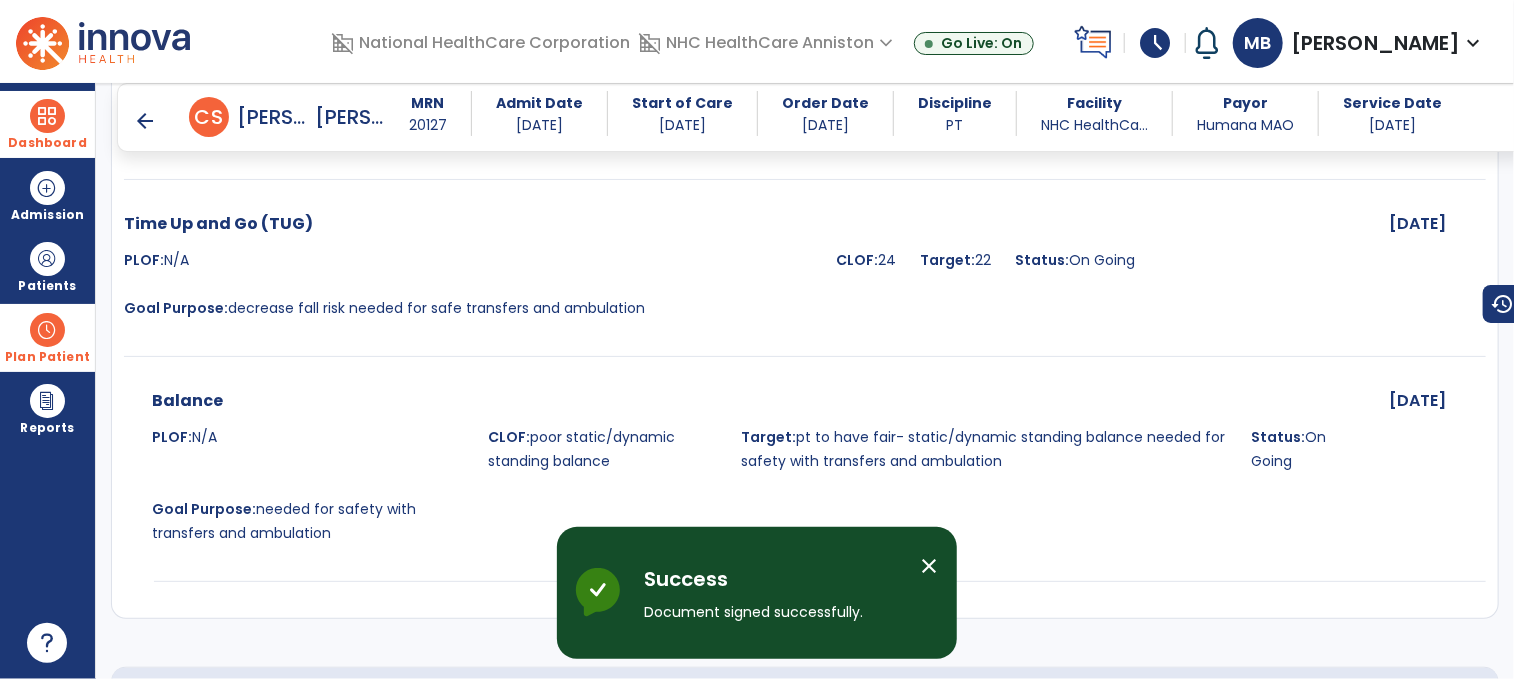 click on "arrow_back" at bounding box center [145, 121] 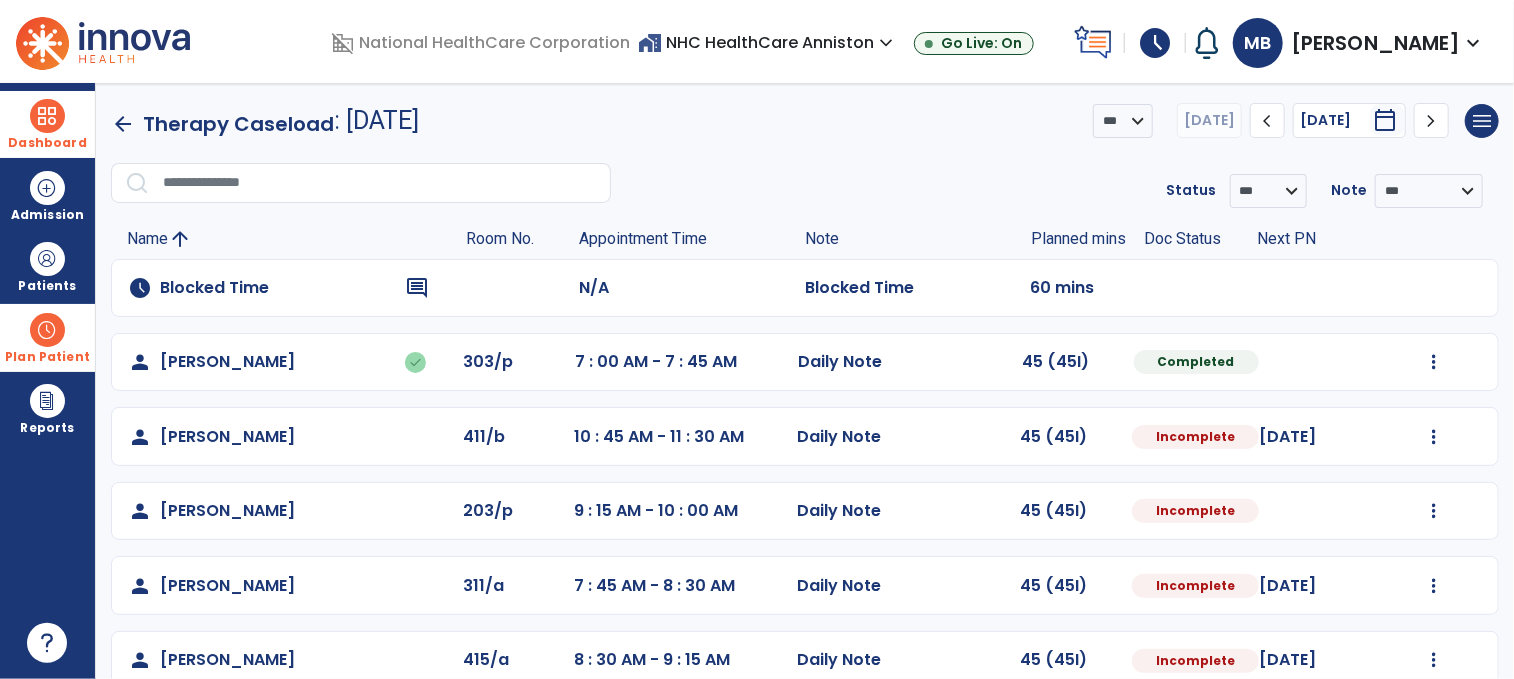 scroll, scrollTop: 104, scrollLeft: 0, axis: vertical 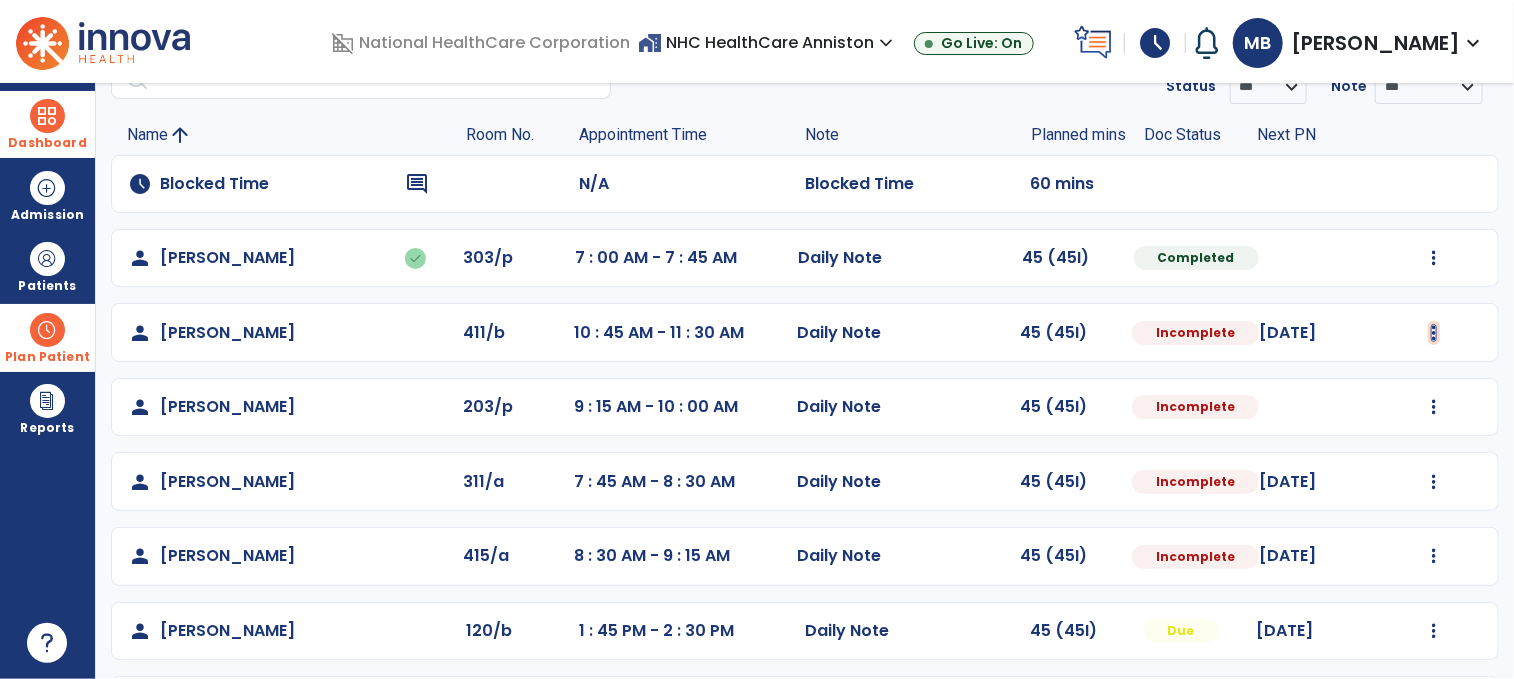 click at bounding box center (1434, 258) 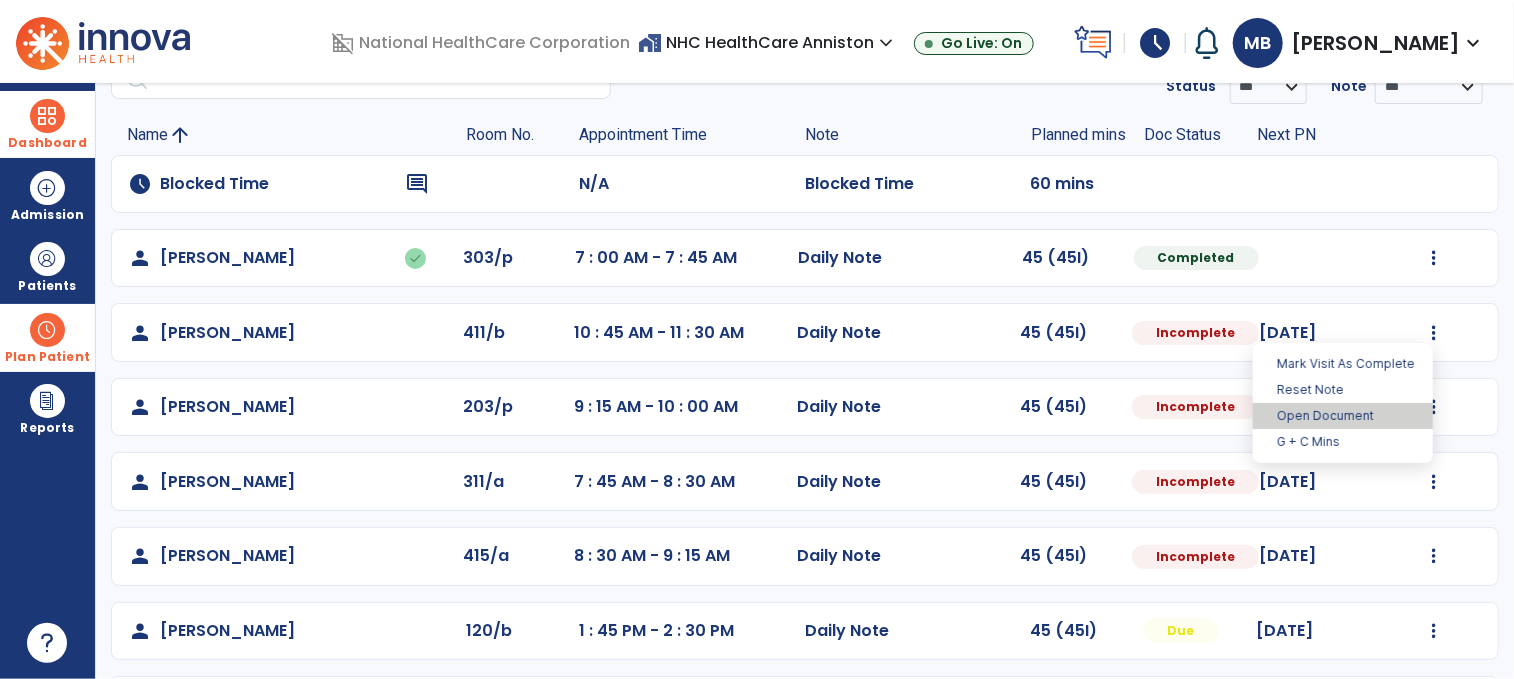 click on "Open Document" at bounding box center [1343, 416] 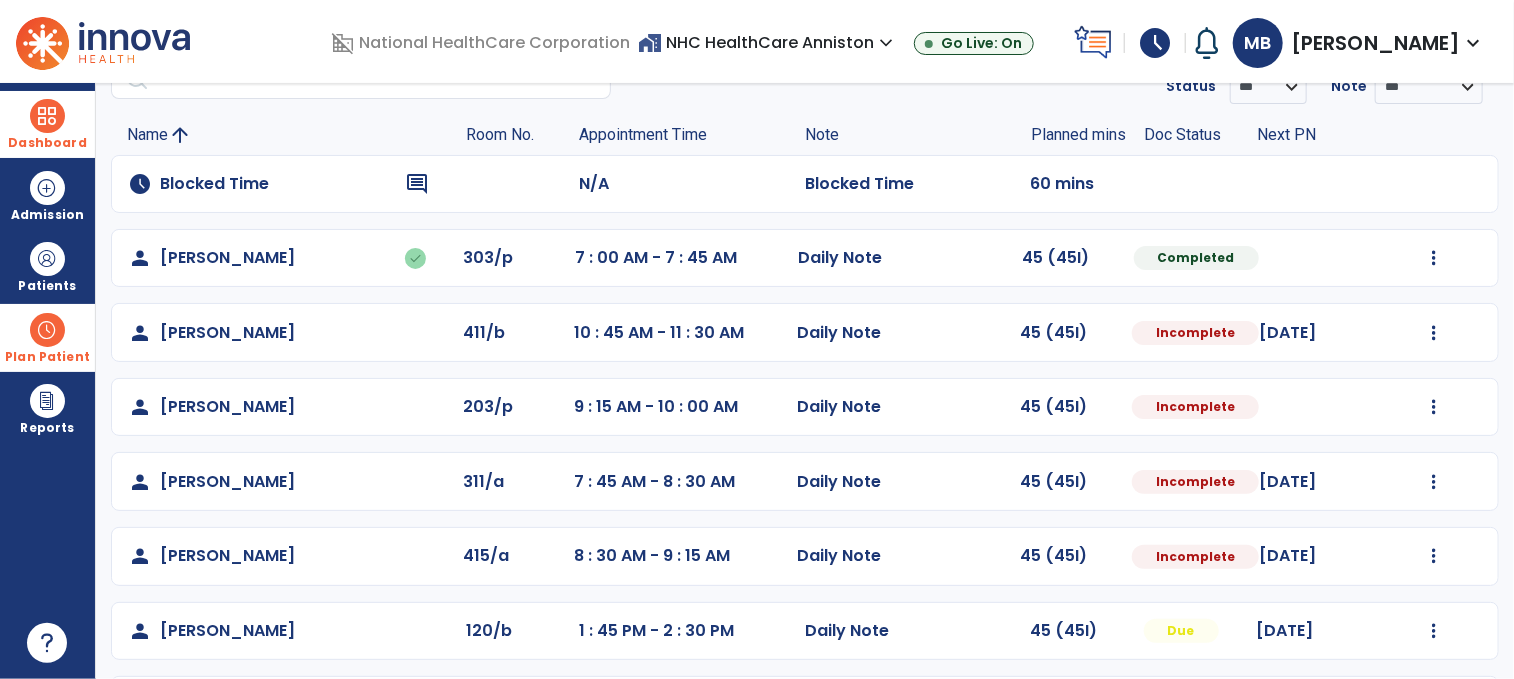 select on "*" 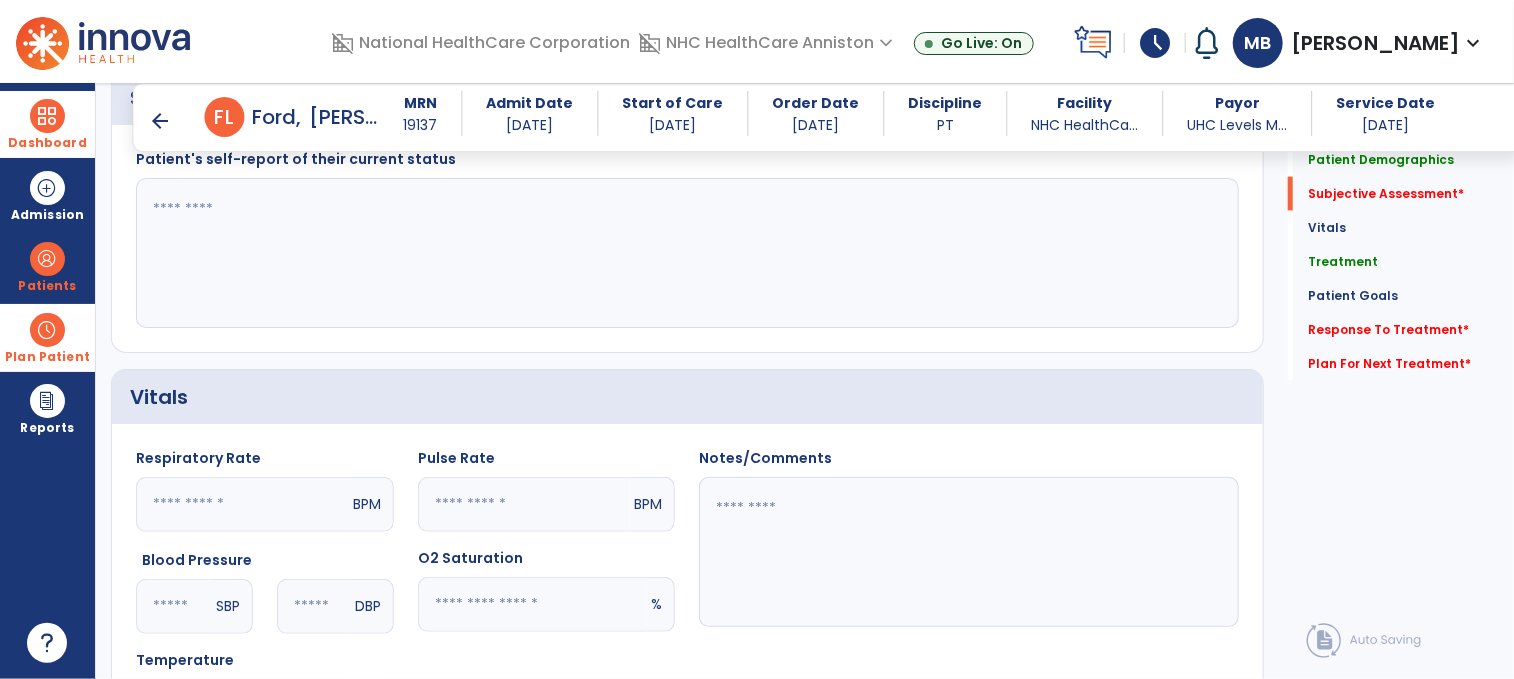 scroll, scrollTop: 1416, scrollLeft: 0, axis: vertical 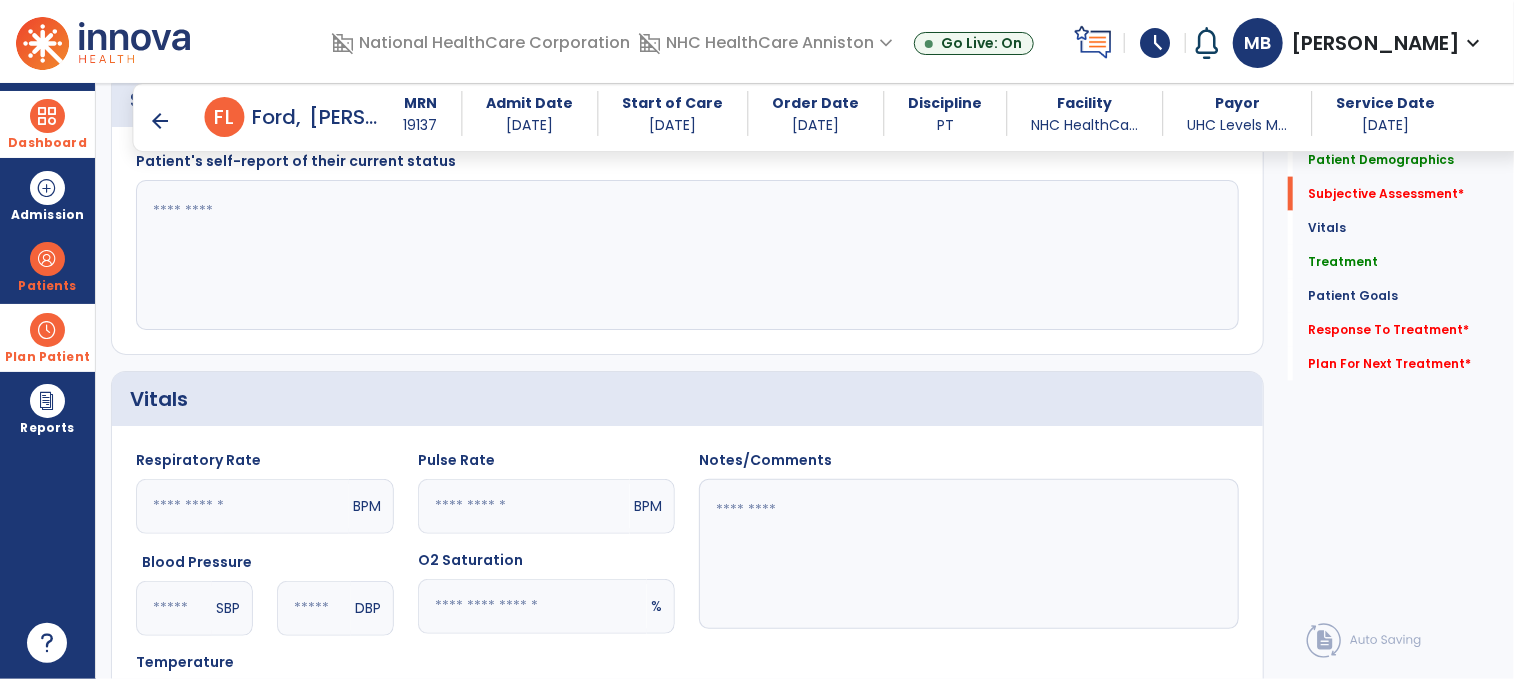click 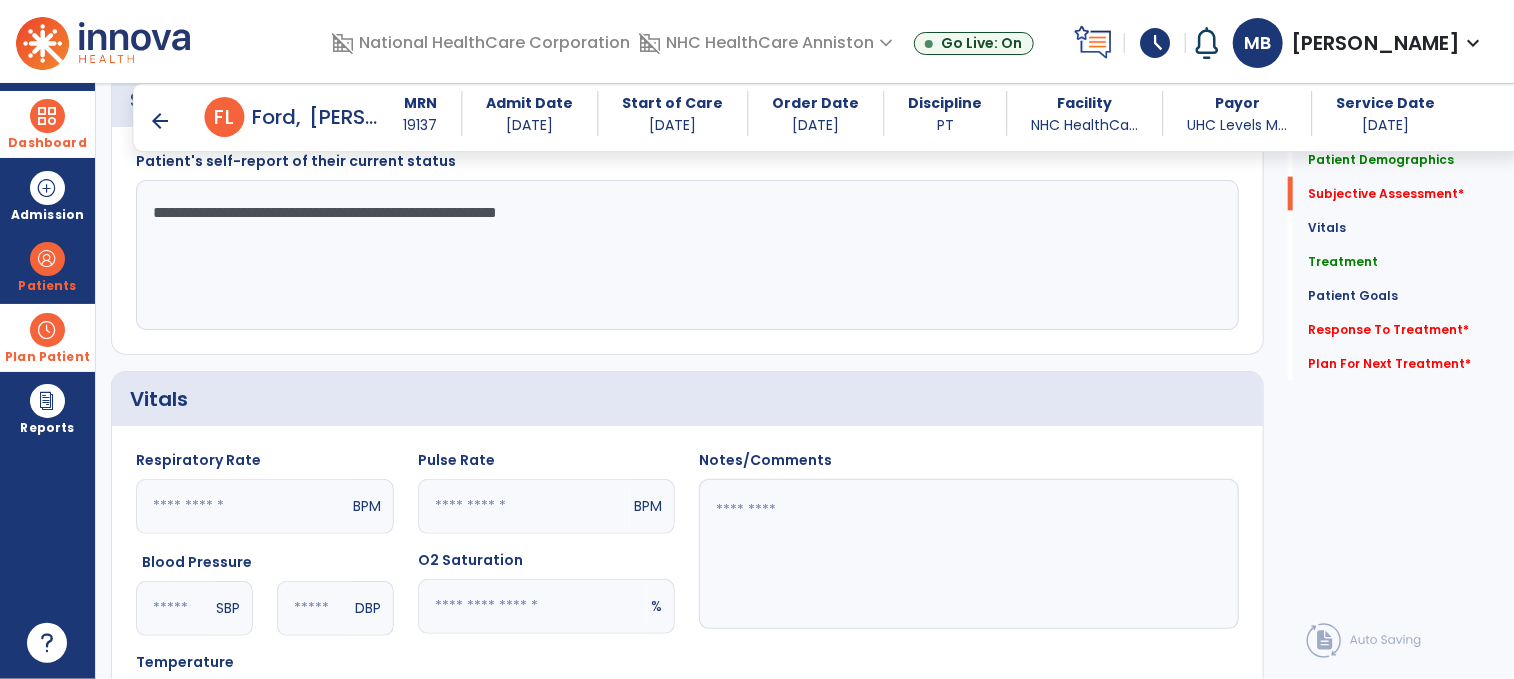 click on "**********" 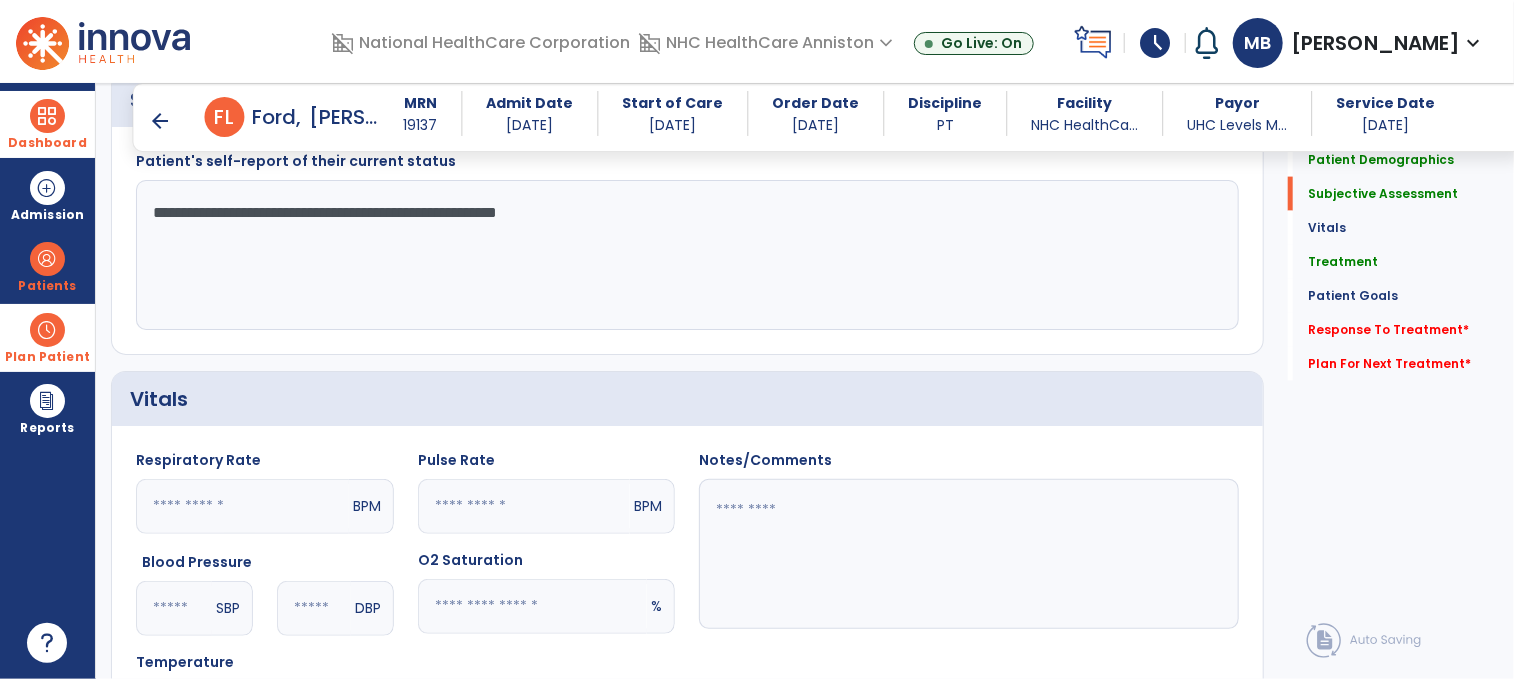 click on "**********" 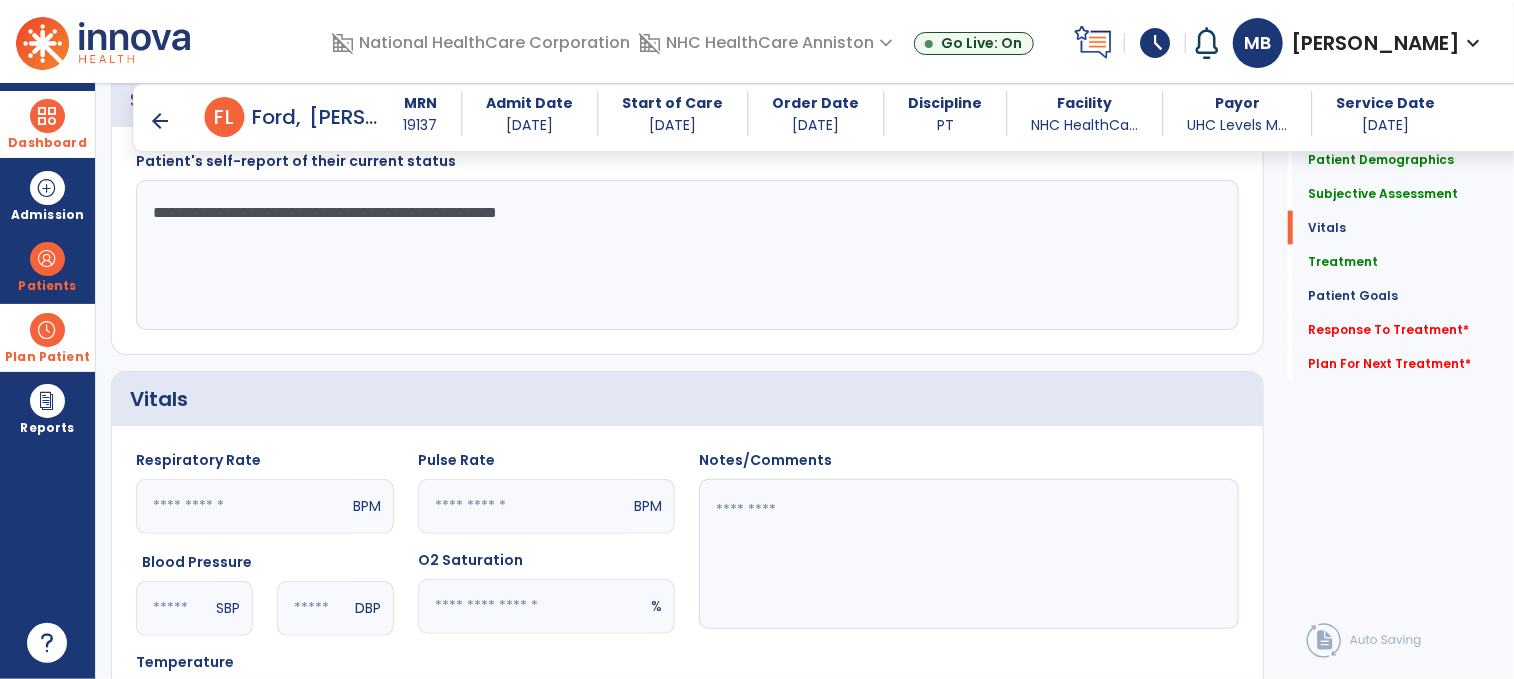 scroll, scrollTop: 1890, scrollLeft: 0, axis: vertical 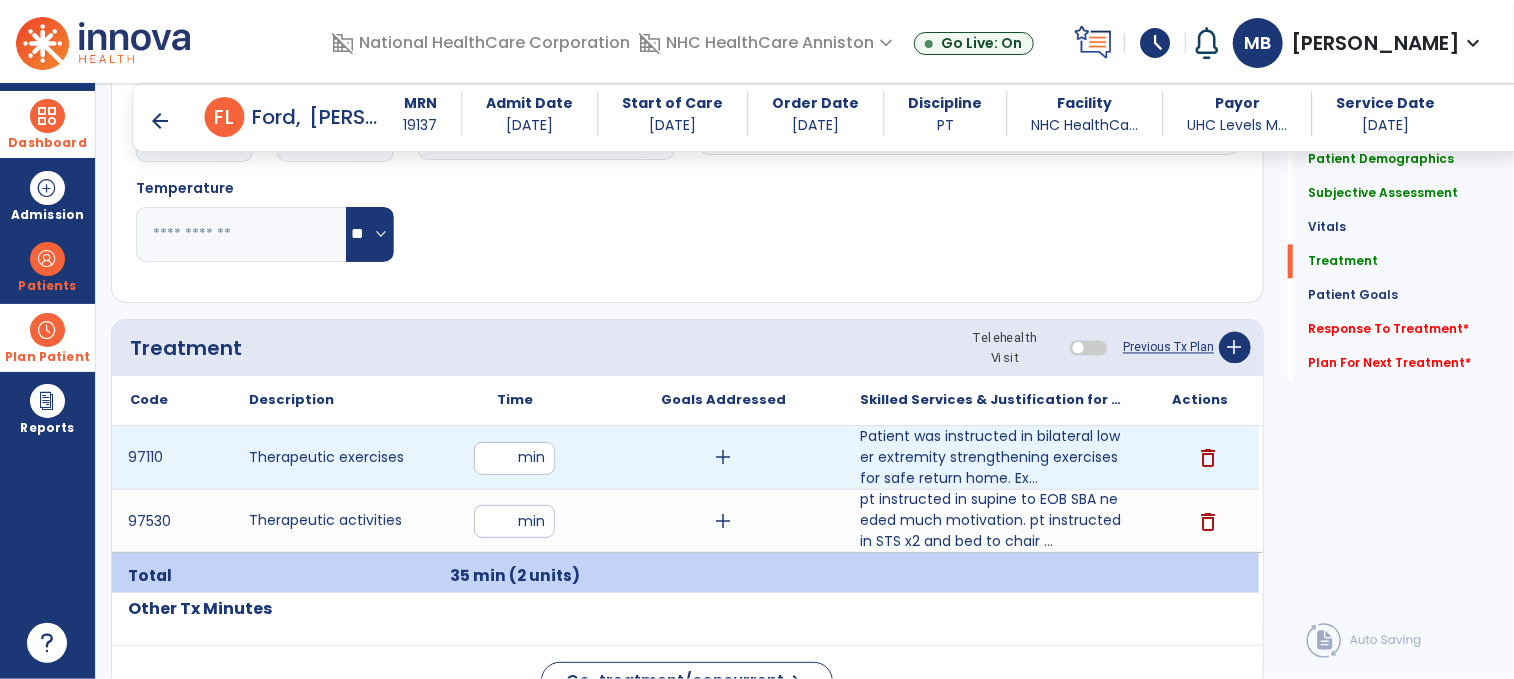 type on "**********" 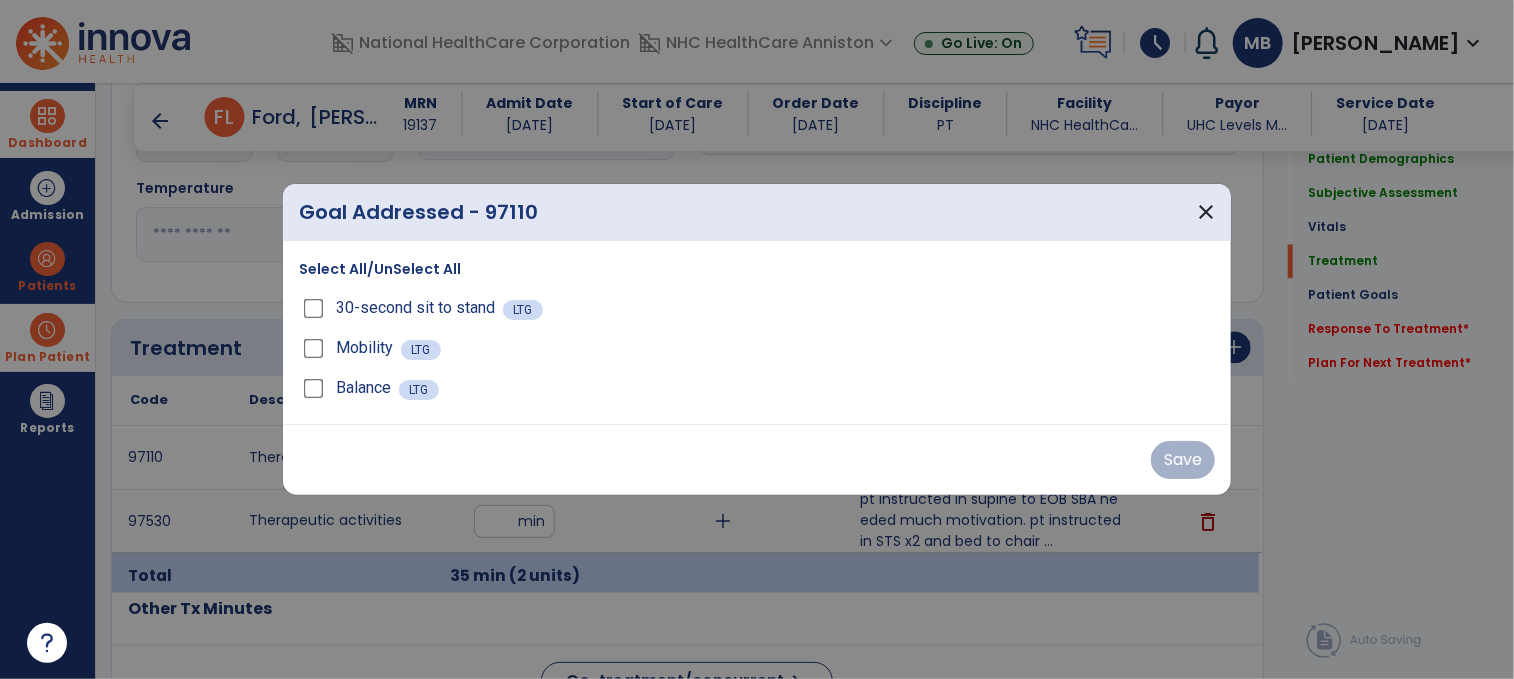 click on "30-second sit to stand" at bounding box center [401, 308] 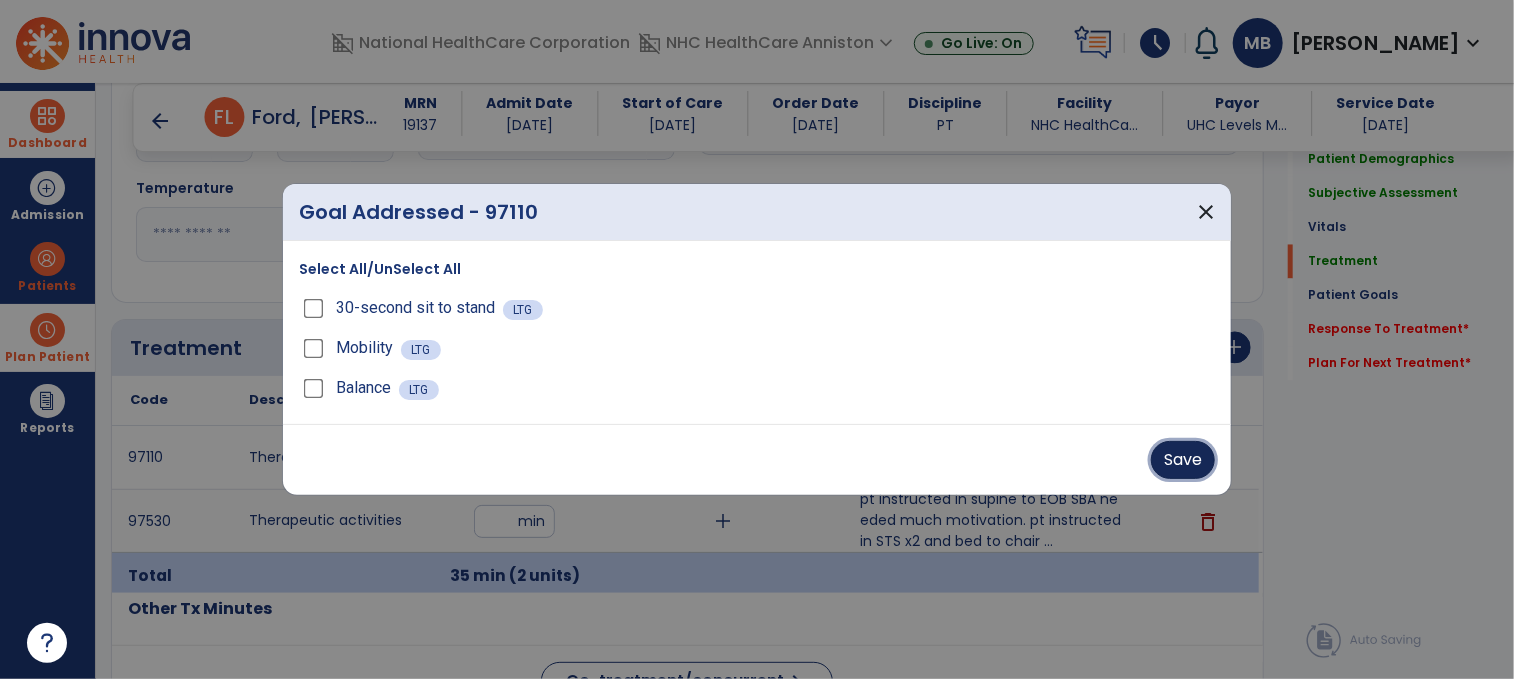 click on "Save" at bounding box center (1183, 460) 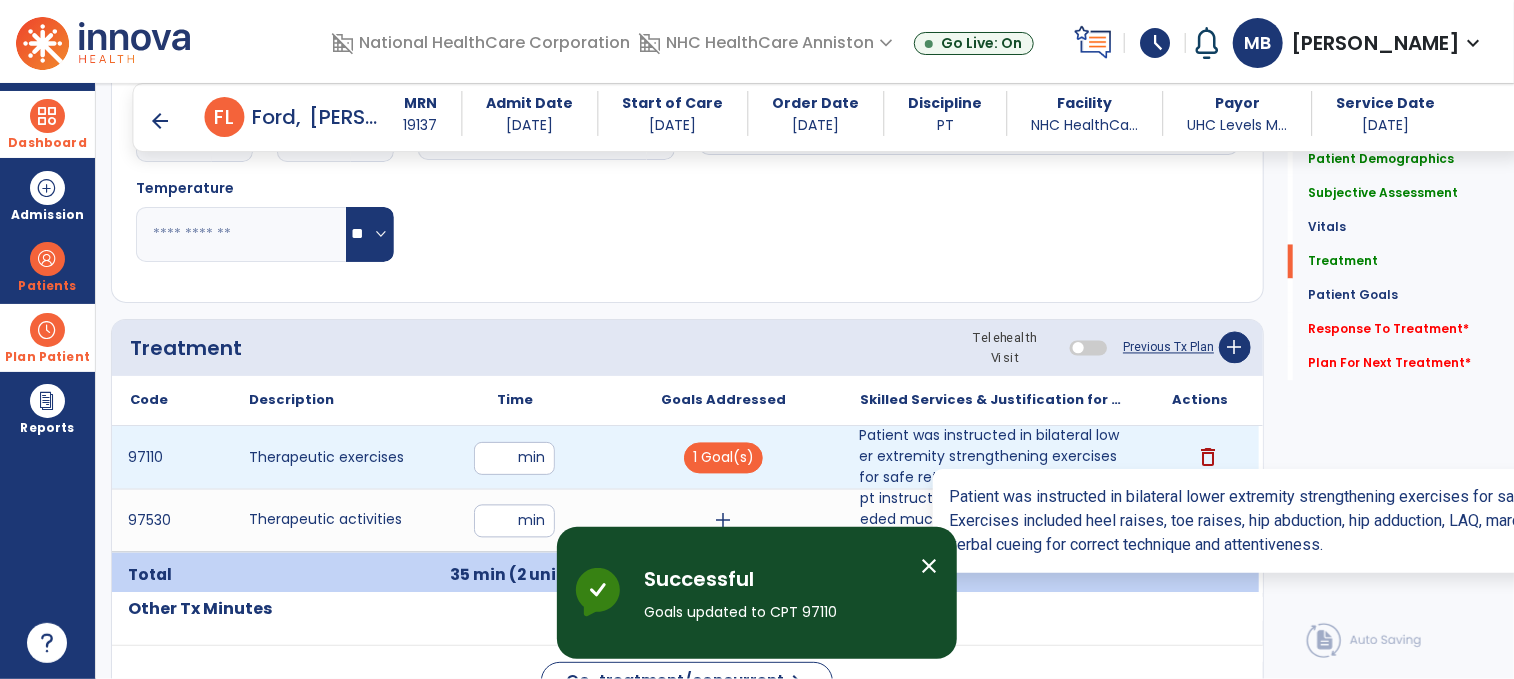 click on "Patient was instructed in bilateral lower extremity strengthening exercises for safe return home. Ex..." at bounding box center [991, 457] 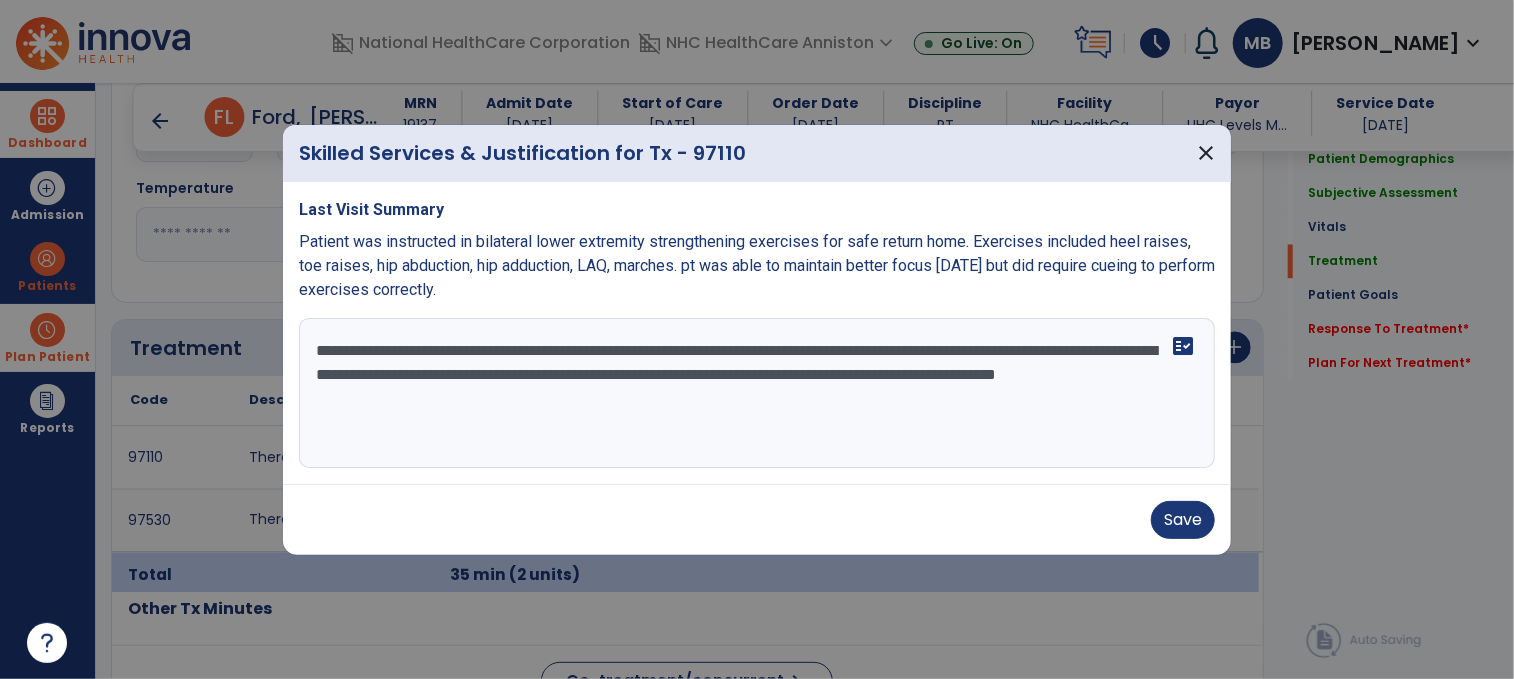 click on "**********" at bounding box center [757, 393] 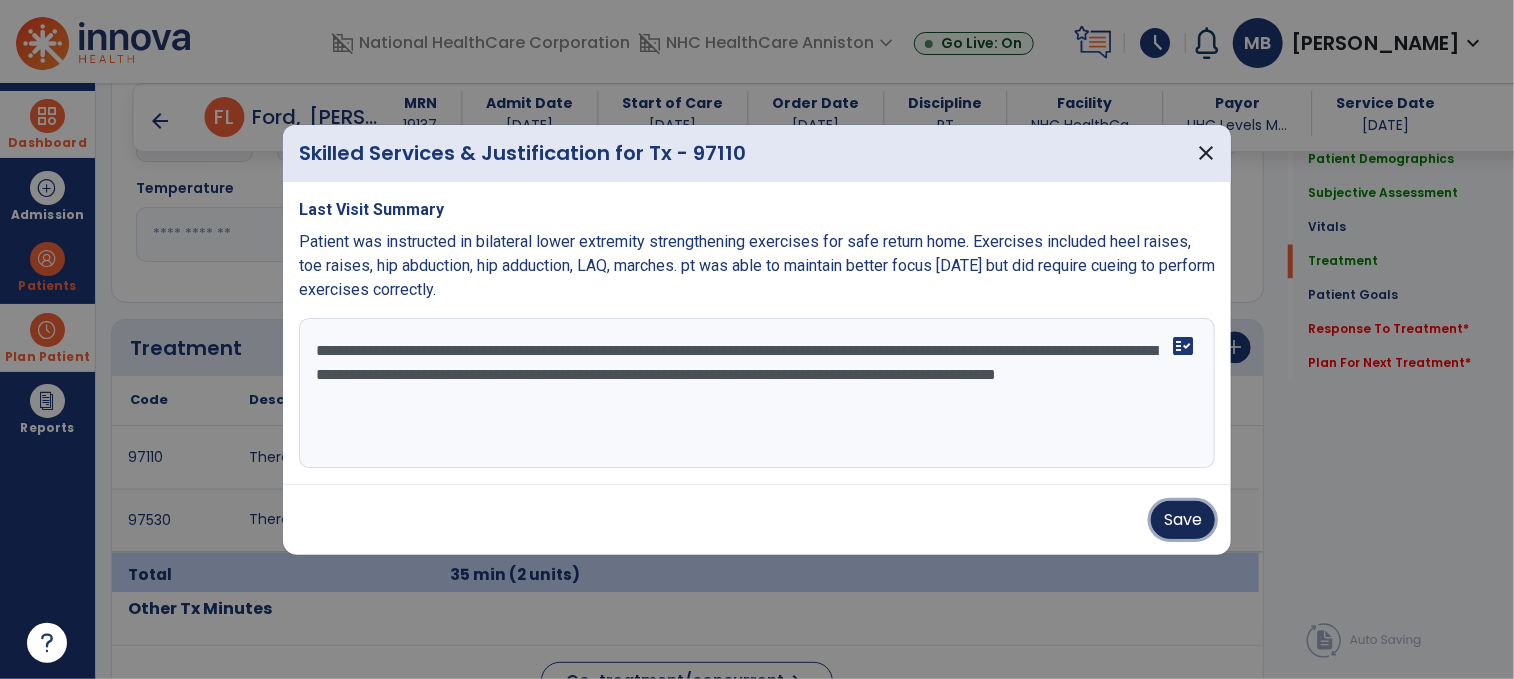click on "Save" at bounding box center (1183, 520) 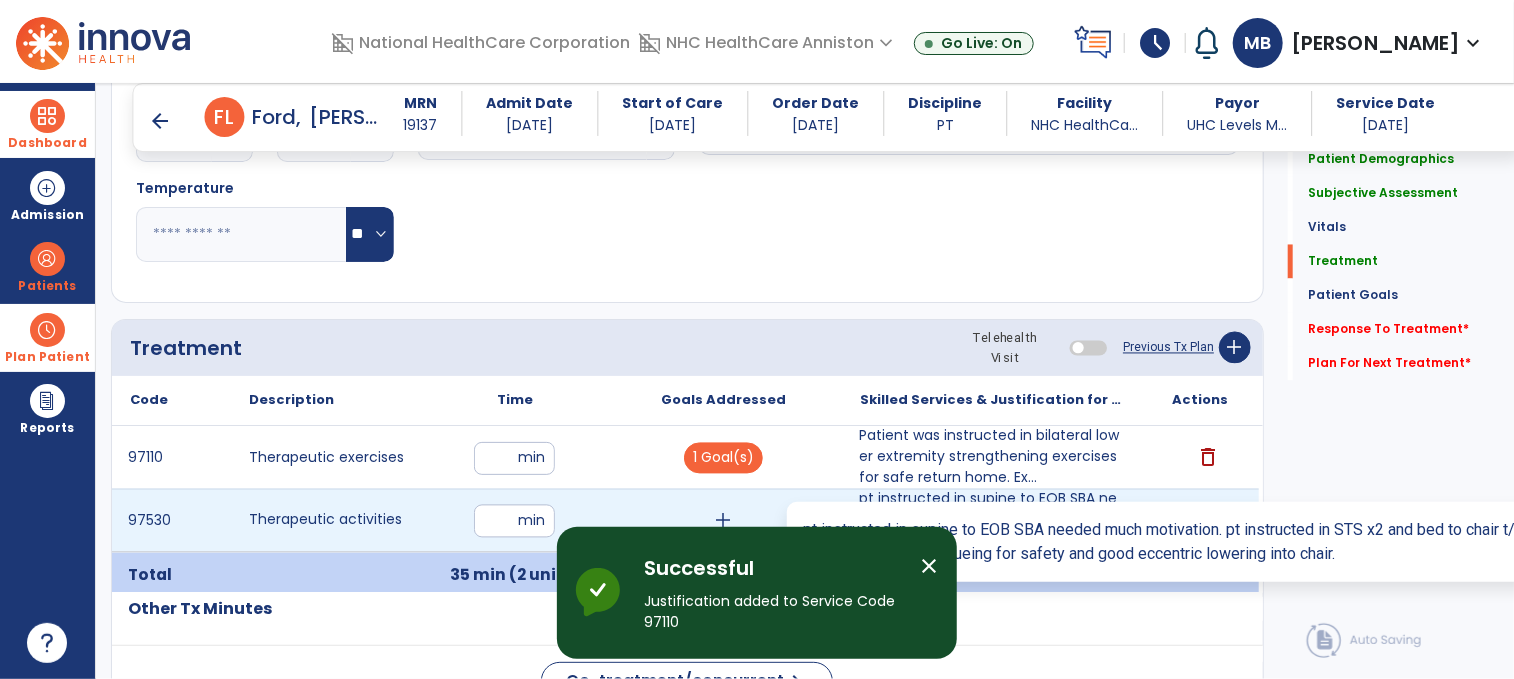 click on "pt instructed in supine to EOB SBA needed much motivation. pt instructed in STS x2 and bed to chair ..." at bounding box center (991, 520) 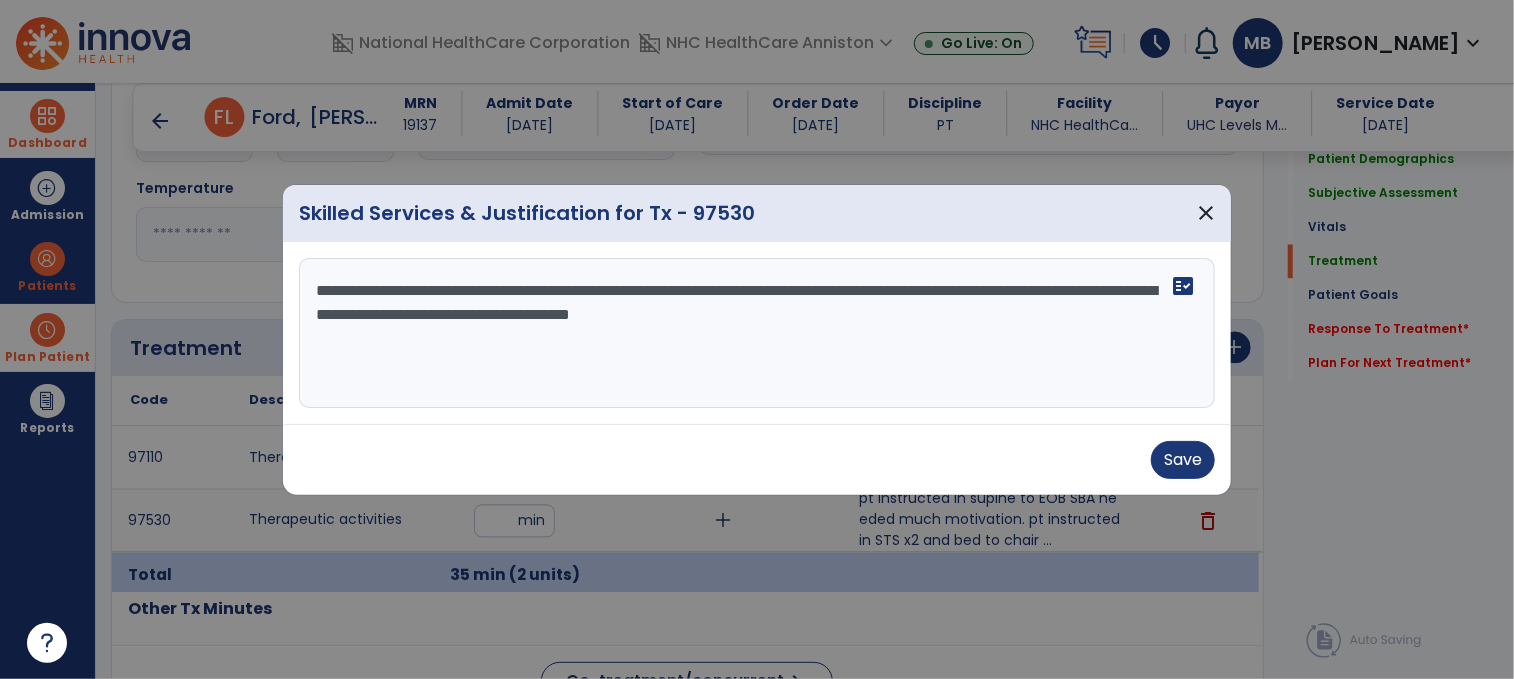 click on "**********" at bounding box center [757, 333] 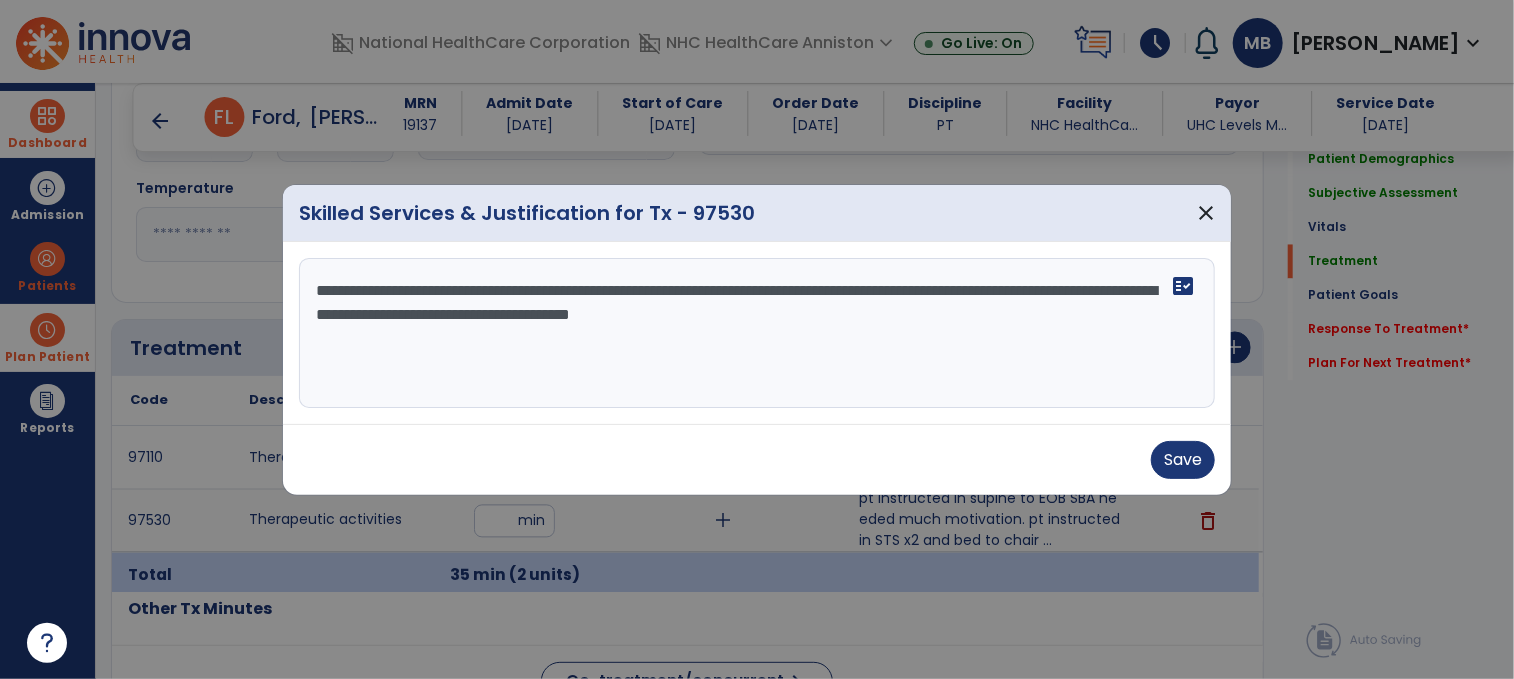 click on "**********" at bounding box center [757, 333] 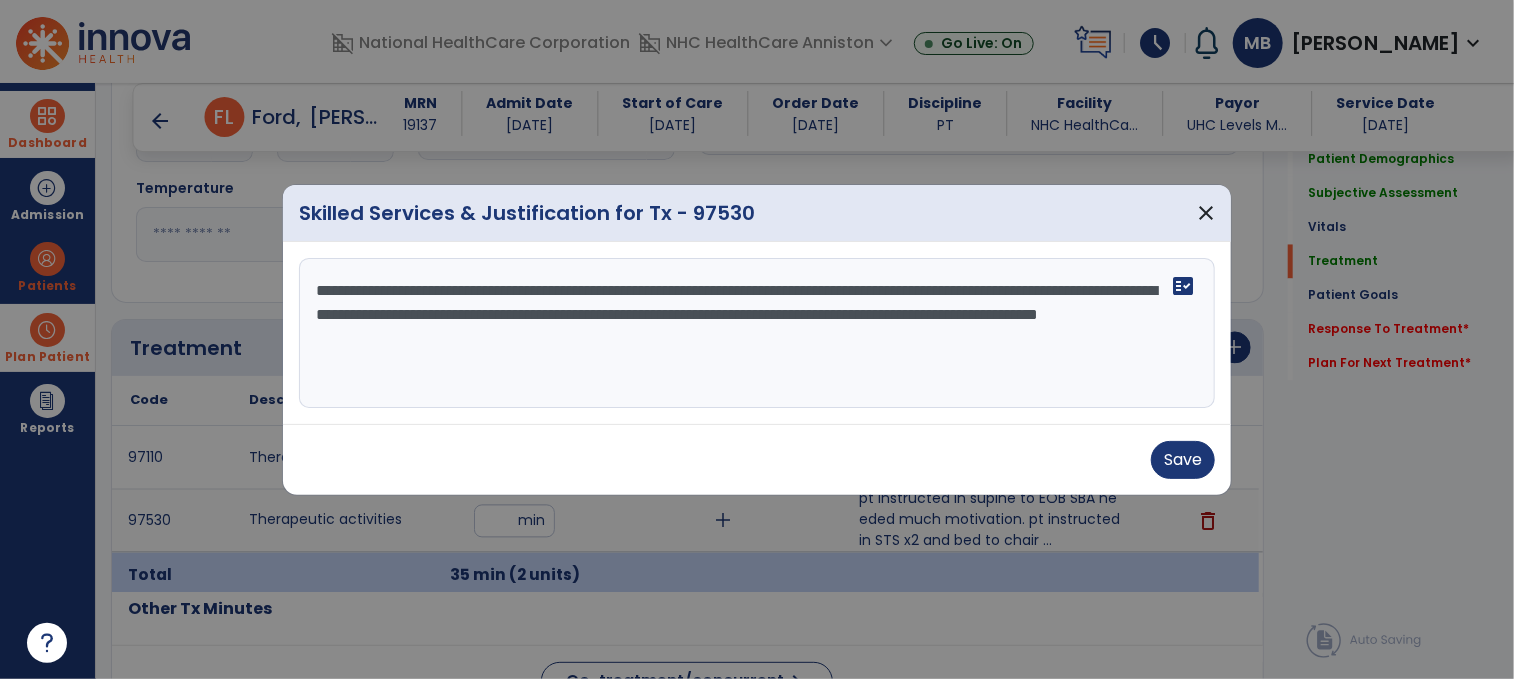 click on "**********" at bounding box center [757, 333] 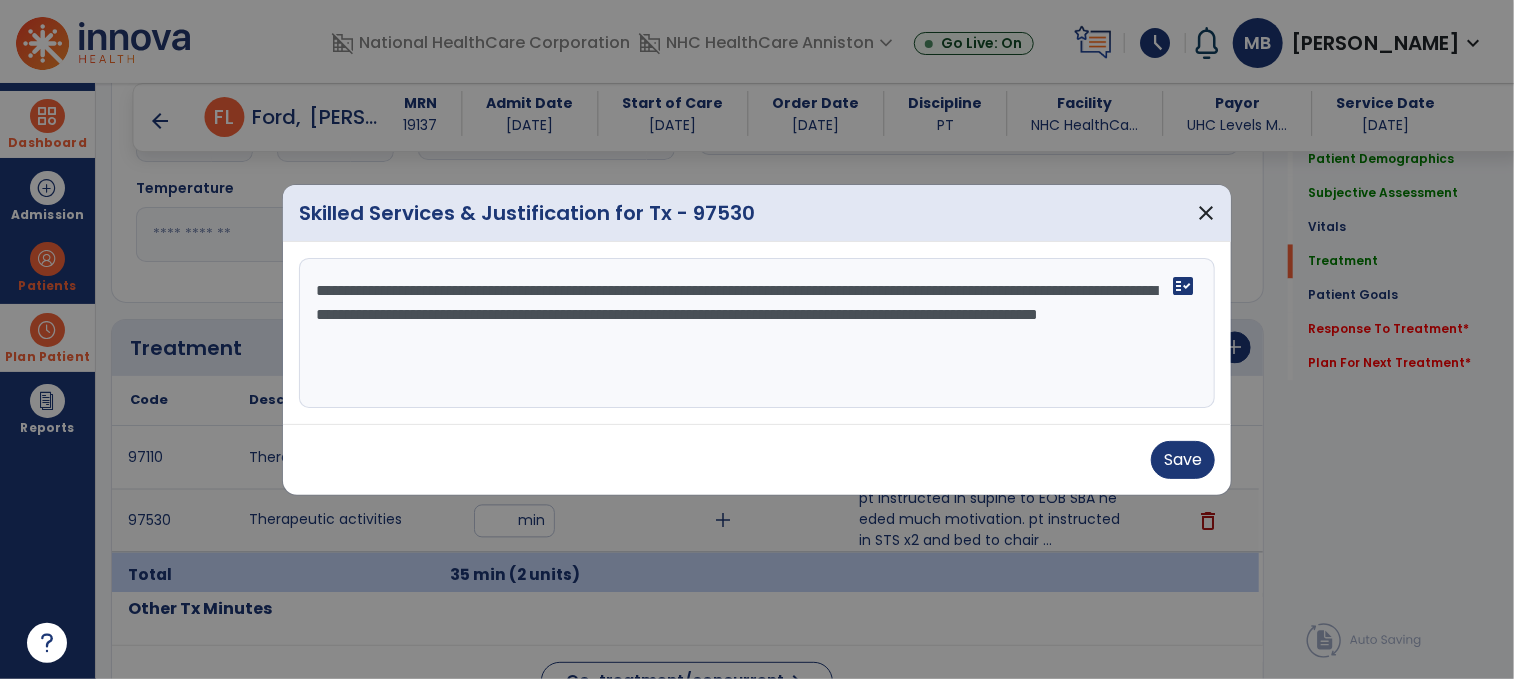 click on "**********" at bounding box center [757, 333] 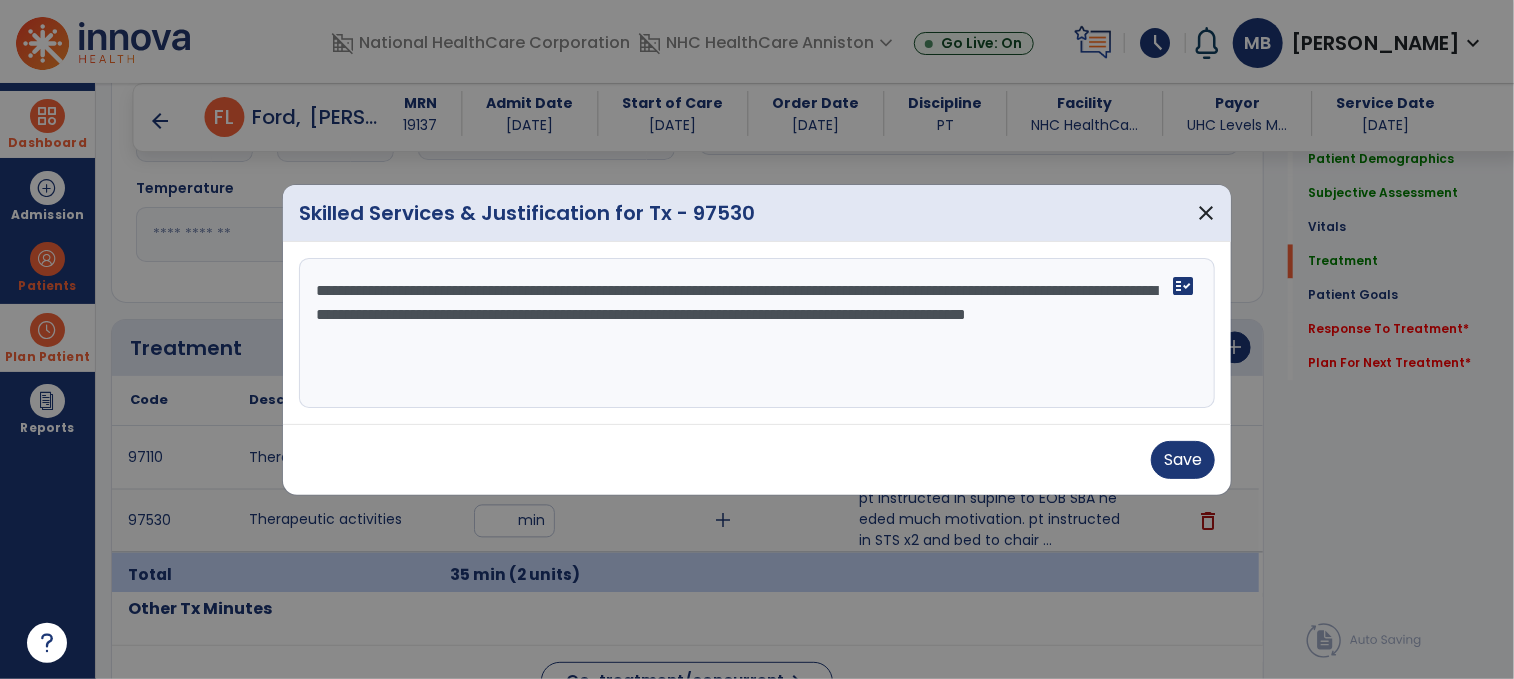 click on "**********" at bounding box center [757, 333] 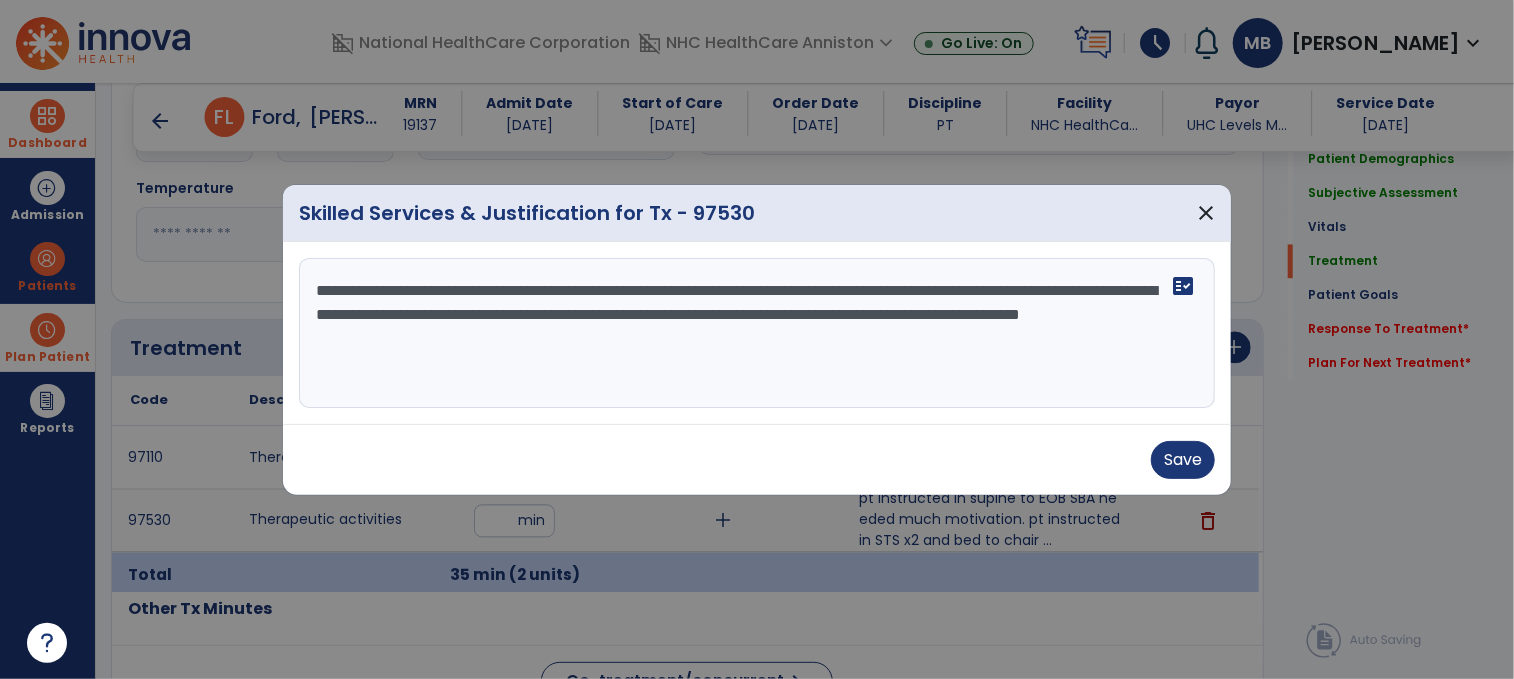 click on "**********" at bounding box center (757, 333) 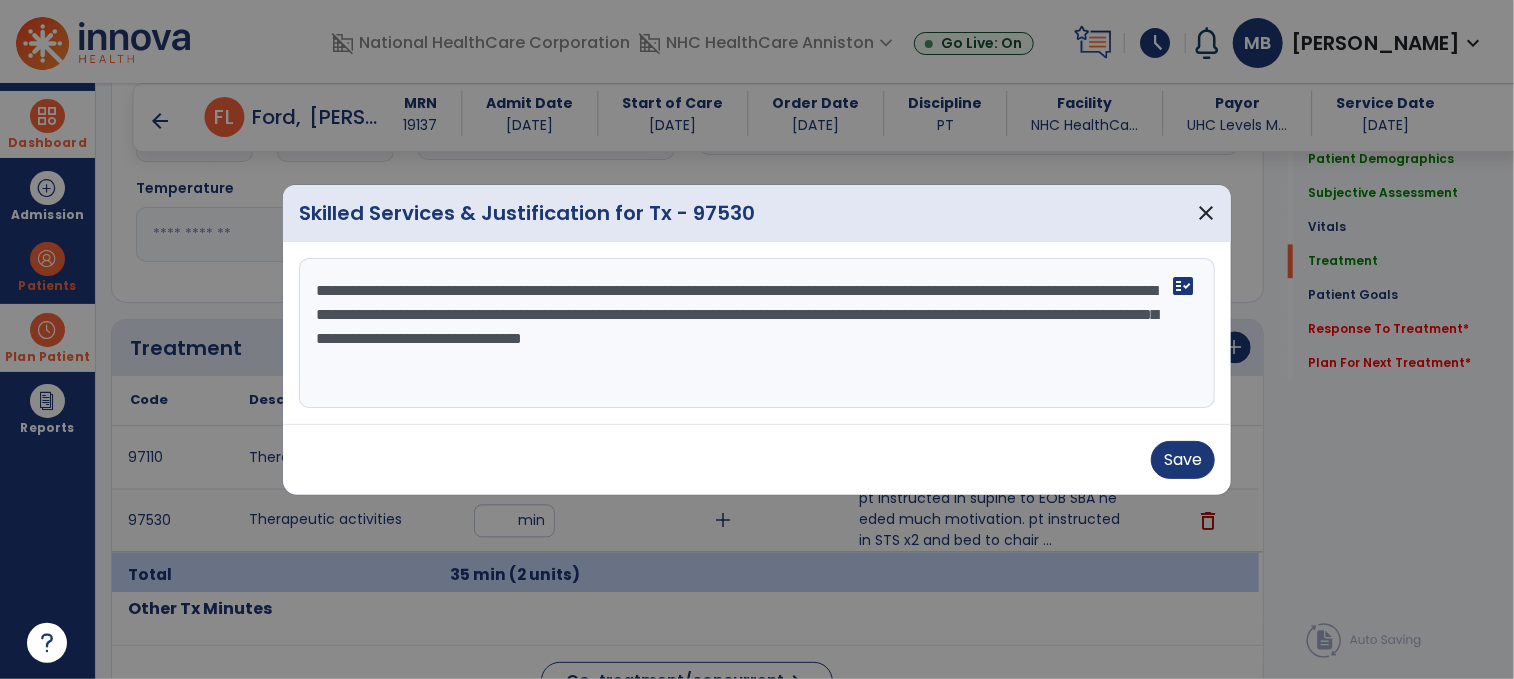 click on "**********" at bounding box center (757, 333) 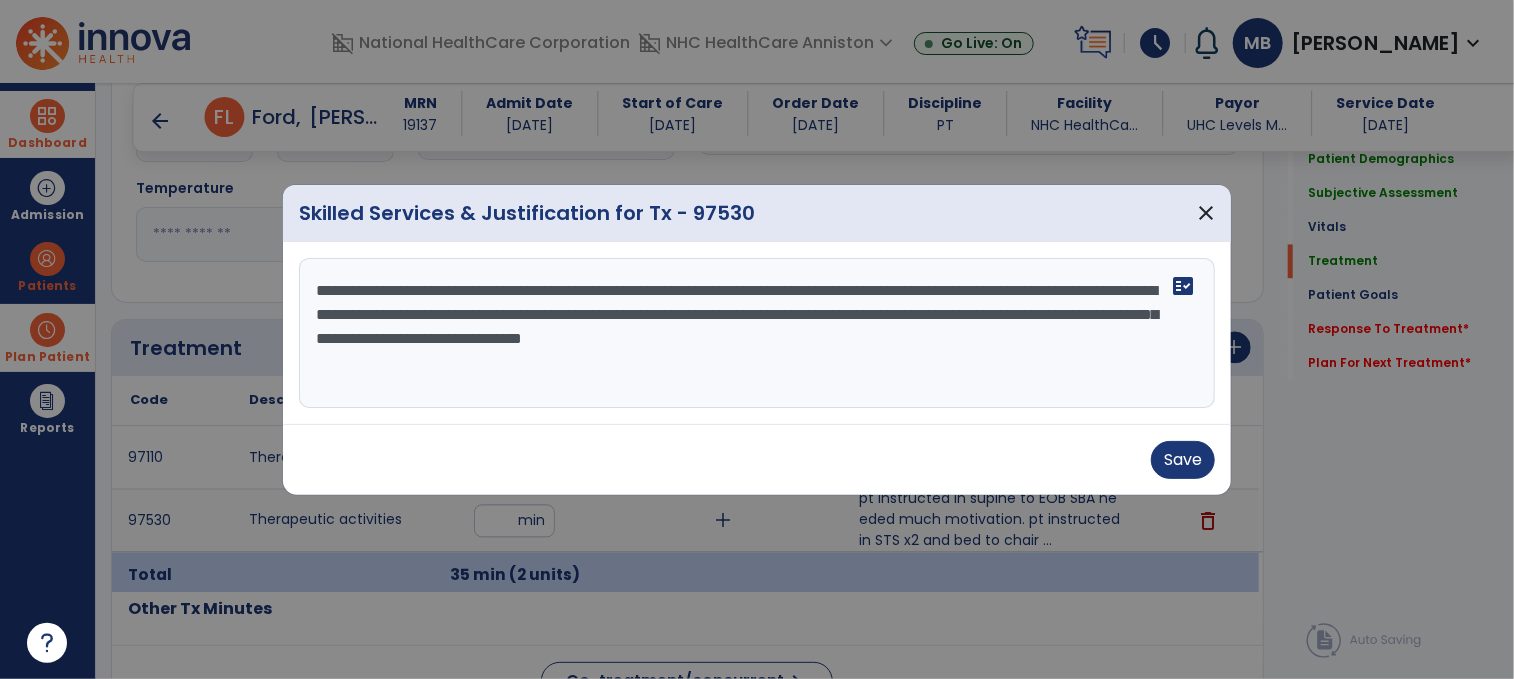 click on "**********" at bounding box center (757, 333) 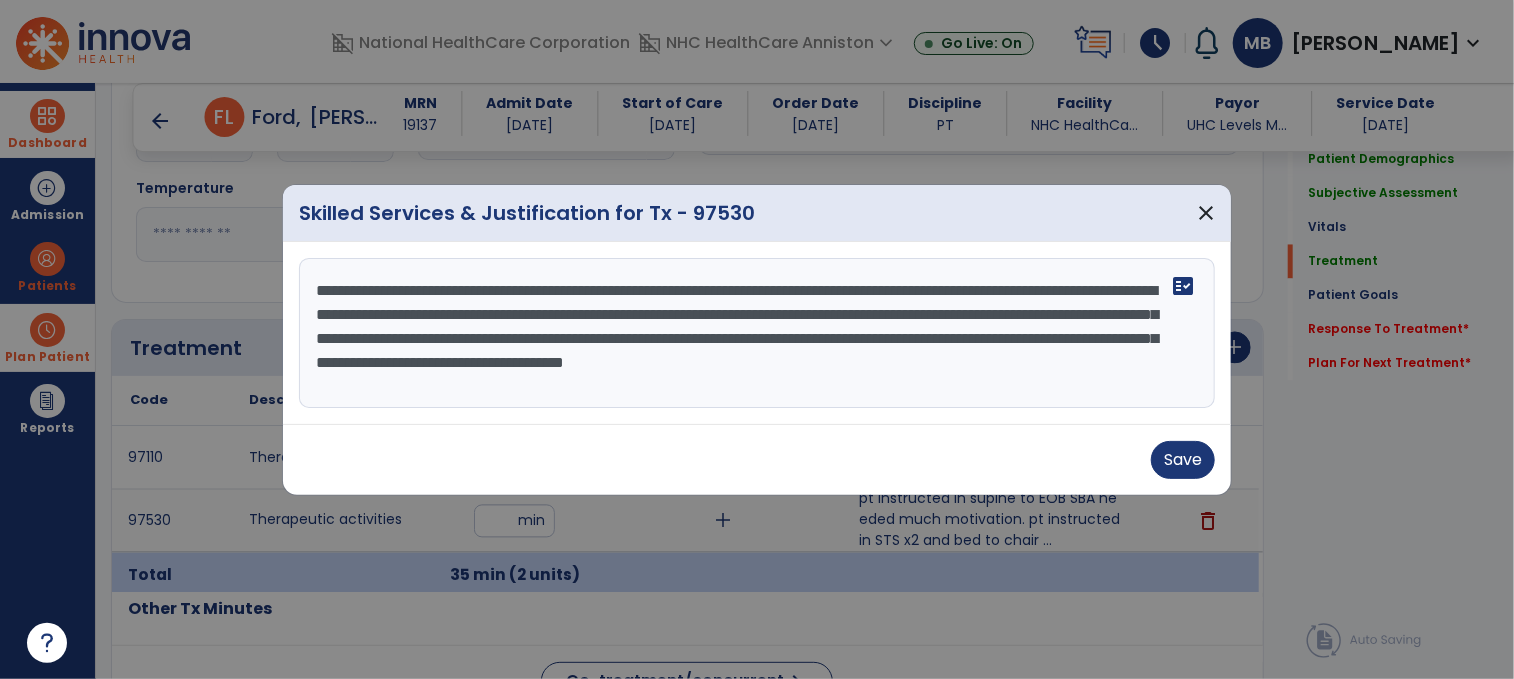 scroll, scrollTop: 39, scrollLeft: 0, axis: vertical 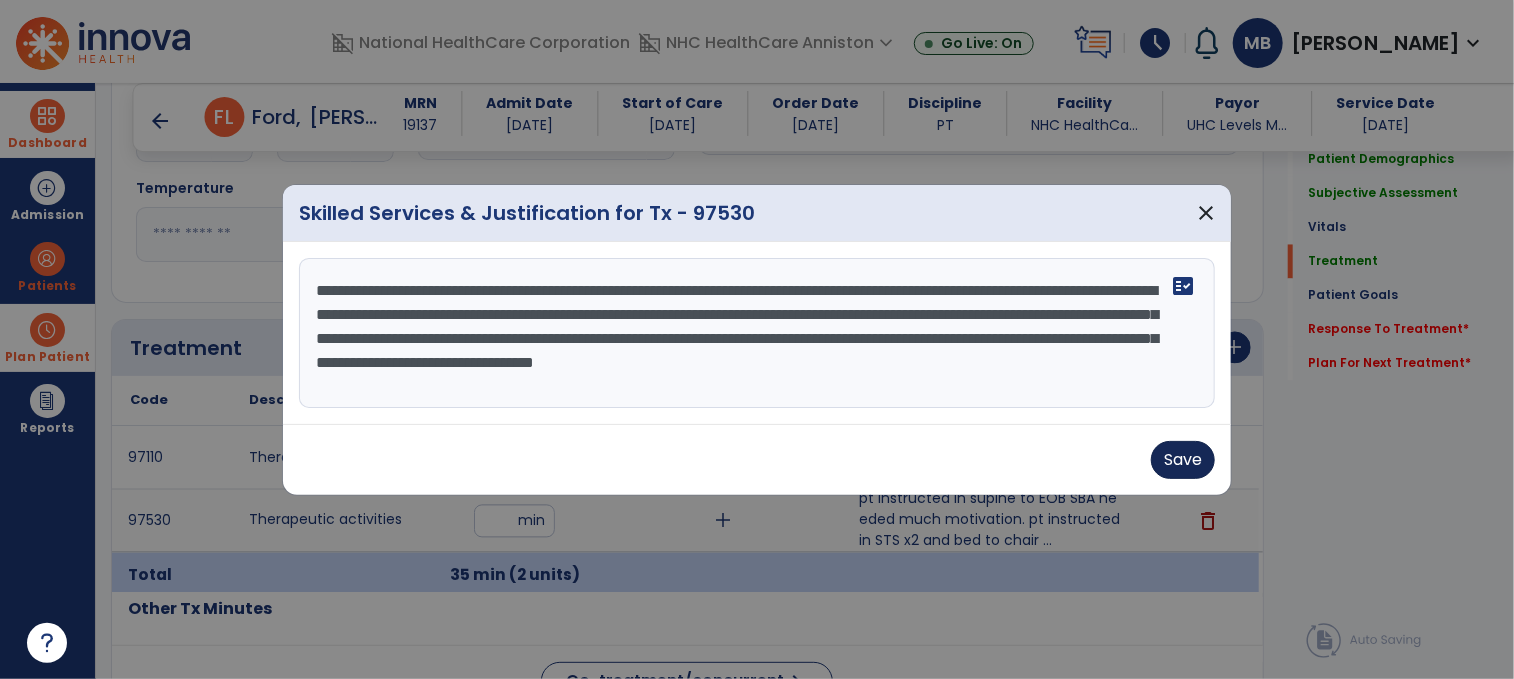type on "**********" 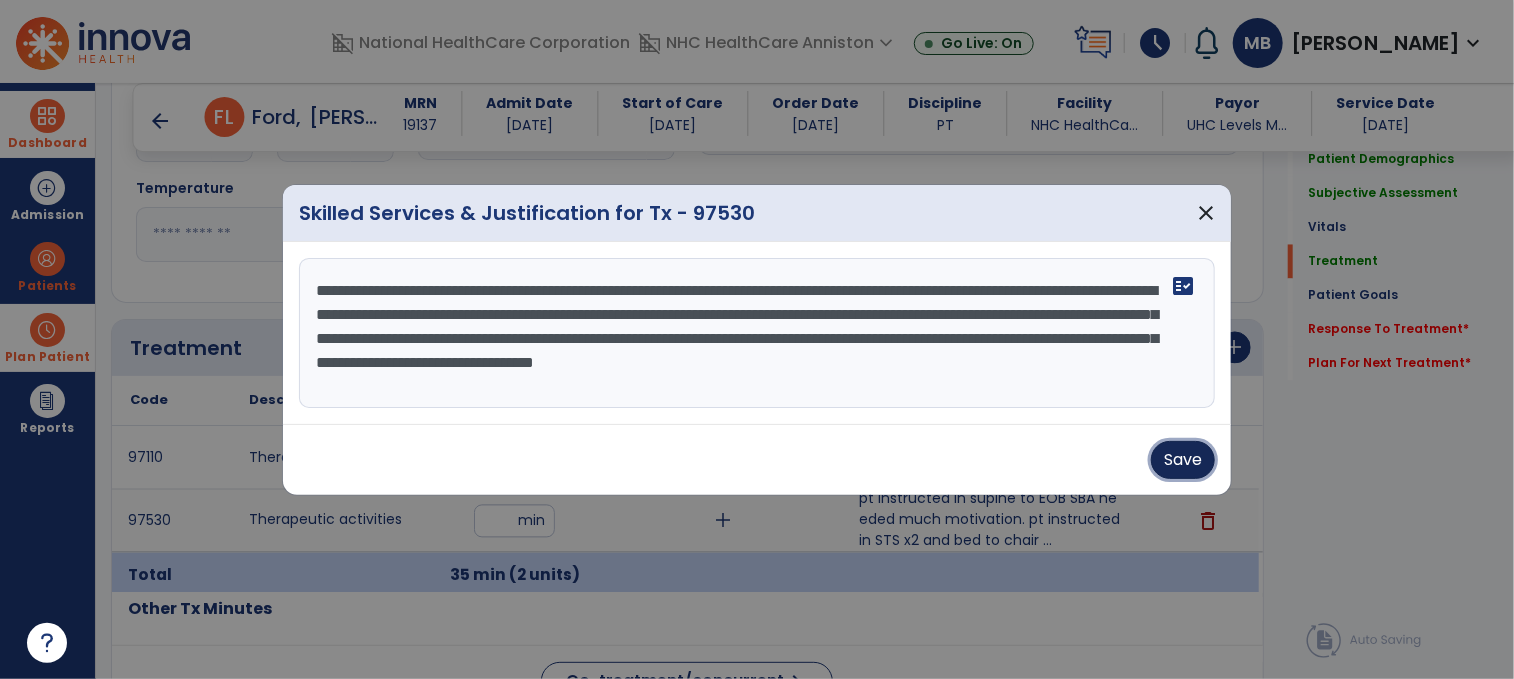 click on "Save" at bounding box center (1183, 460) 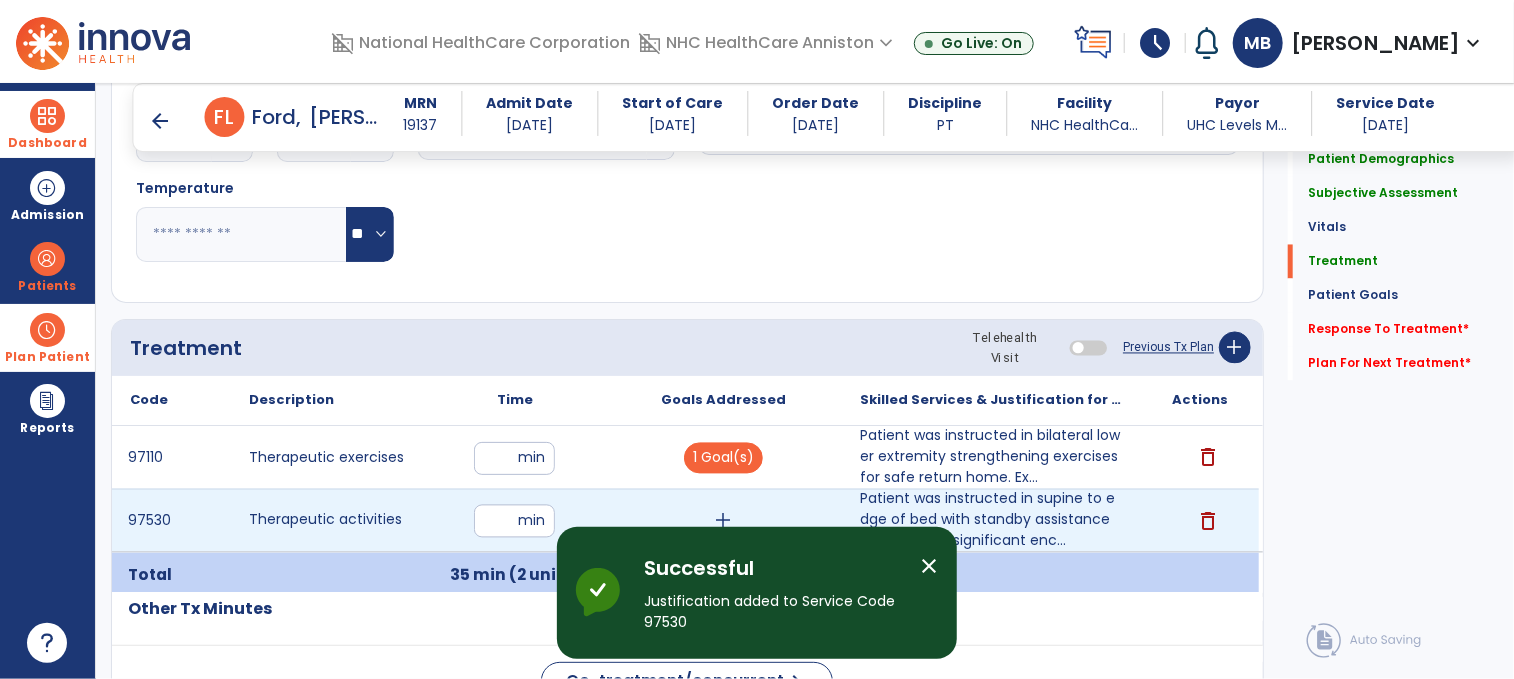 click on "**" at bounding box center (514, 521) 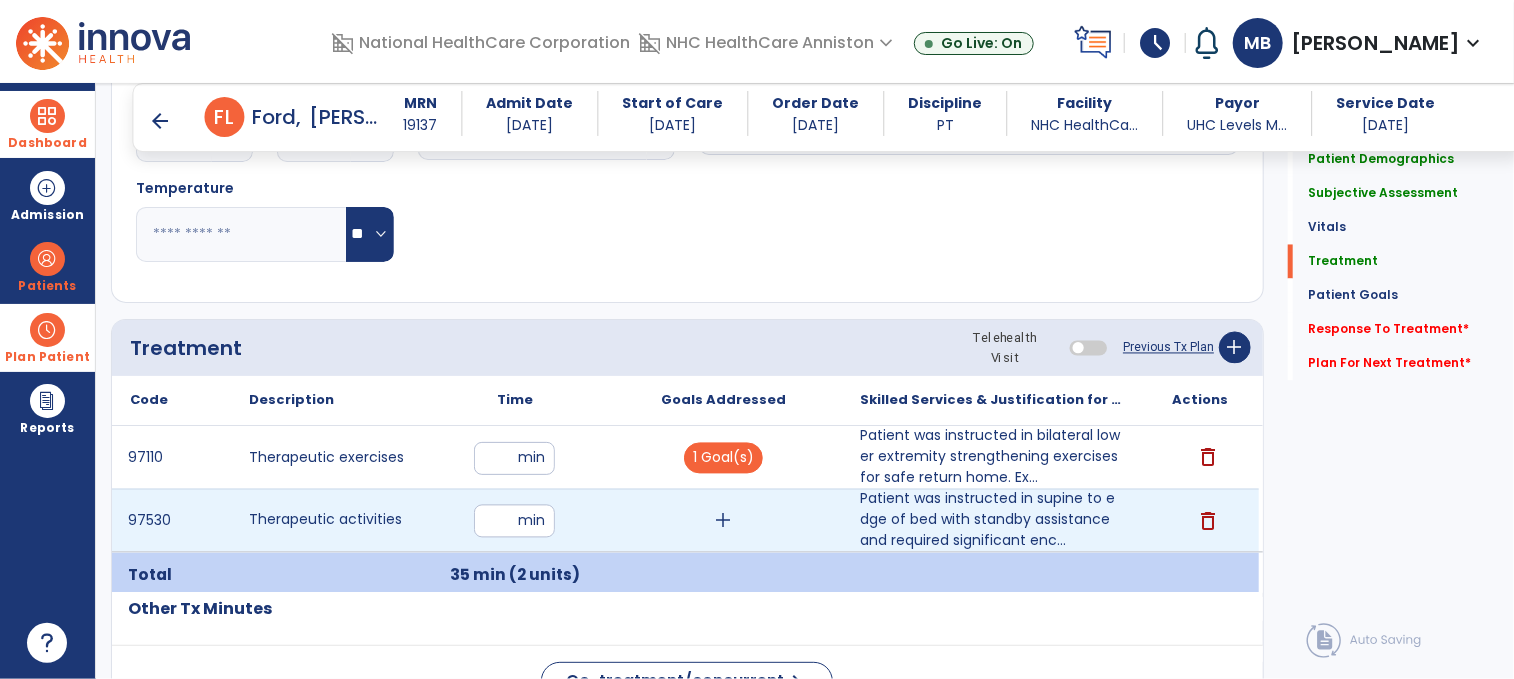 type on "*" 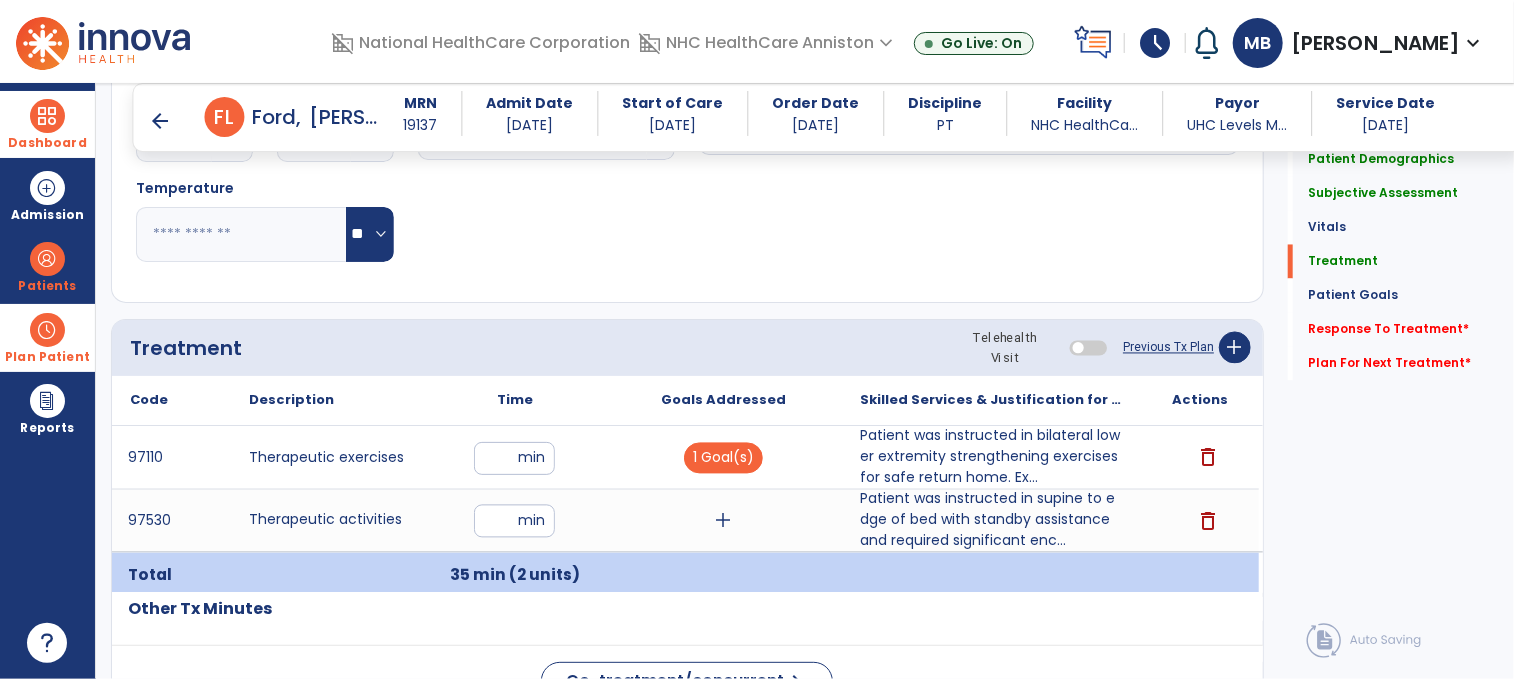 click on "Treatment Telehealth Visit  Previous Tx Plan   add" 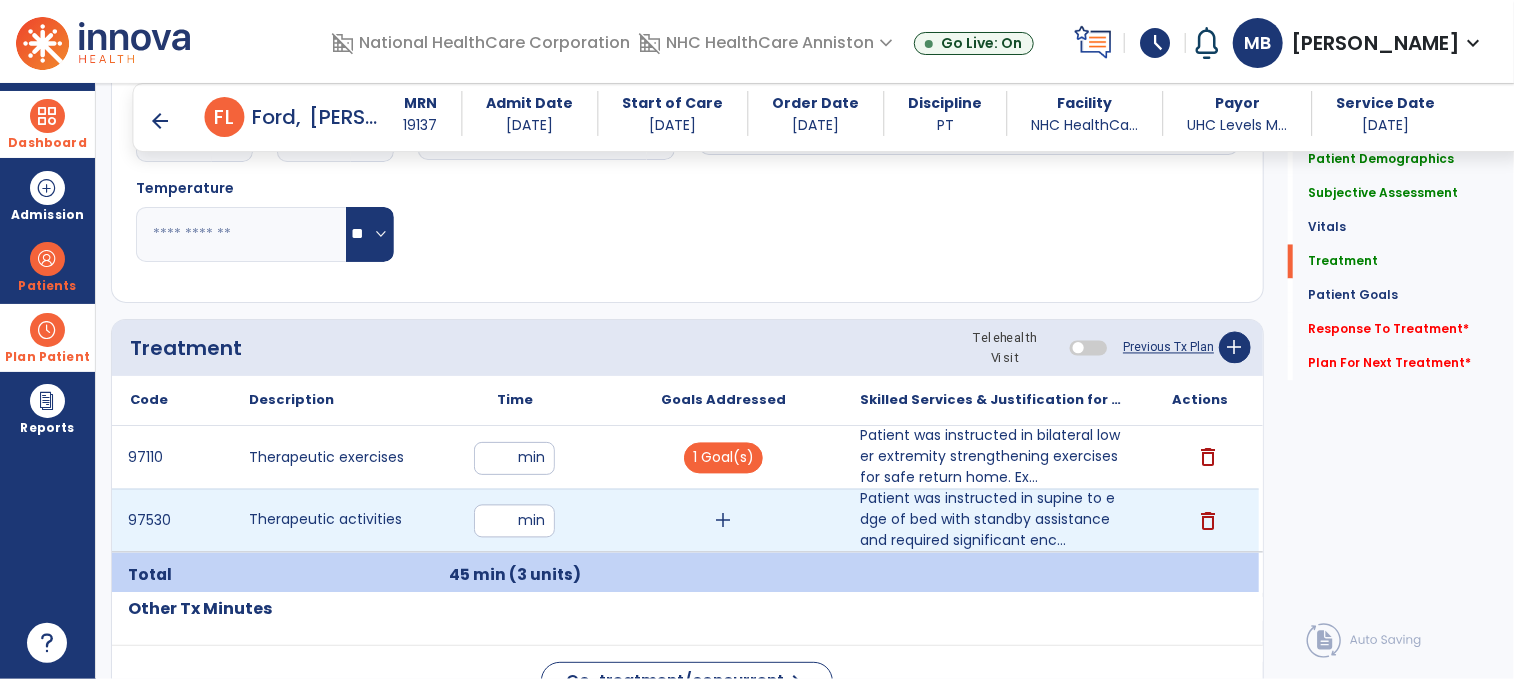 click on "**" at bounding box center [514, 521] 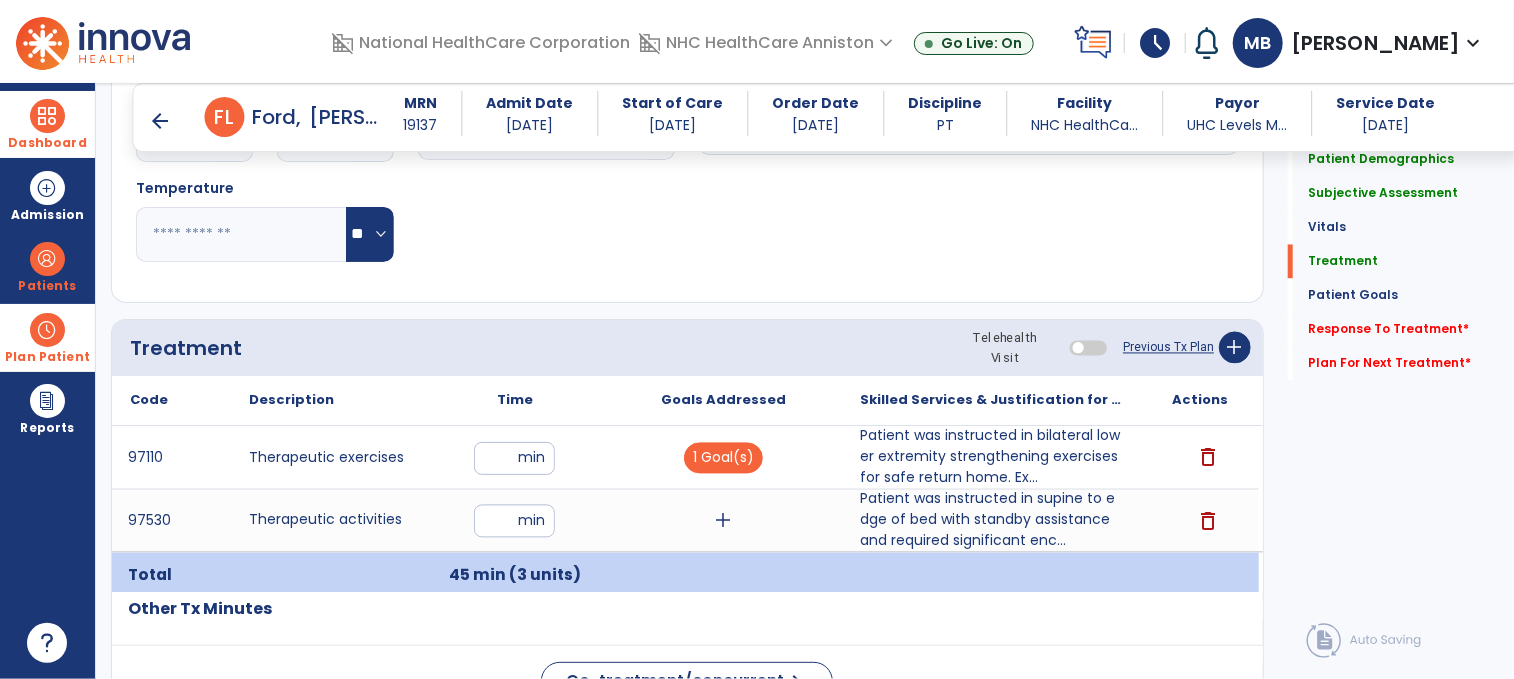 click on "Treatment Telehealth Visit  Previous Tx Plan   add" 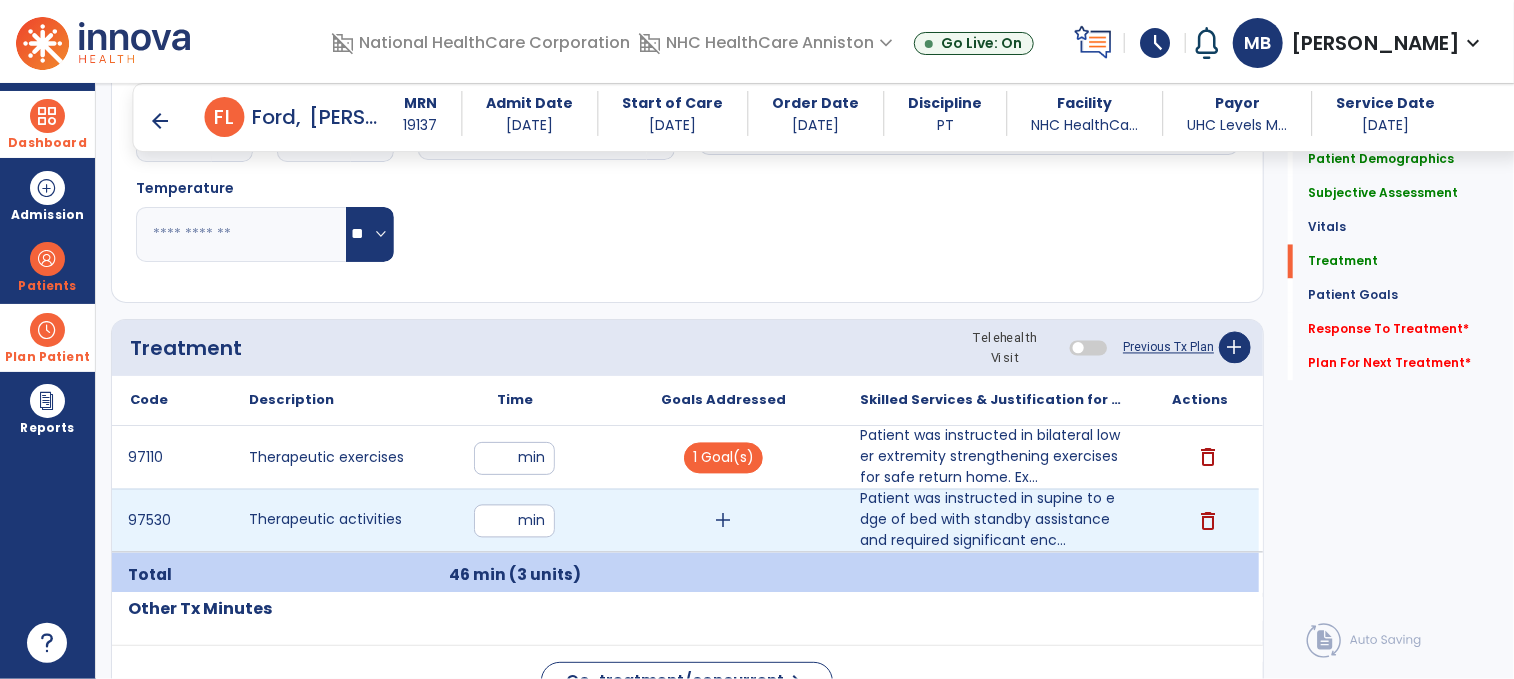 click on "add" at bounding box center (723, 521) 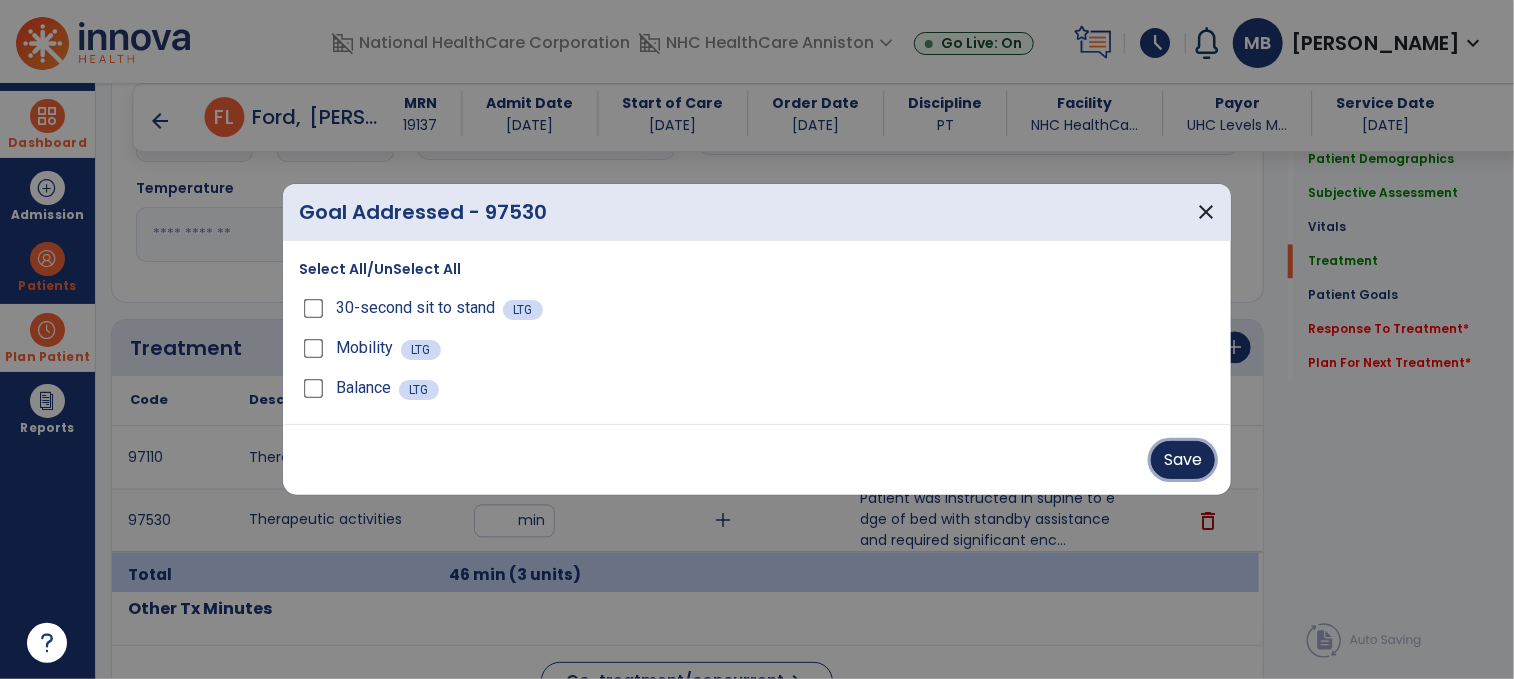 click on "Save" at bounding box center [1183, 460] 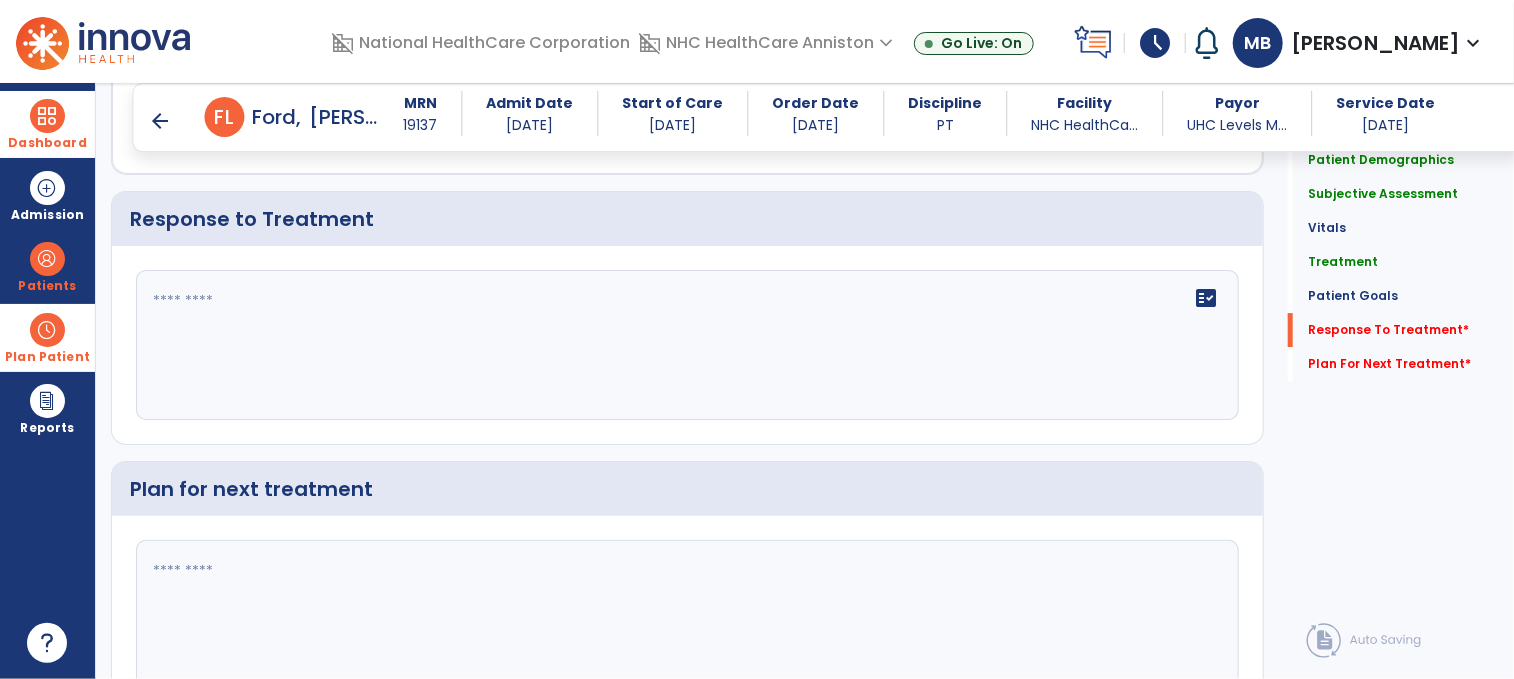 scroll, scrollTop: 3240, scrollLeft: 0, axis: vertical 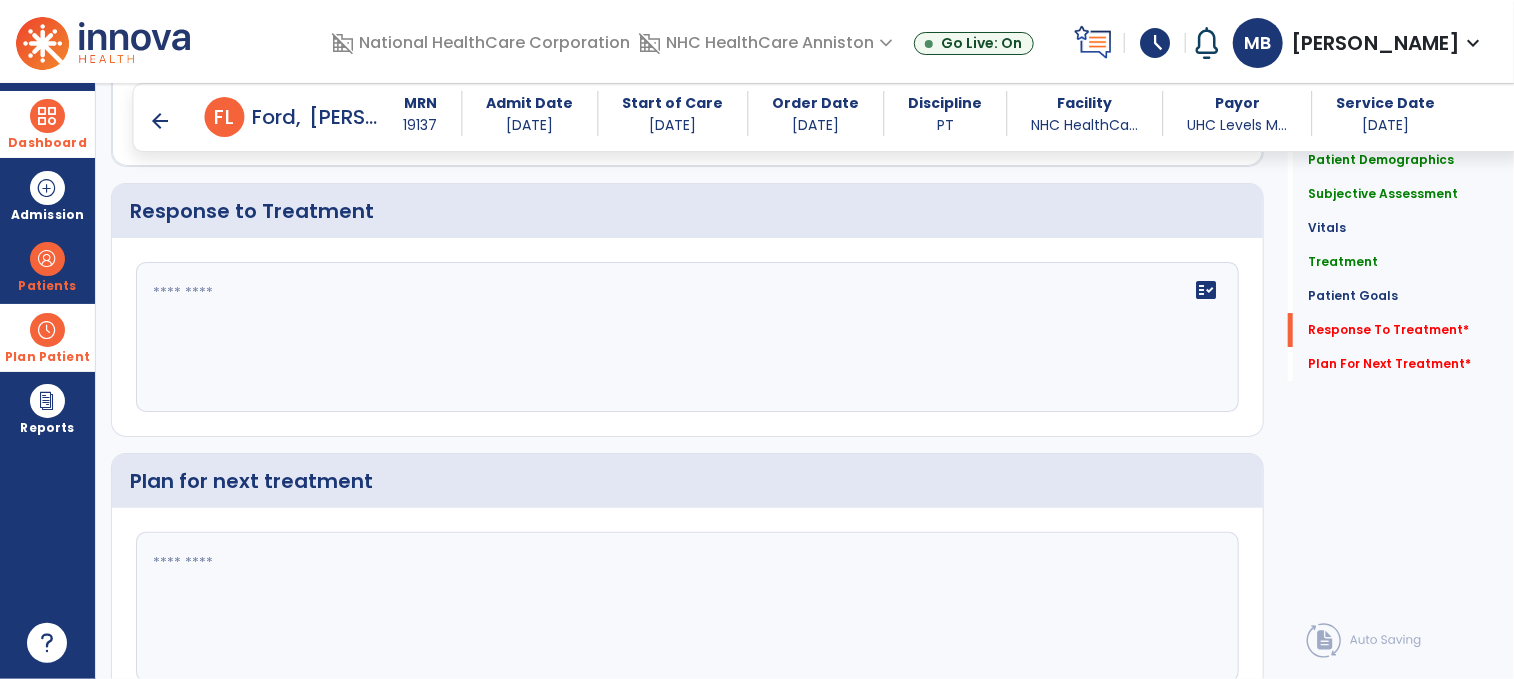 click on "fact_check" 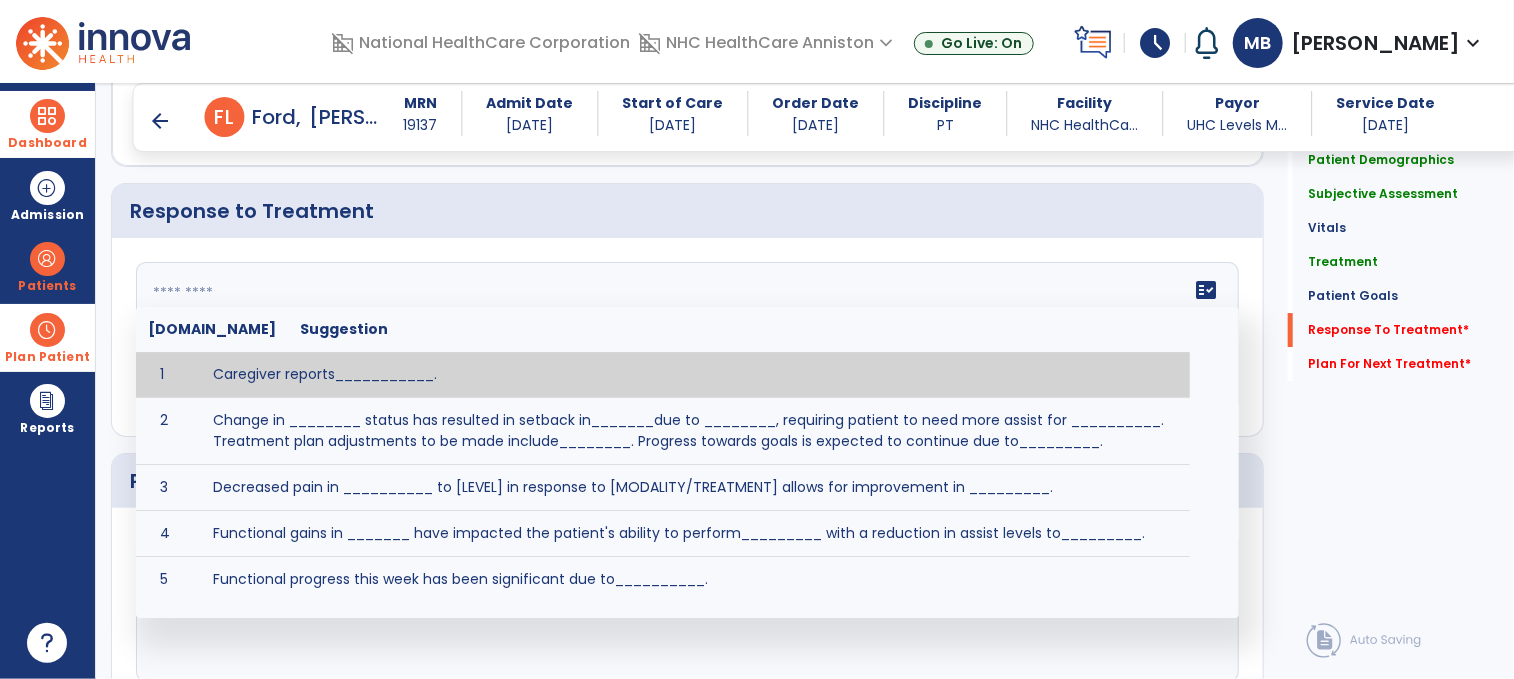 paste on "**********" 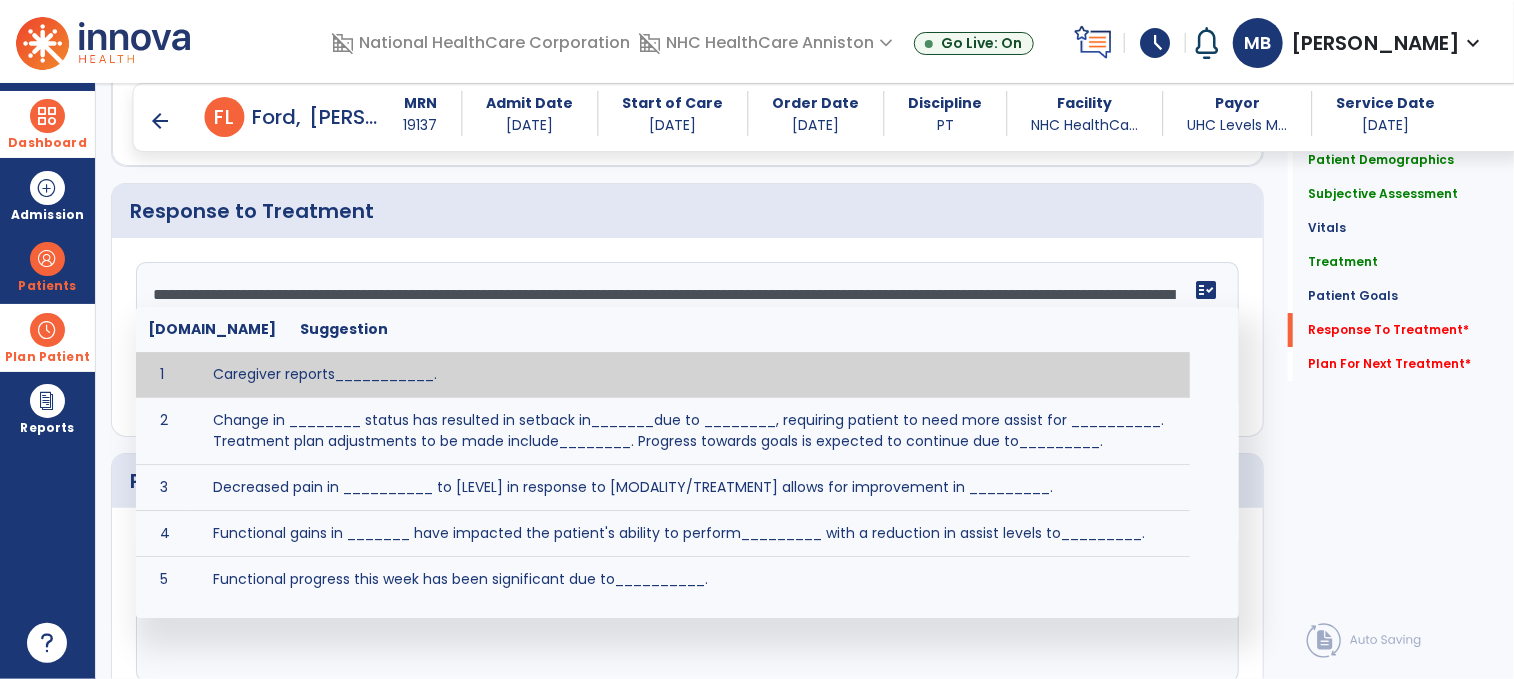 scroll, scrollTop: 16, scrollLeft: 0, axis: vertical 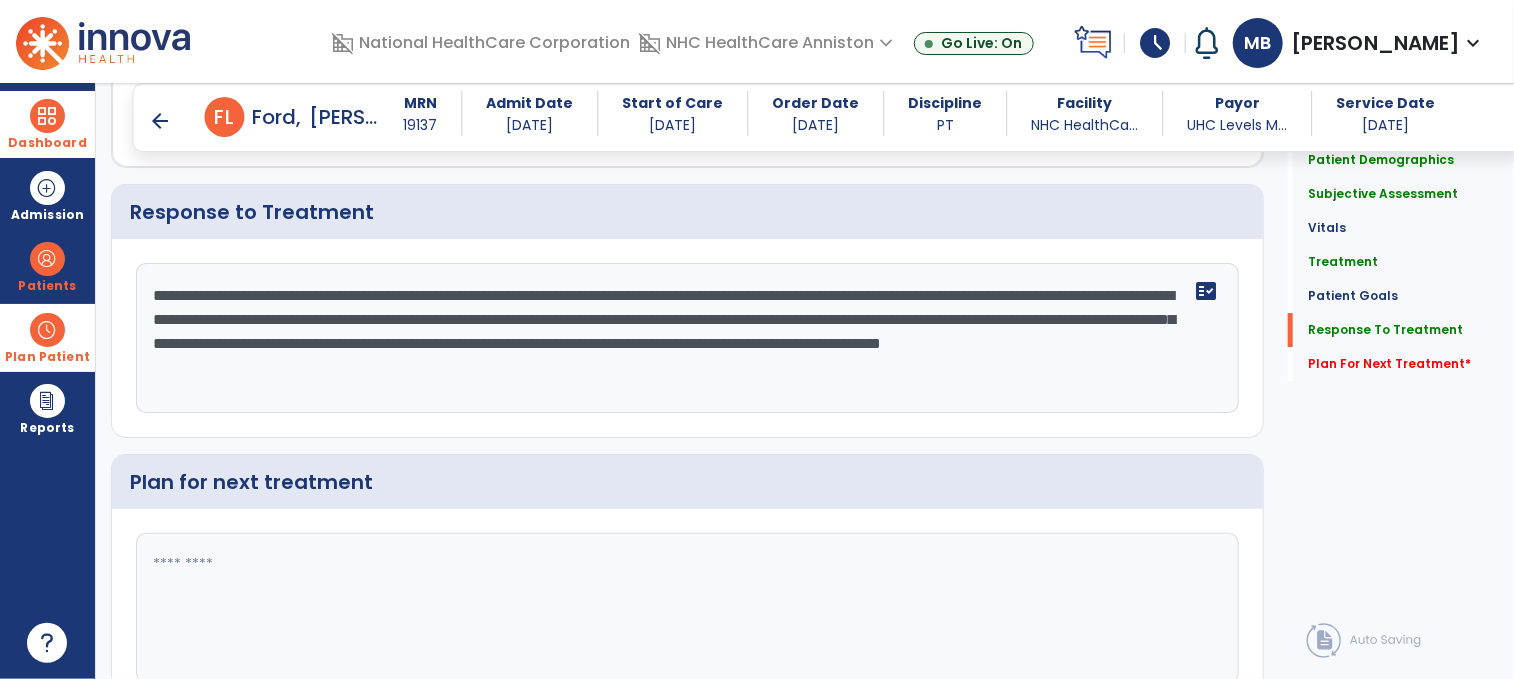 click on "**********" 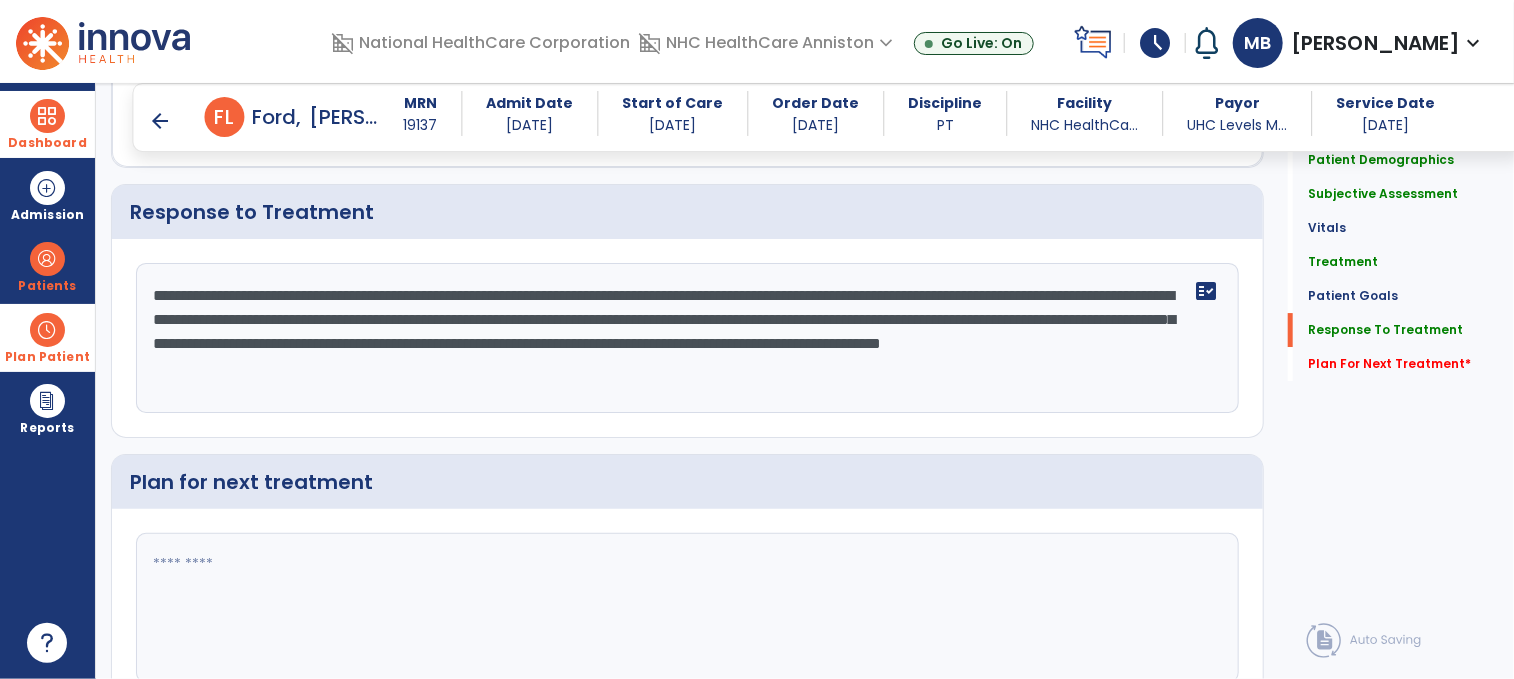 click on "**********" 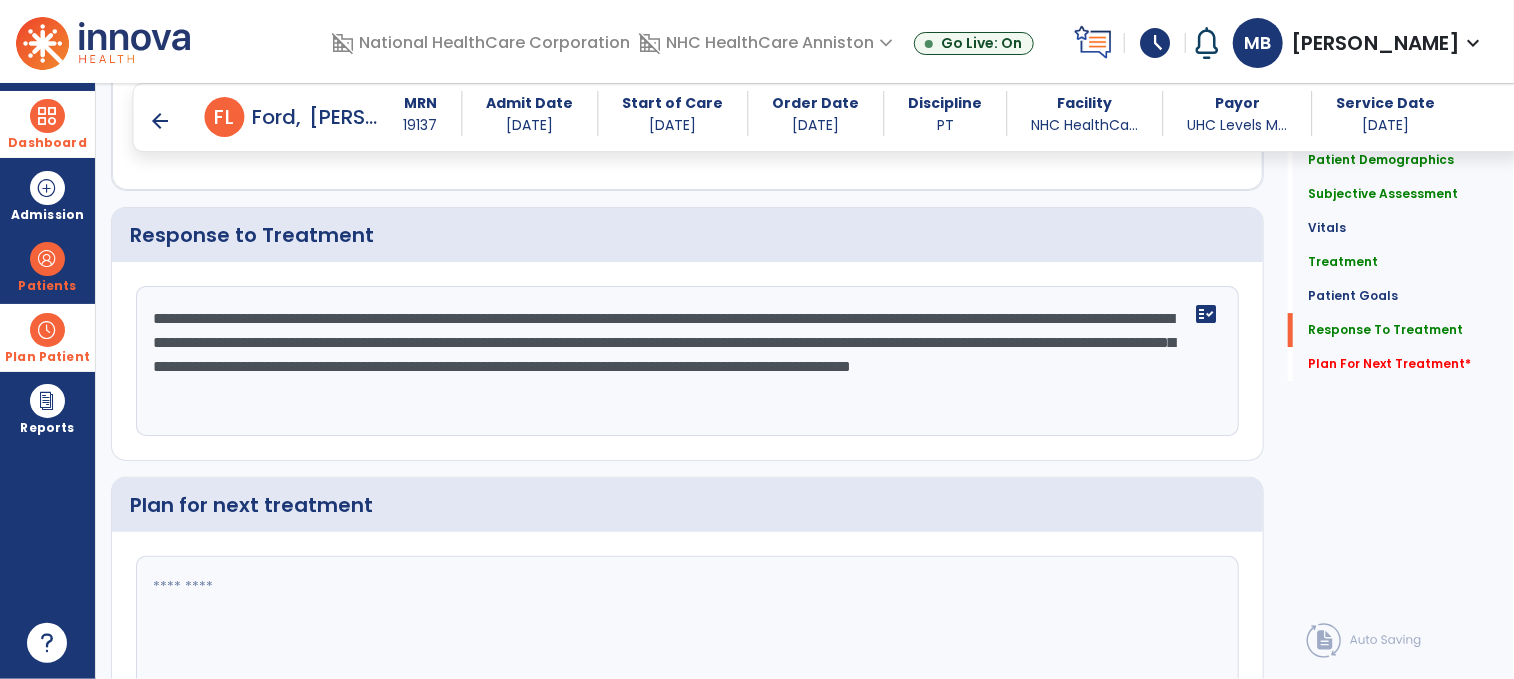 scroll, scrollTop: 3239, scrollLeft: 0, axis: vertical 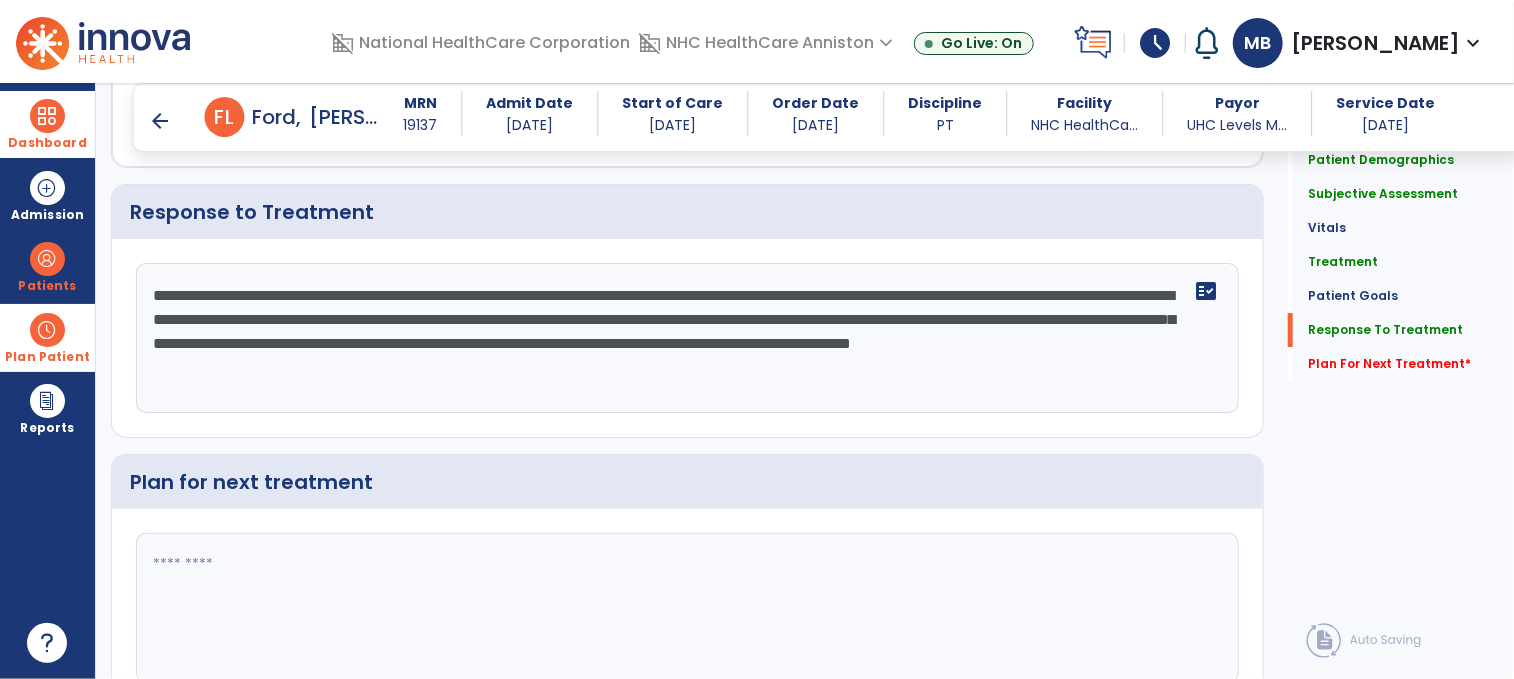 drag, startPoint x: 536, startPoint y: 317, endPoint x: 152, endPoint y: 241, distance: 391.44858 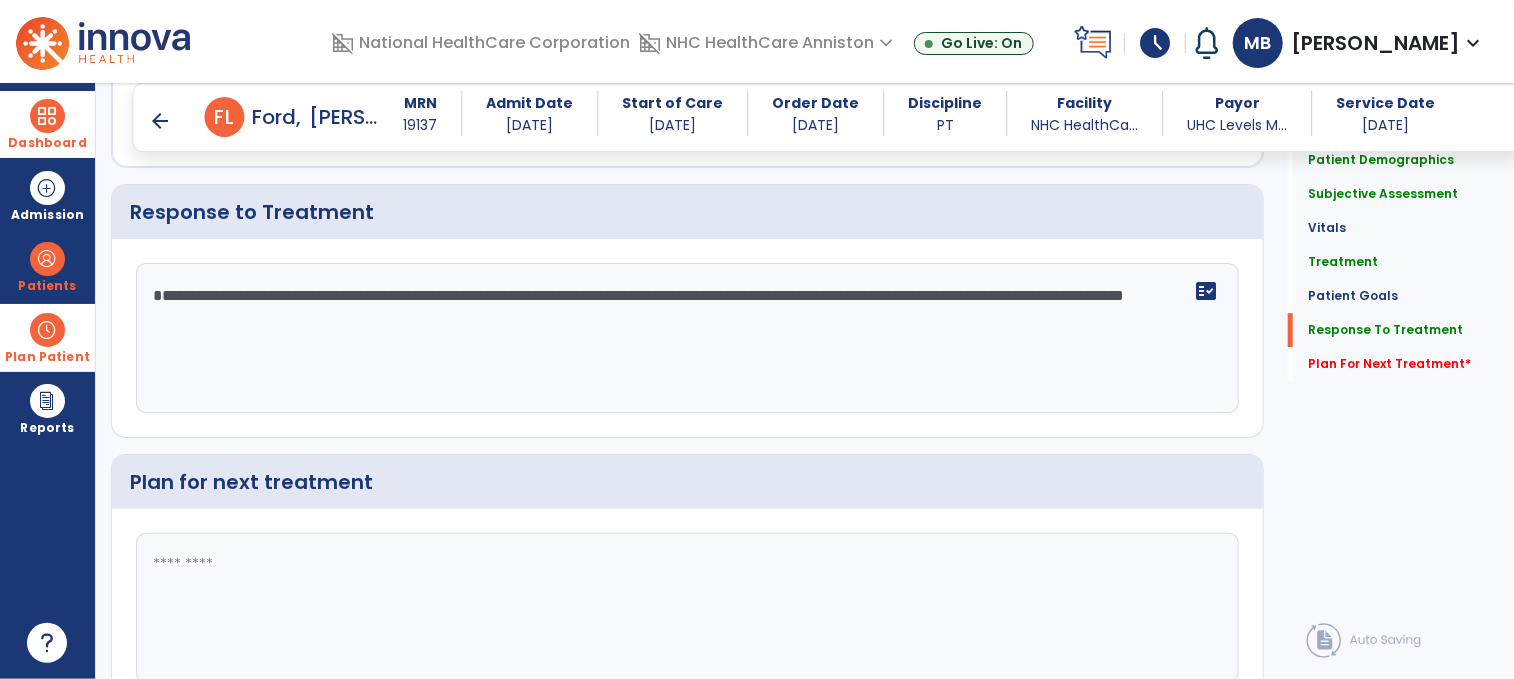 click on "**********" 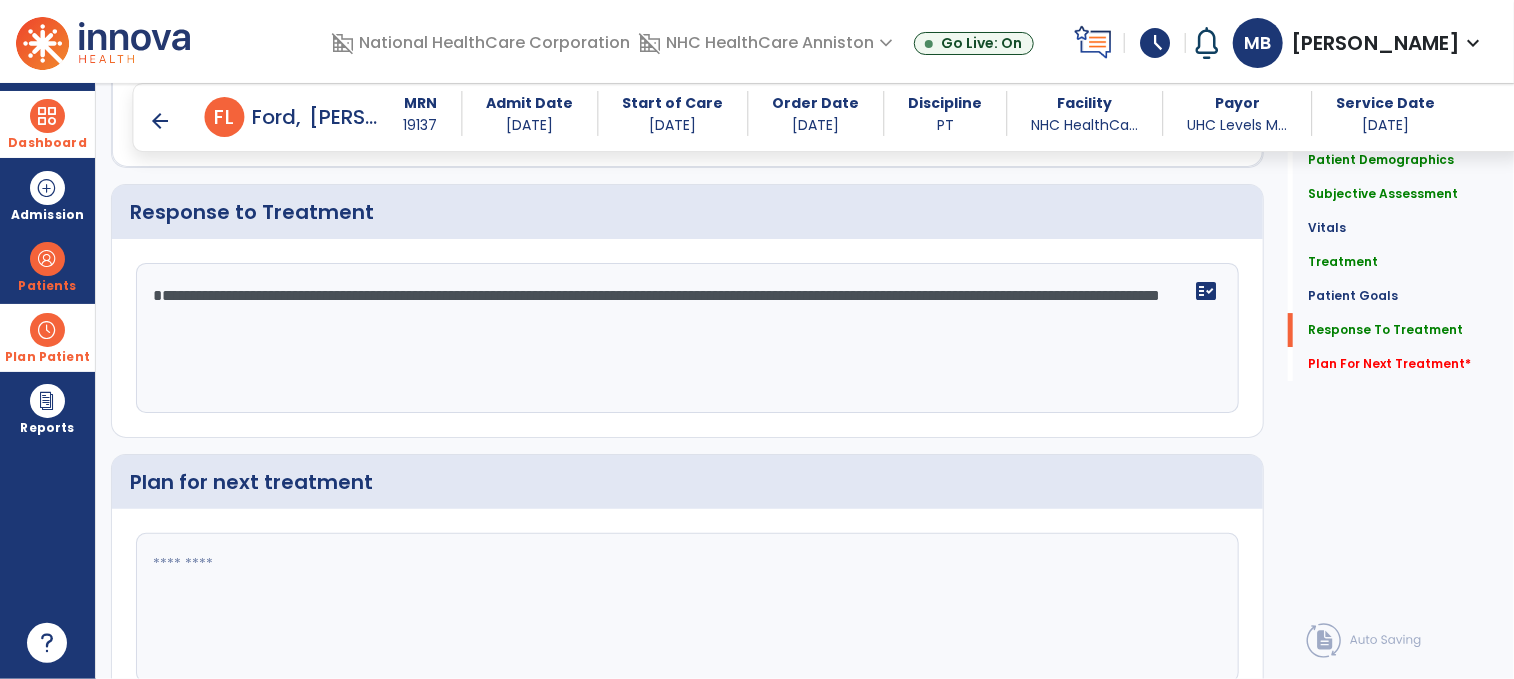 type on "**********" 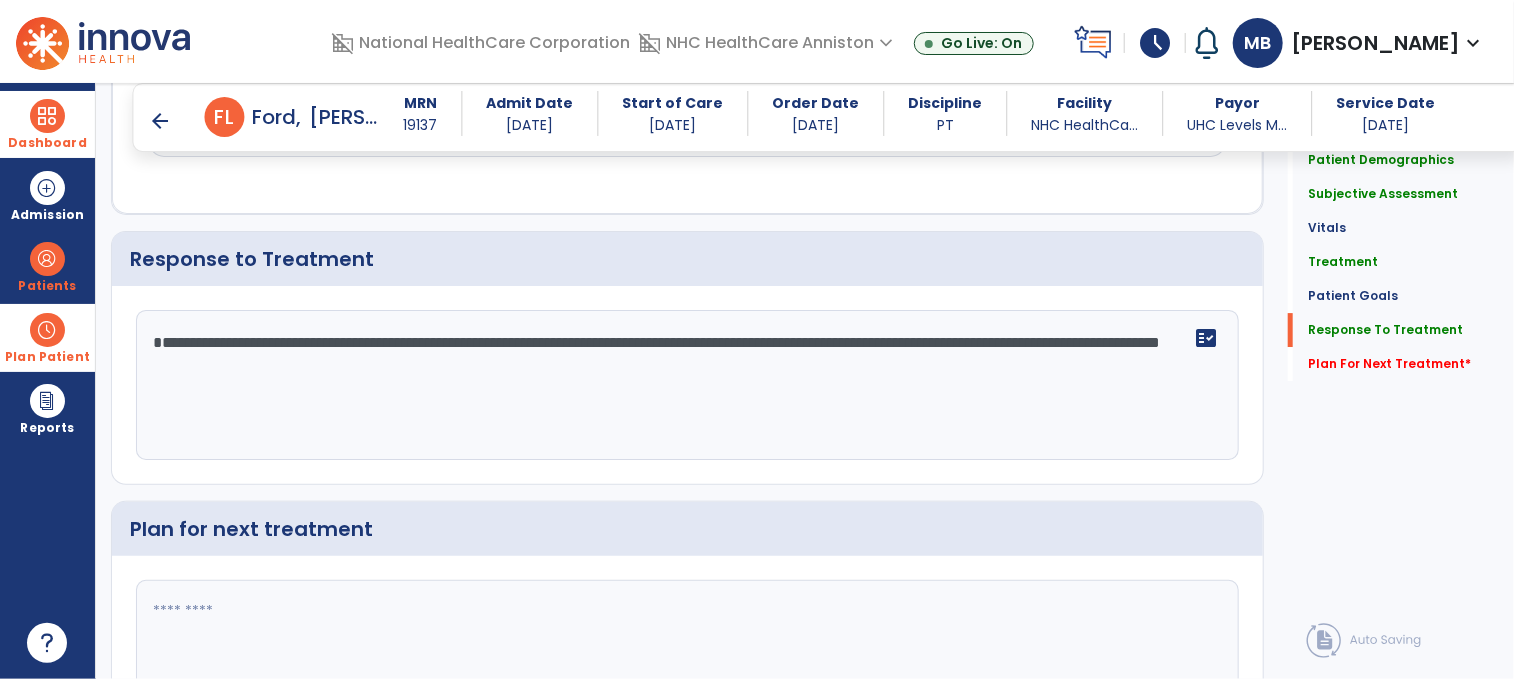 scroll, scrollTop: 3238, scrollLeft: 0, axis: vertical 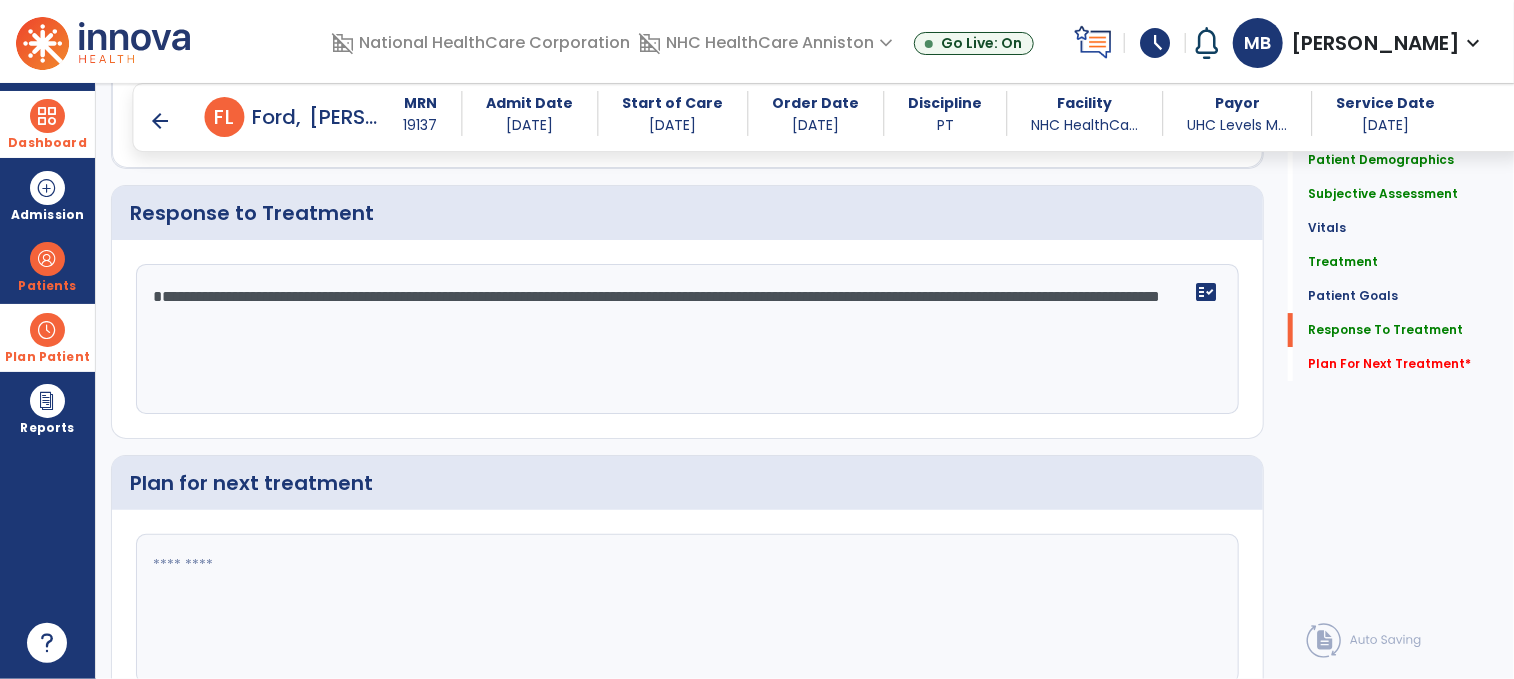 click 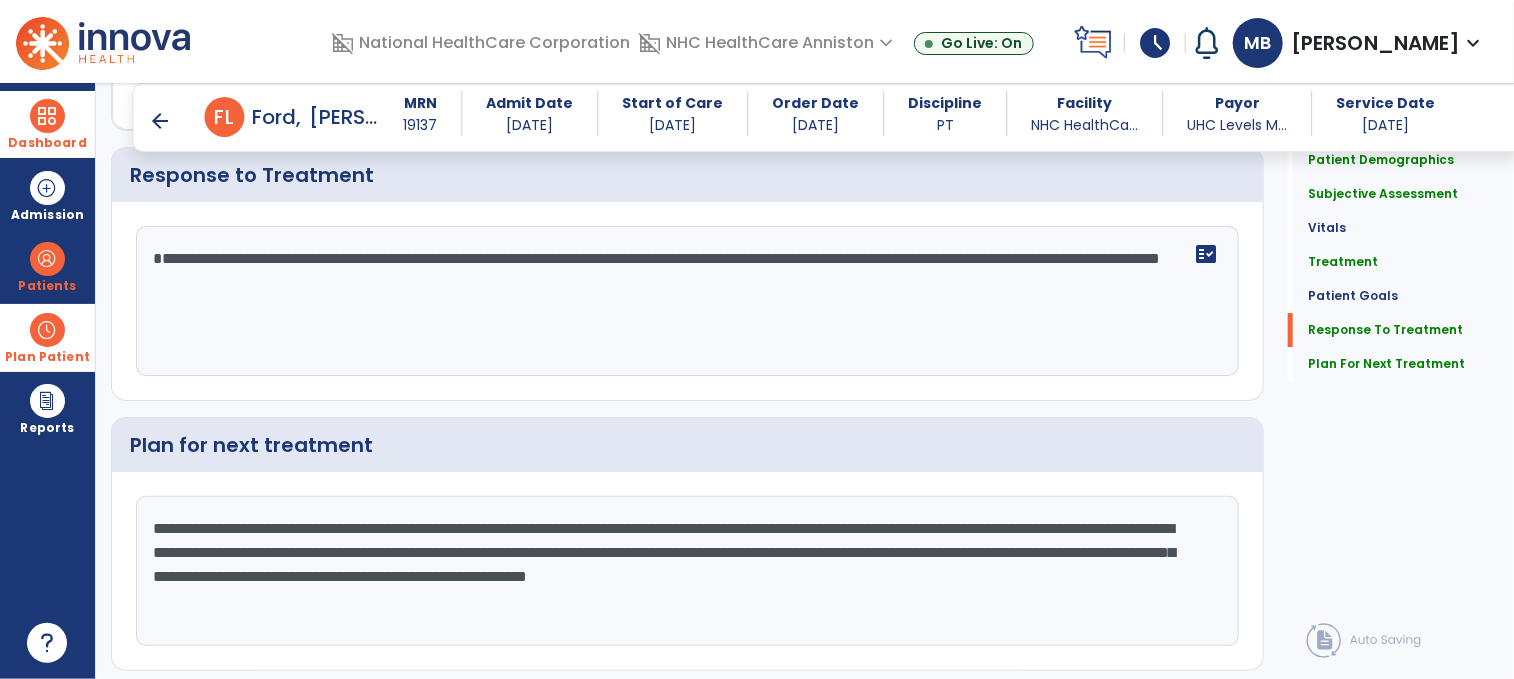 scroll, scrollTop: 3327, scrollLeft: 0, axis: vertical 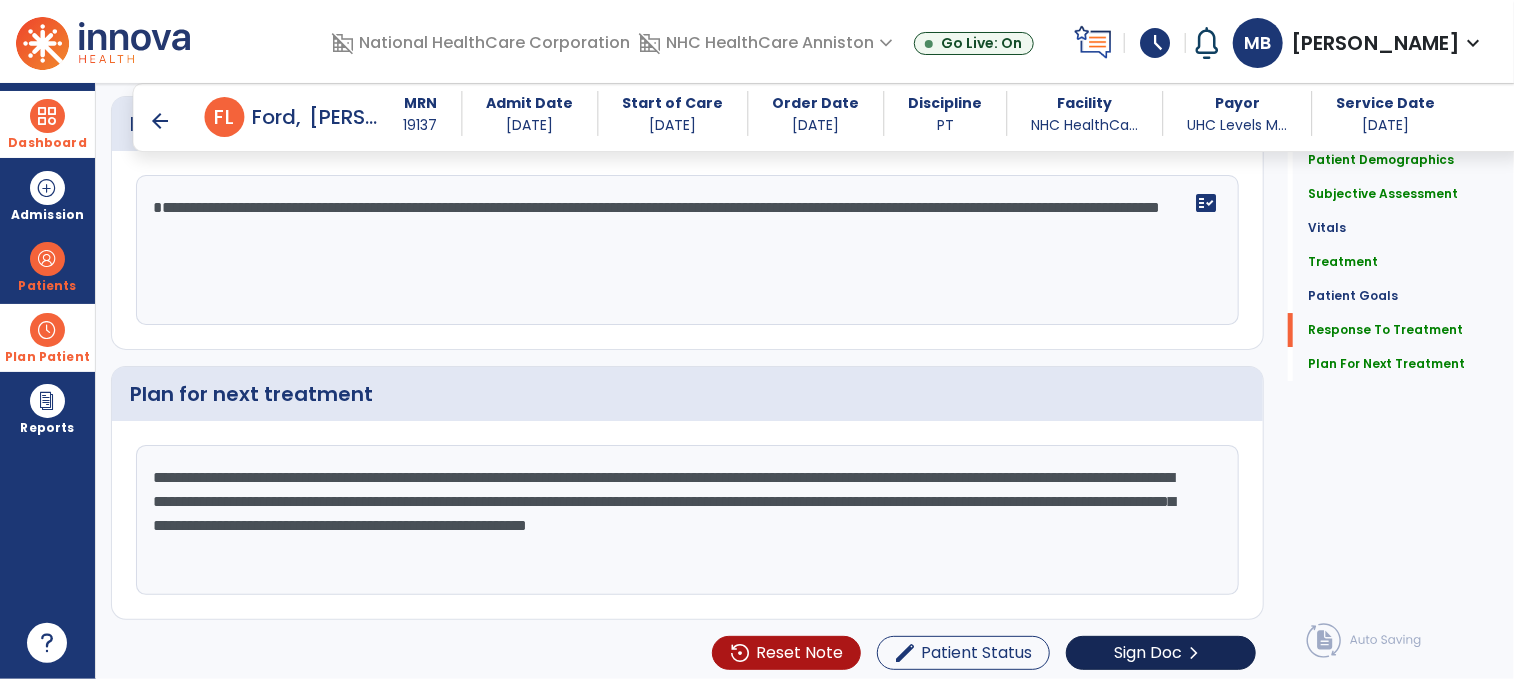 type on "**********" 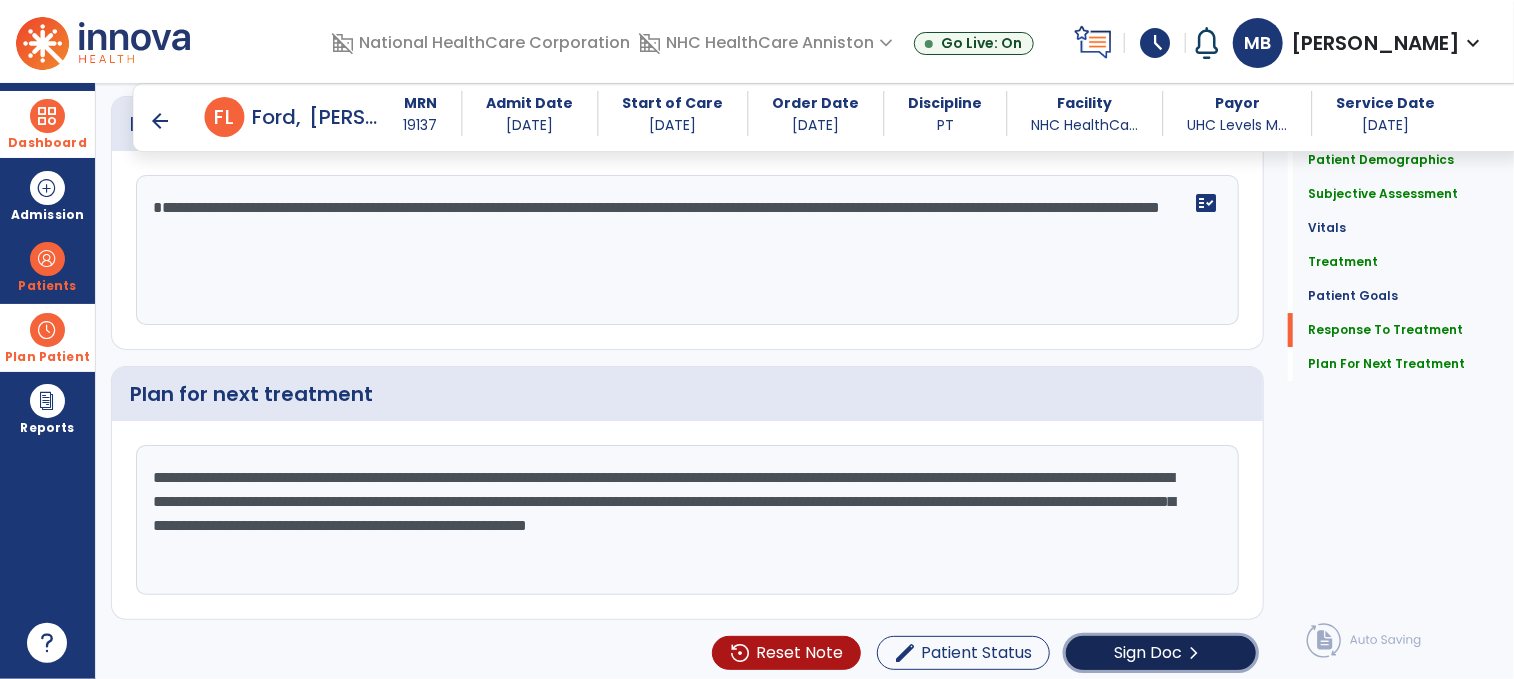 click on "Sign Doc" 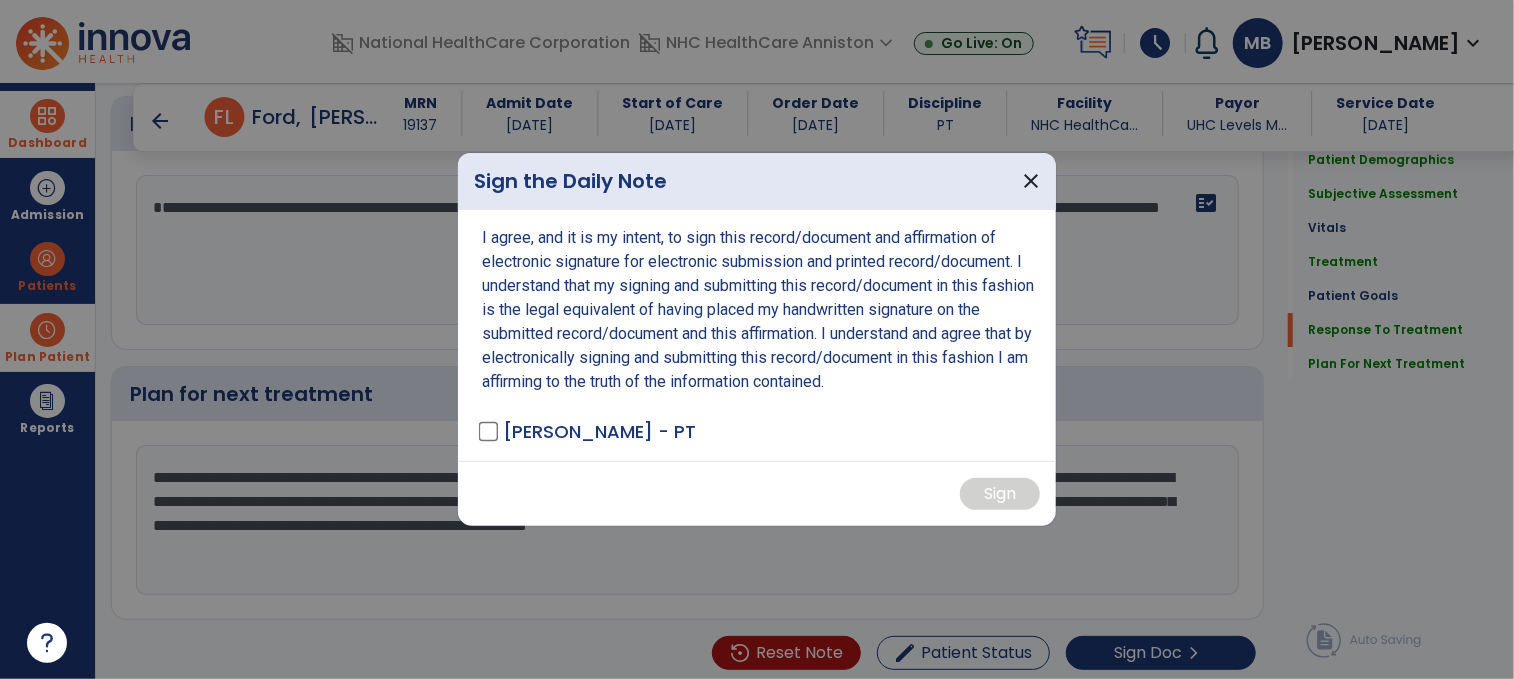 click on "[PERSON_NAME]  - PT" at bounding box center [599, 431] 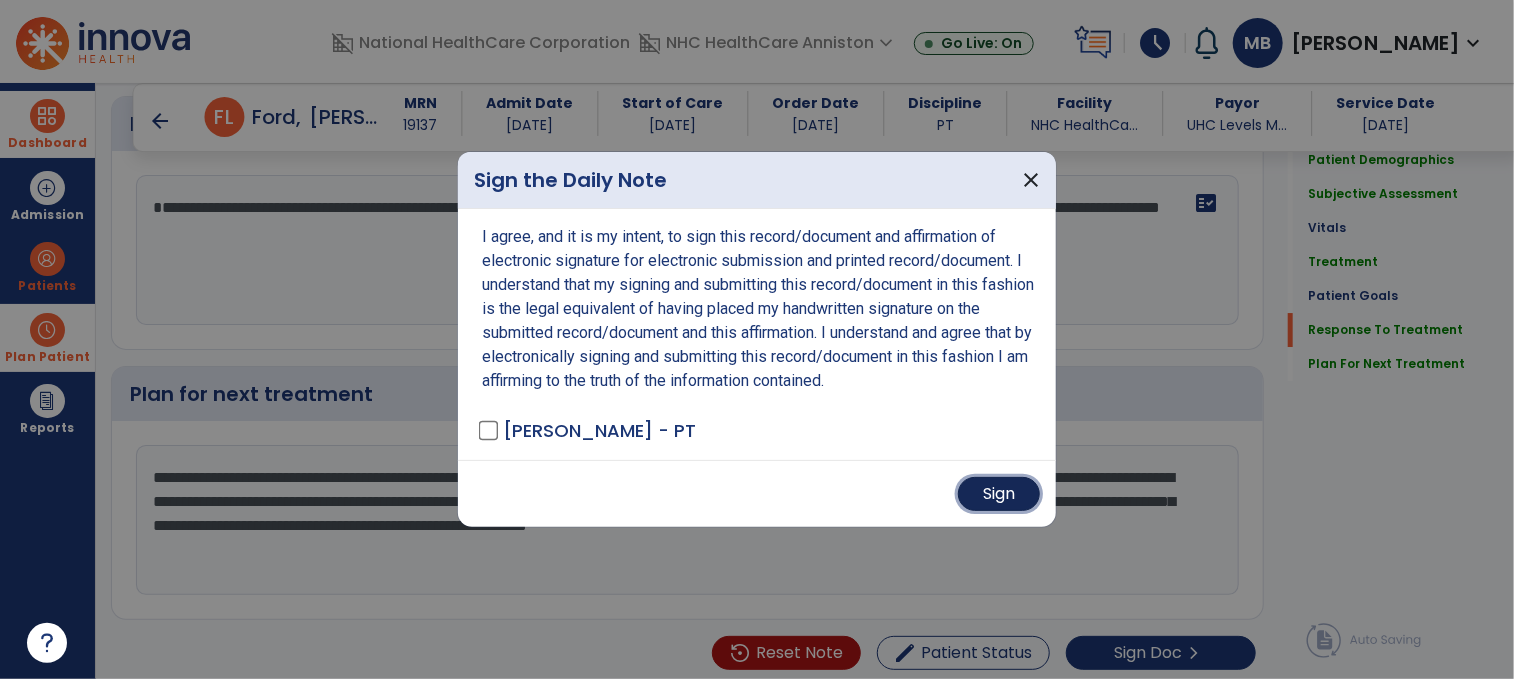 click on "Sign" at bounding box center (999, 494) 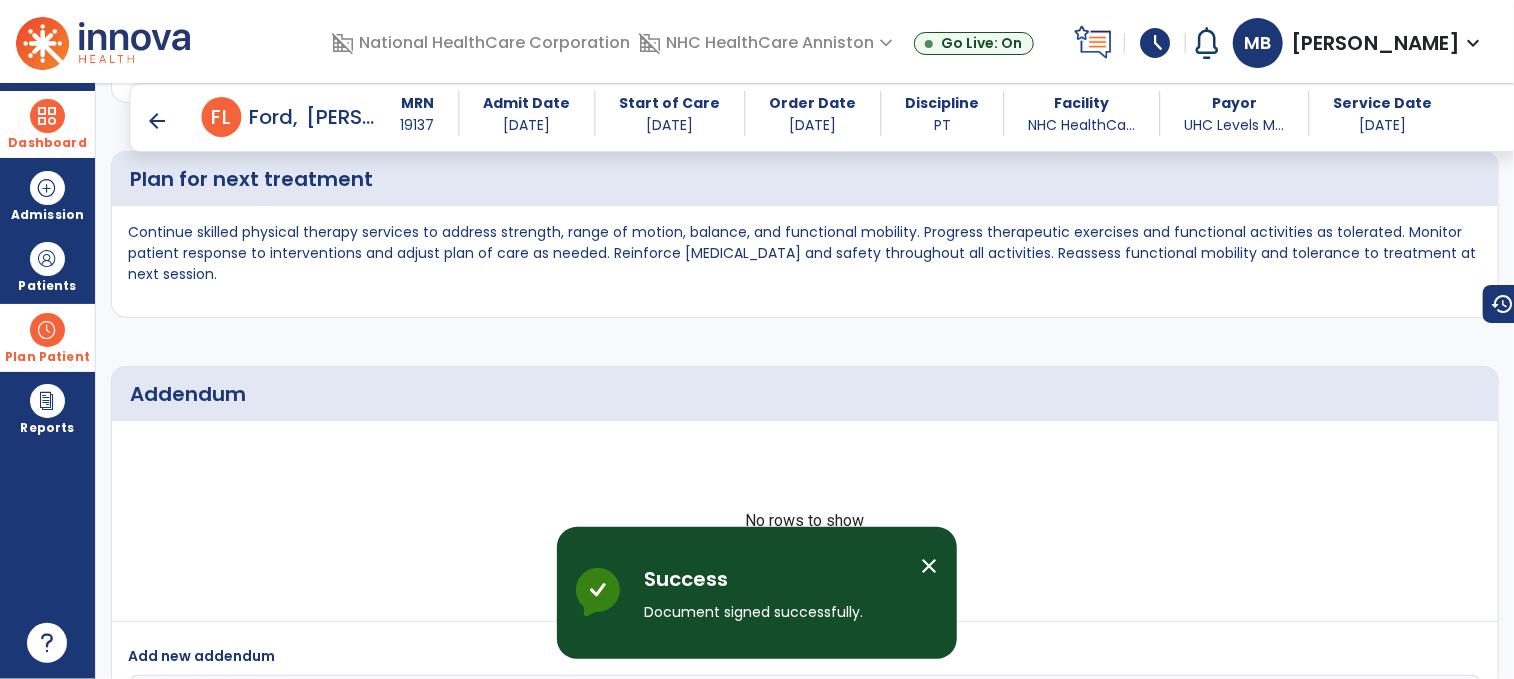 scroll, scrollTop: 4944, scrollLeft: 0, axis: vertical 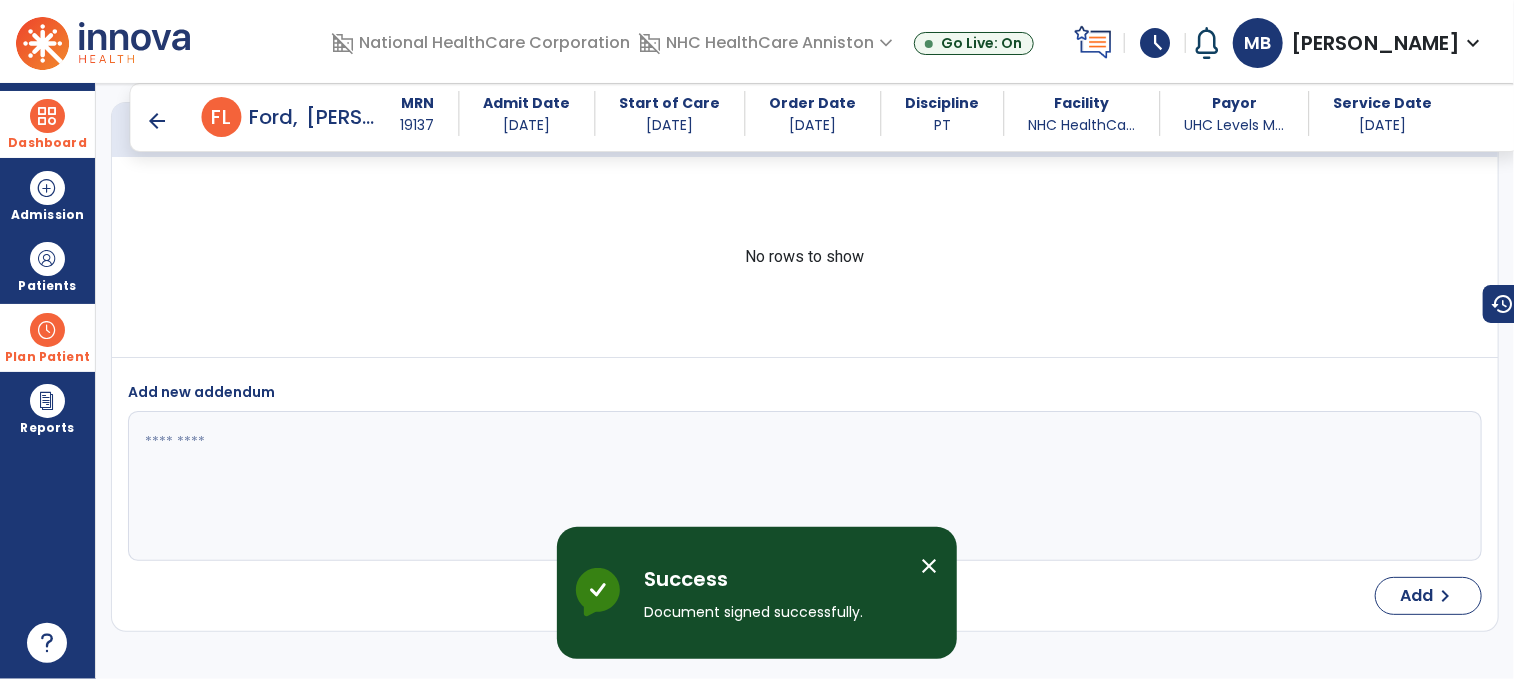 click on "arrow_back" at bounding box center (158, 121) 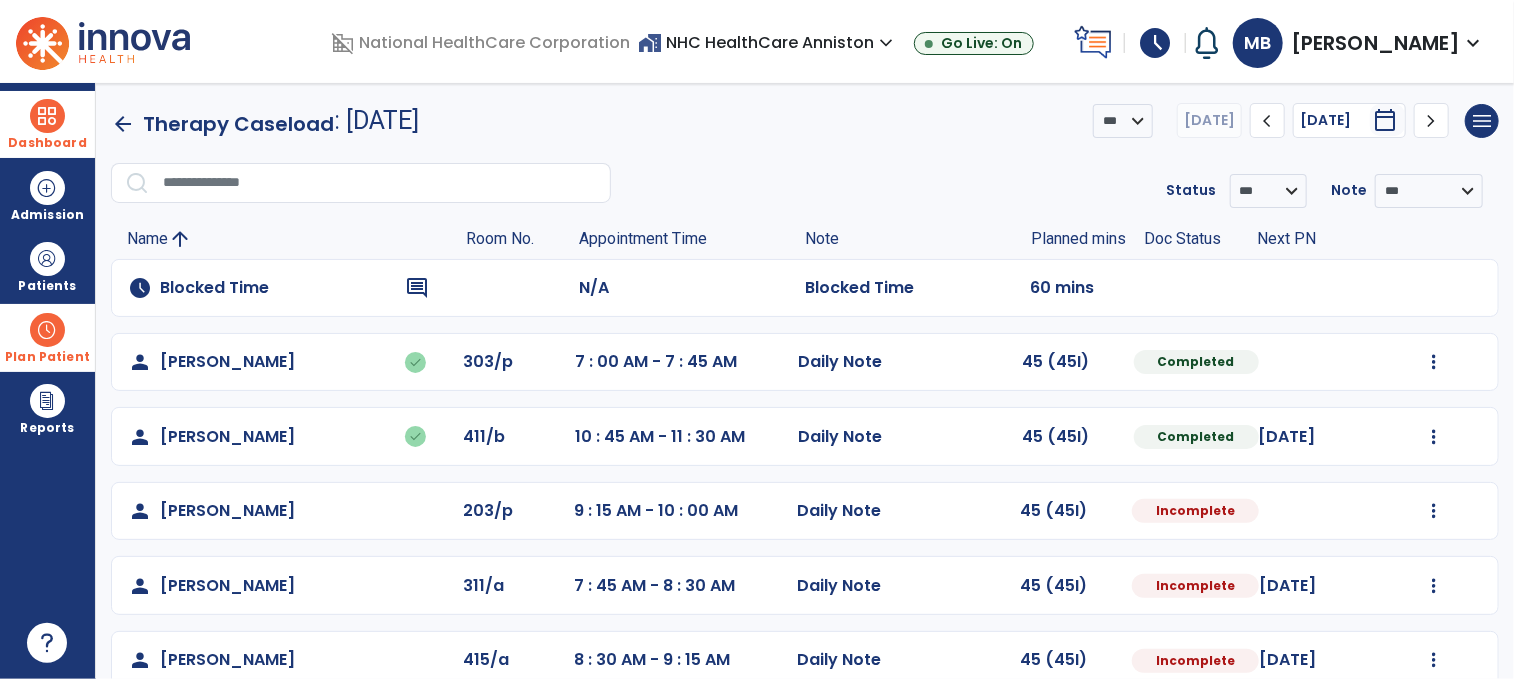 scroll, scrollTop: 144, scrollLeft: 0, axis: vertical 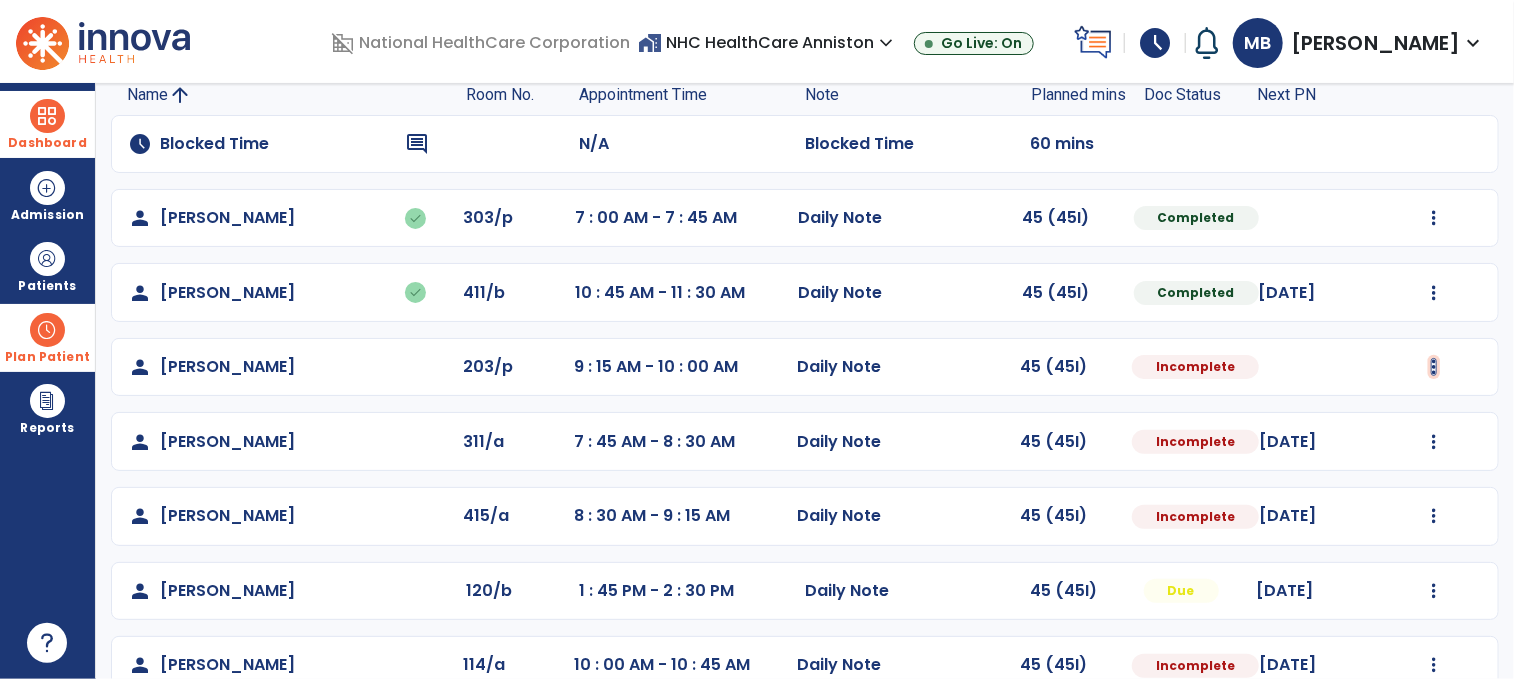 click at bounding box center (1434, 218) 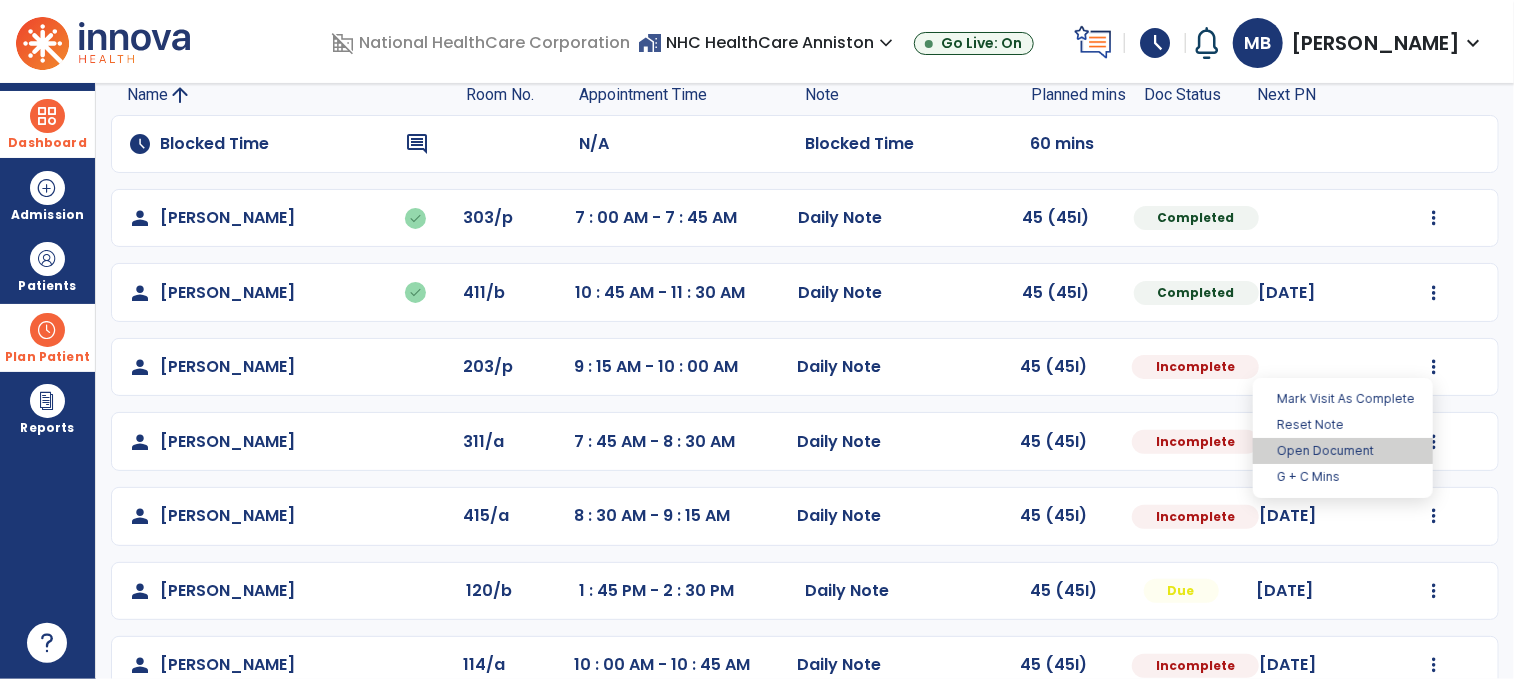 click on "Open Document" at bounding box center [1343, 451] 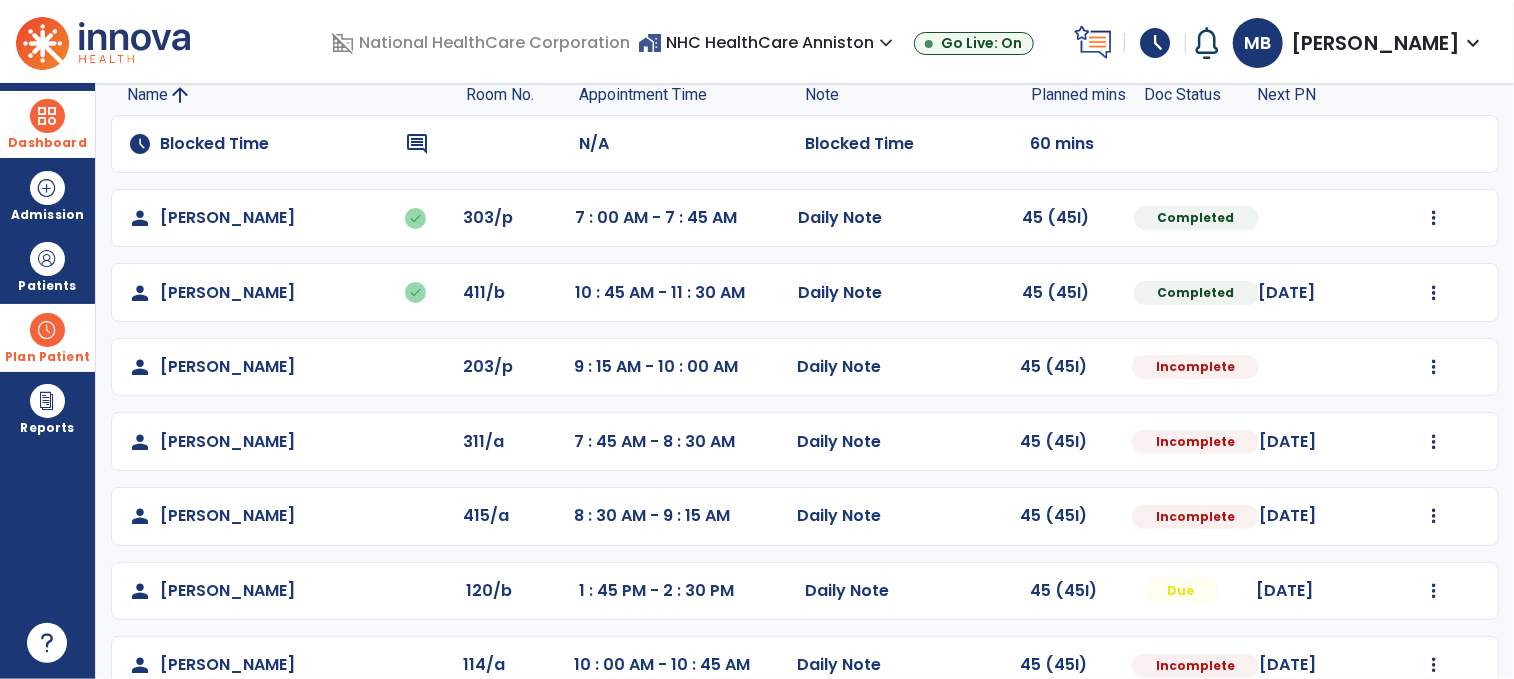 select on "*" 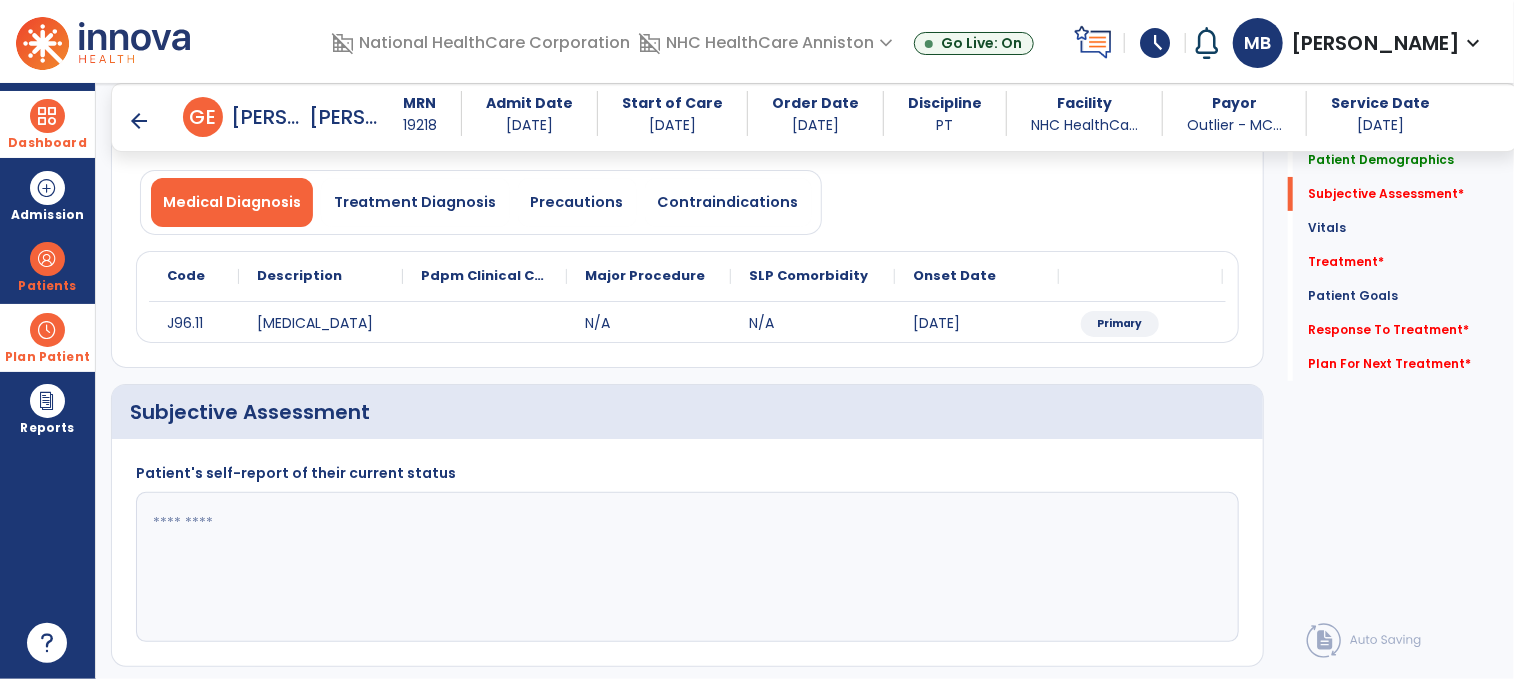scroll, scrollTop: 360, scrollLeft: 0, axis: vertical 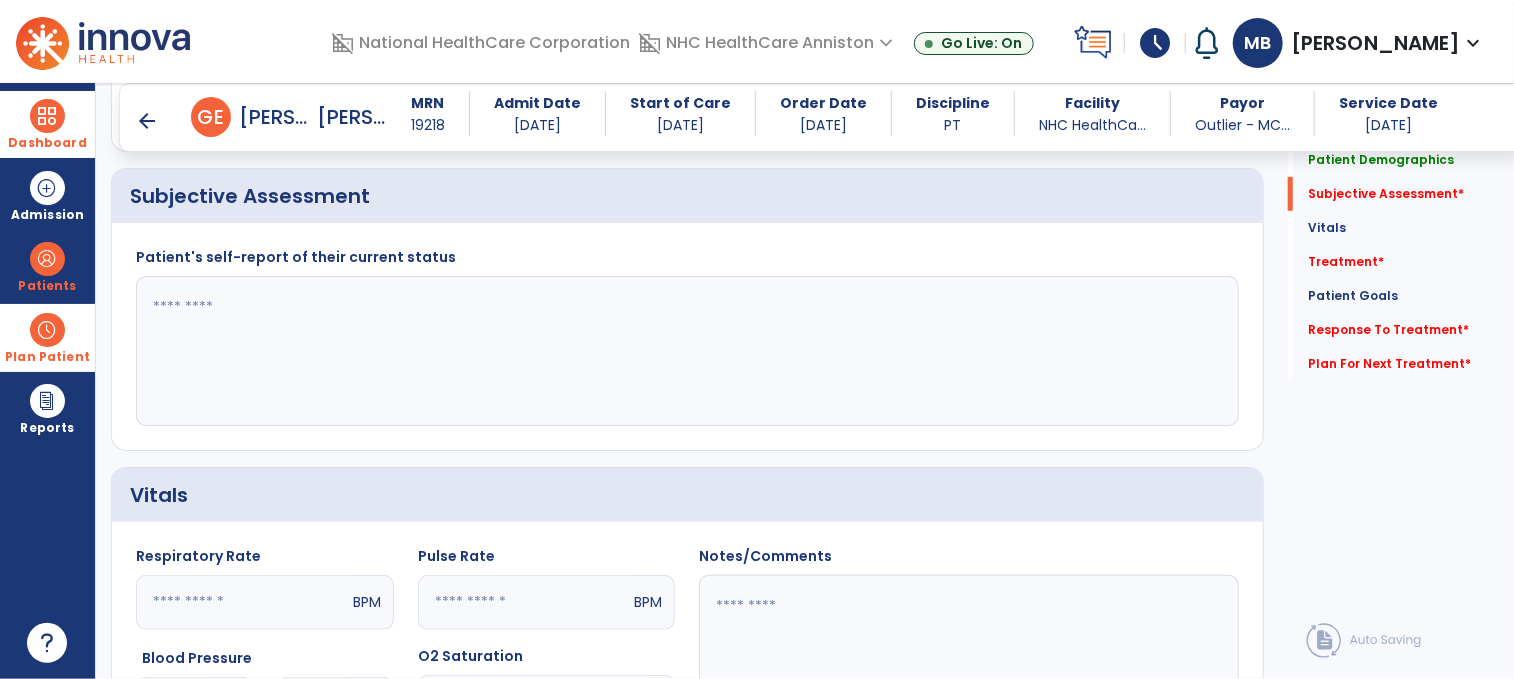 click 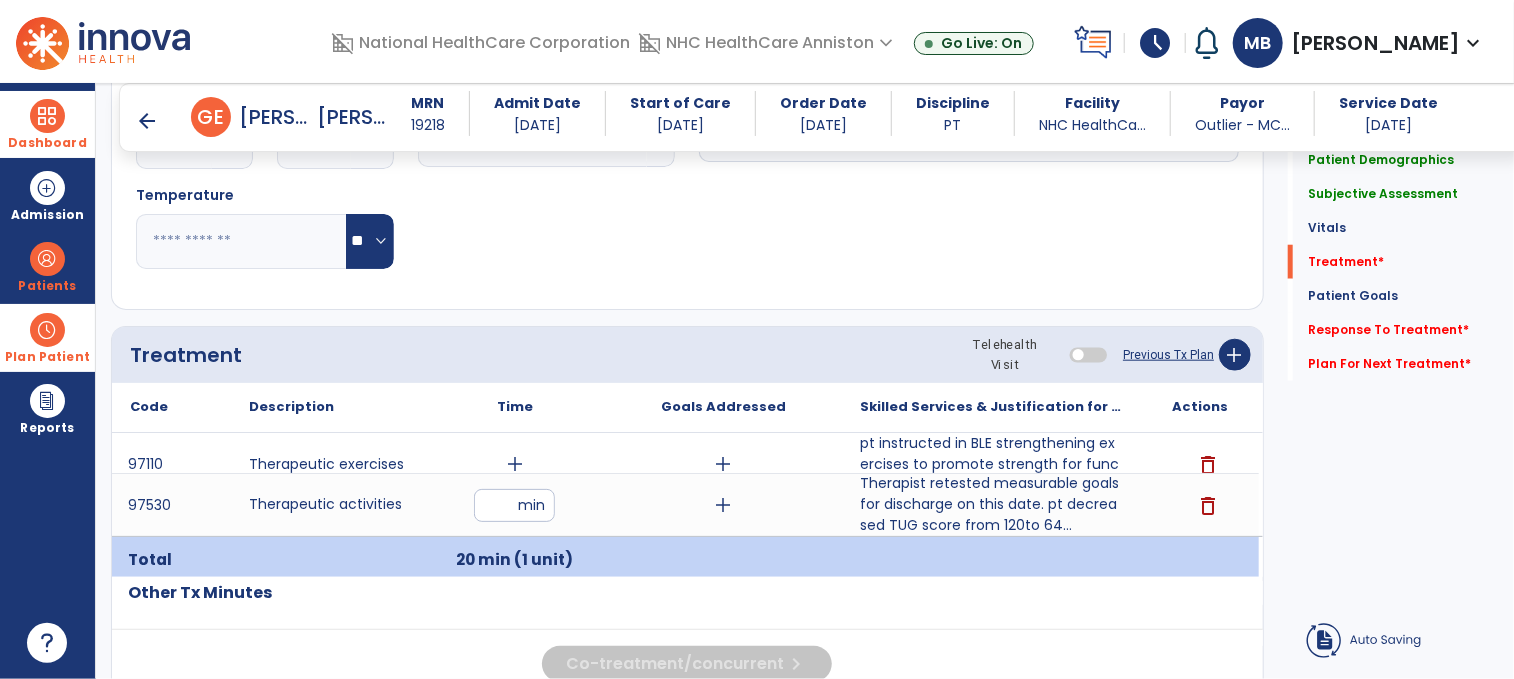 scroll, scrollTop: 924, scrollLeft: 0, axis: vertical 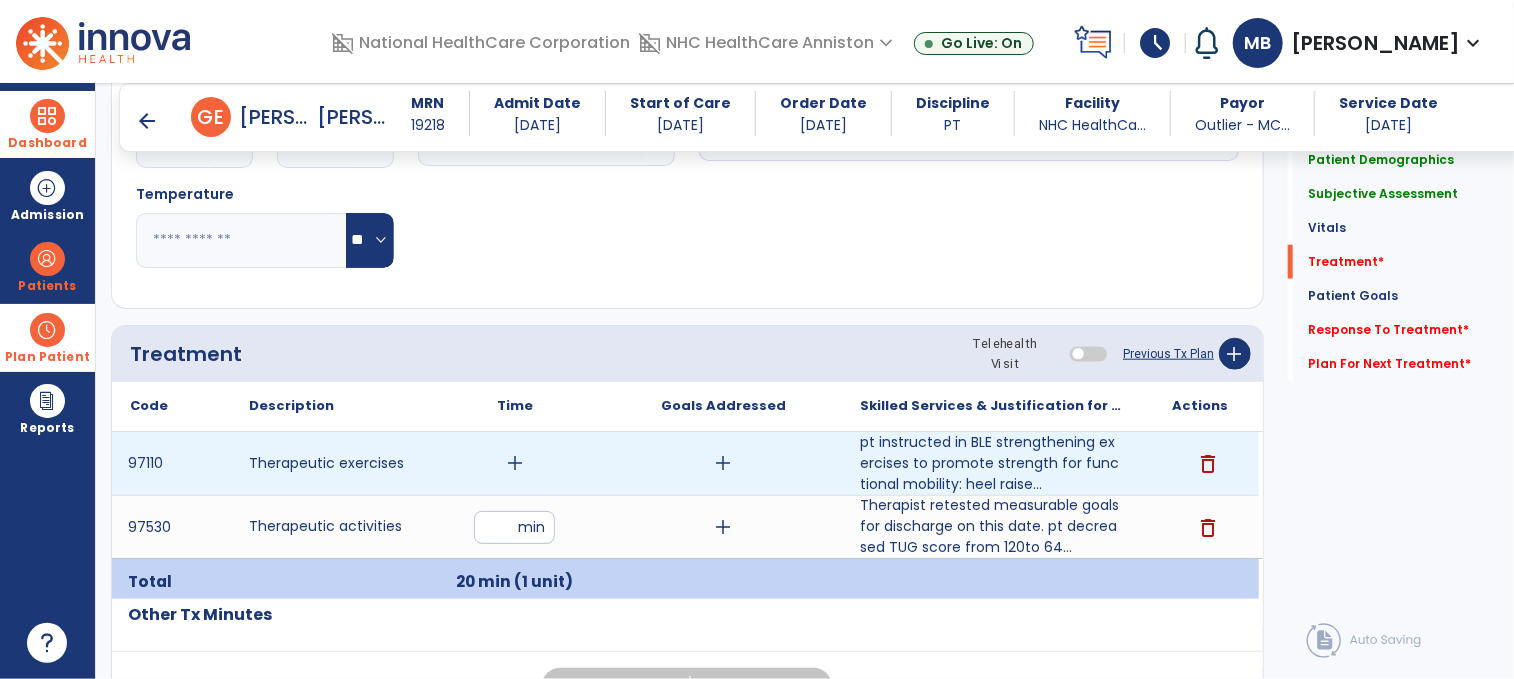 type on "**********" 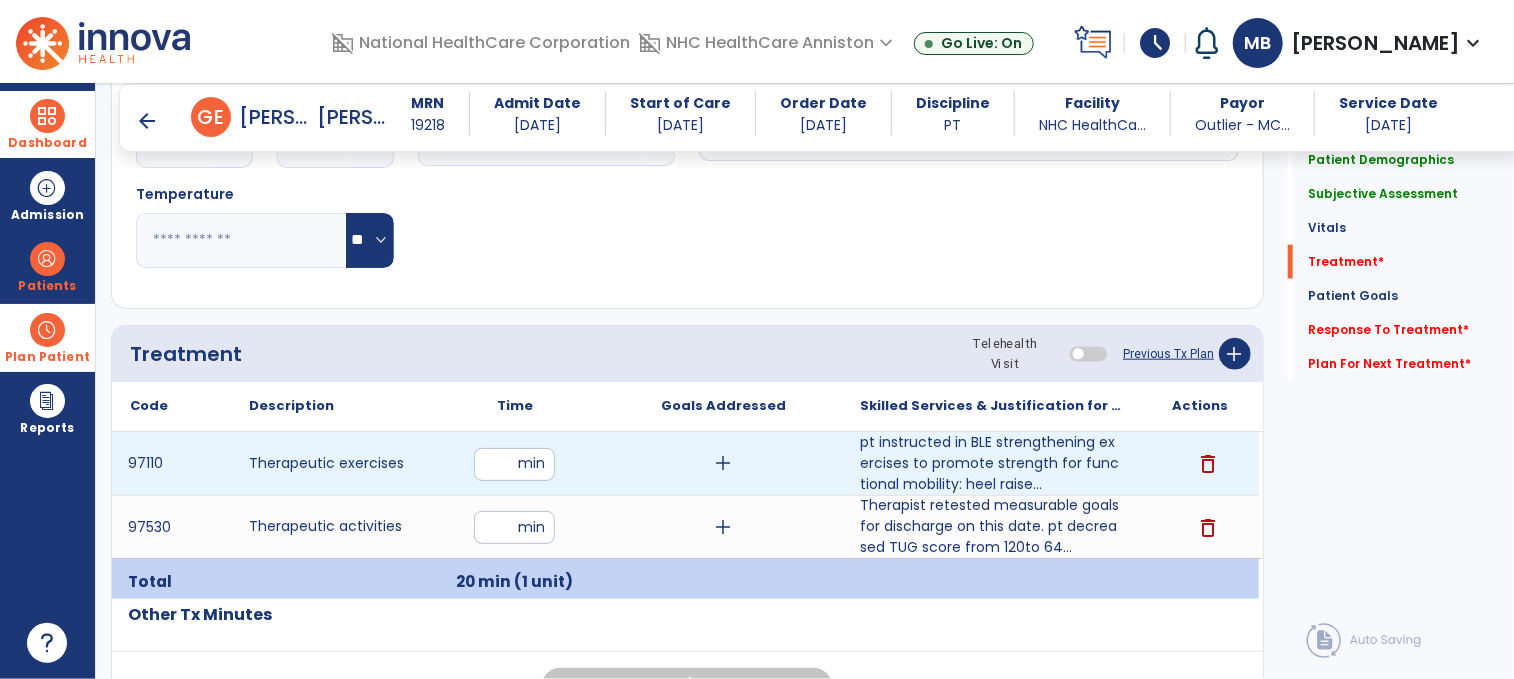 type on "**" 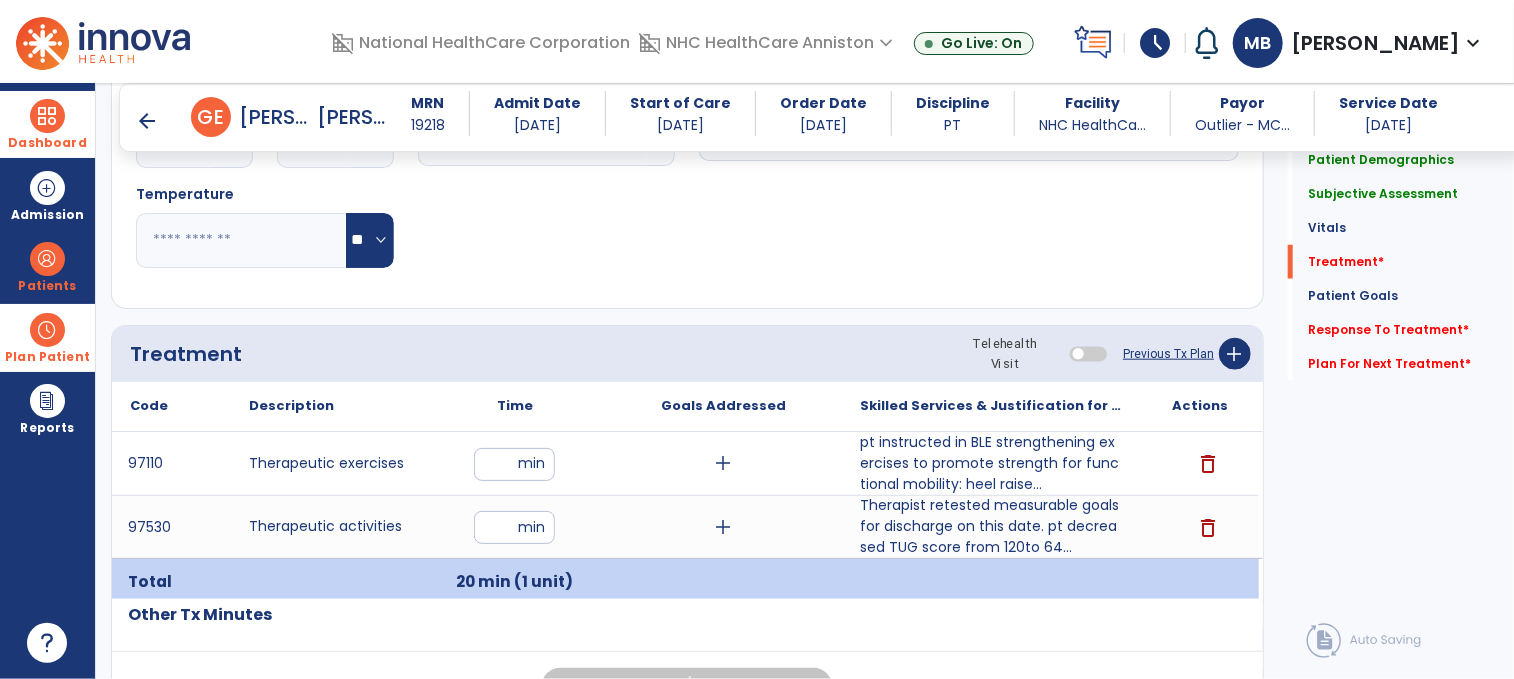 click on "Respiratory Rate  BPM Blood Pressure   SBP   DBP Temperature  ** ** Pulse Rate  BPM O2 Saturation  % Notes/Comments" 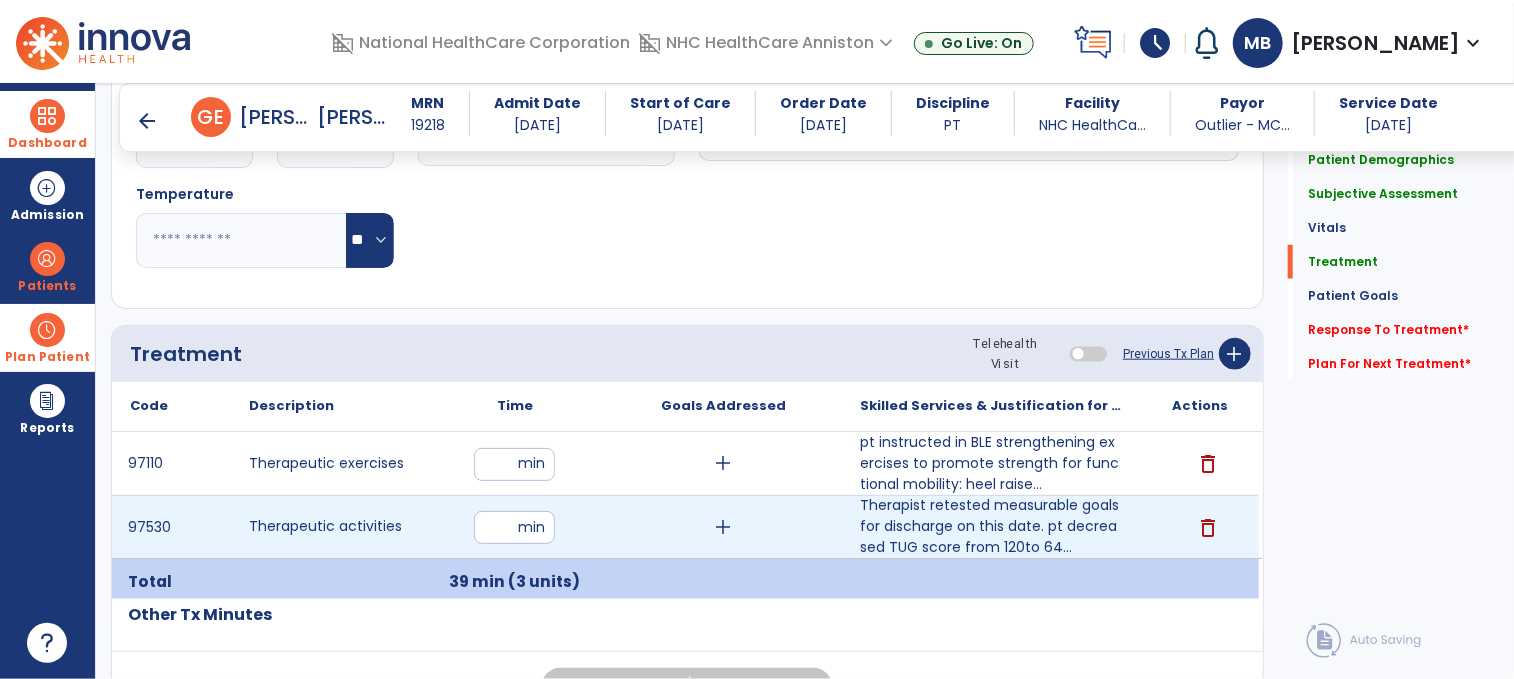click on "**" at bounding box center [514, 527] 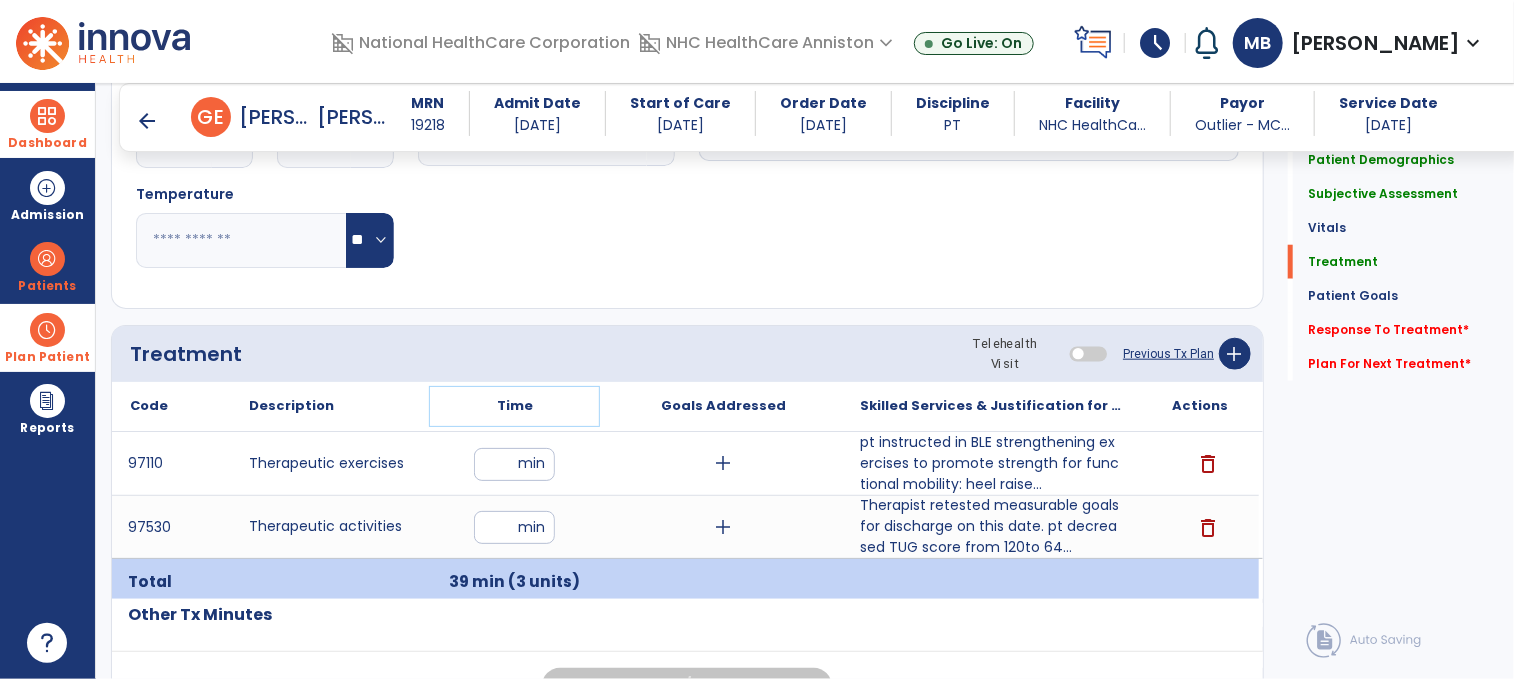click on "Time" at bounding box center [514, 406] 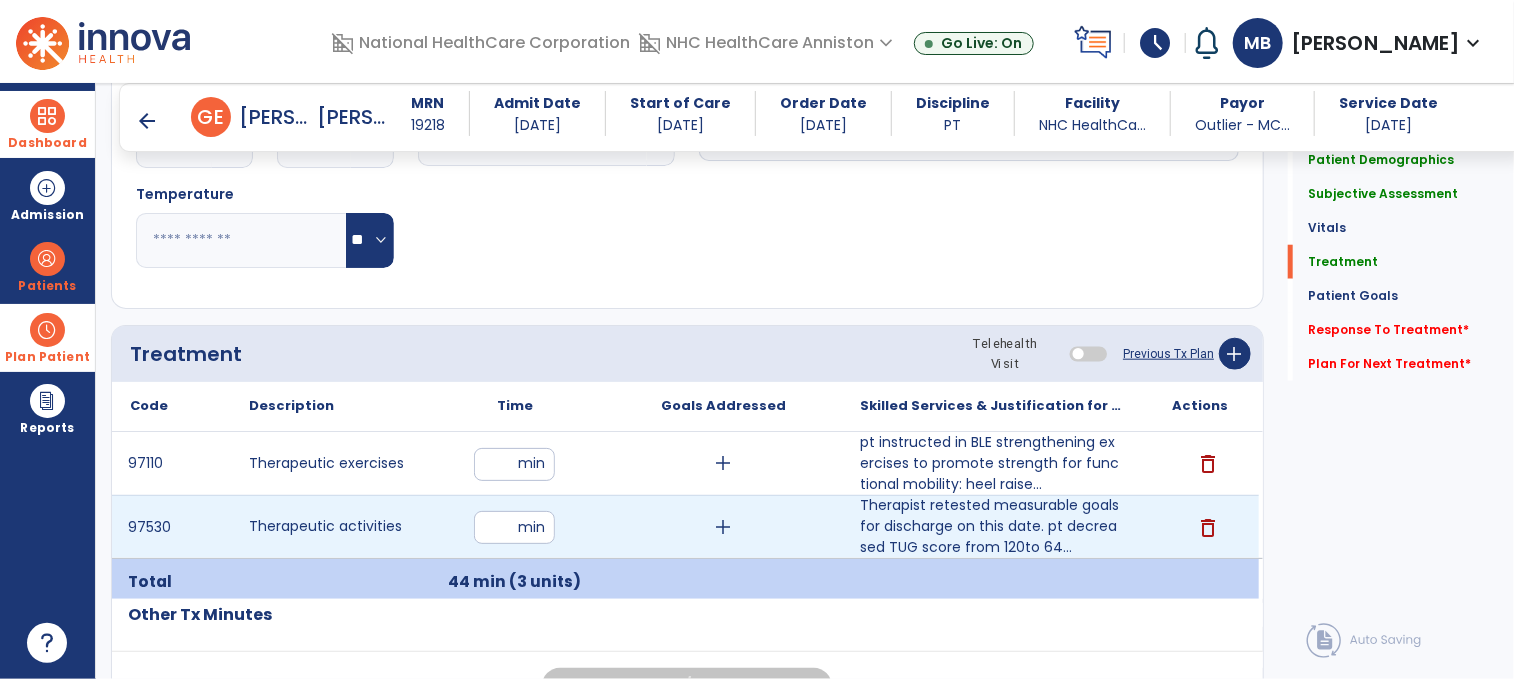 click on "**" at bounding box center (514, 527) 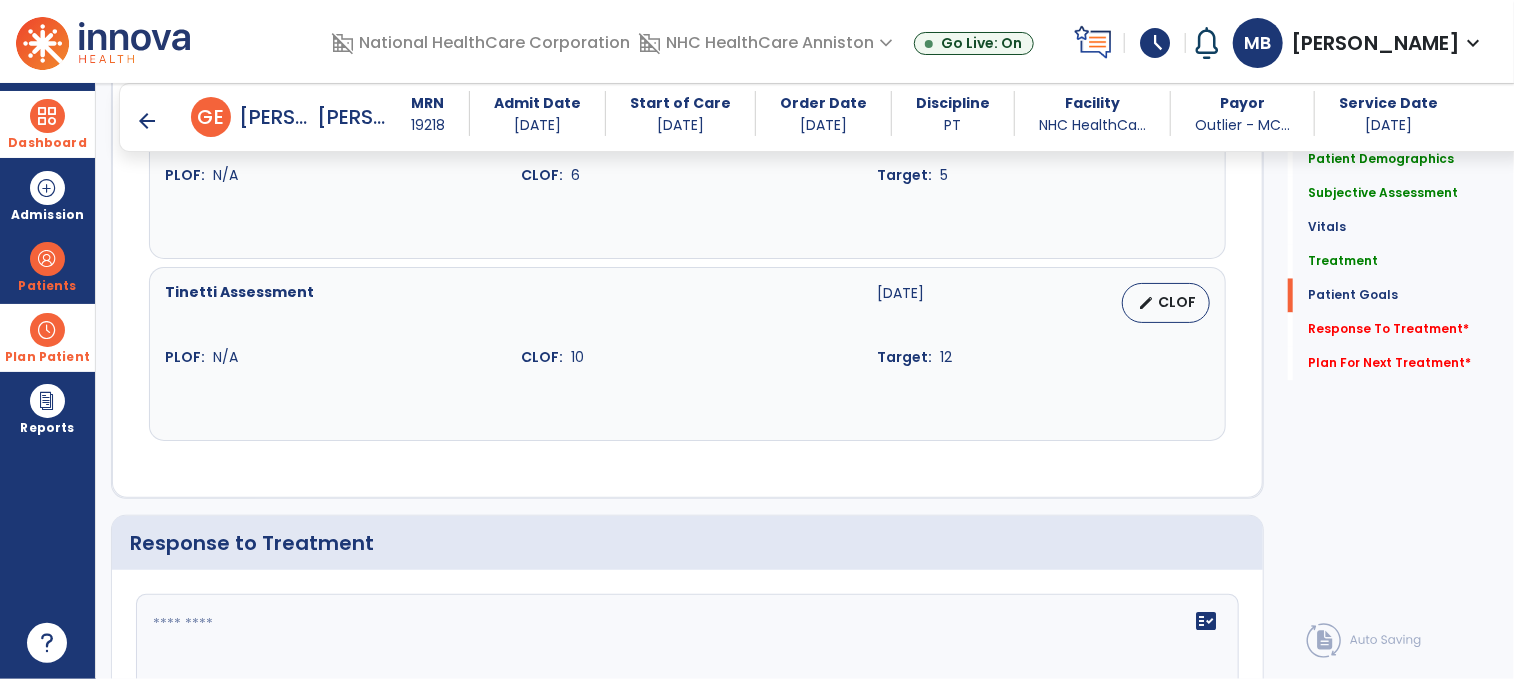 scroll, scrollTop: 1818, scrollLeft: 0, axis: vertical 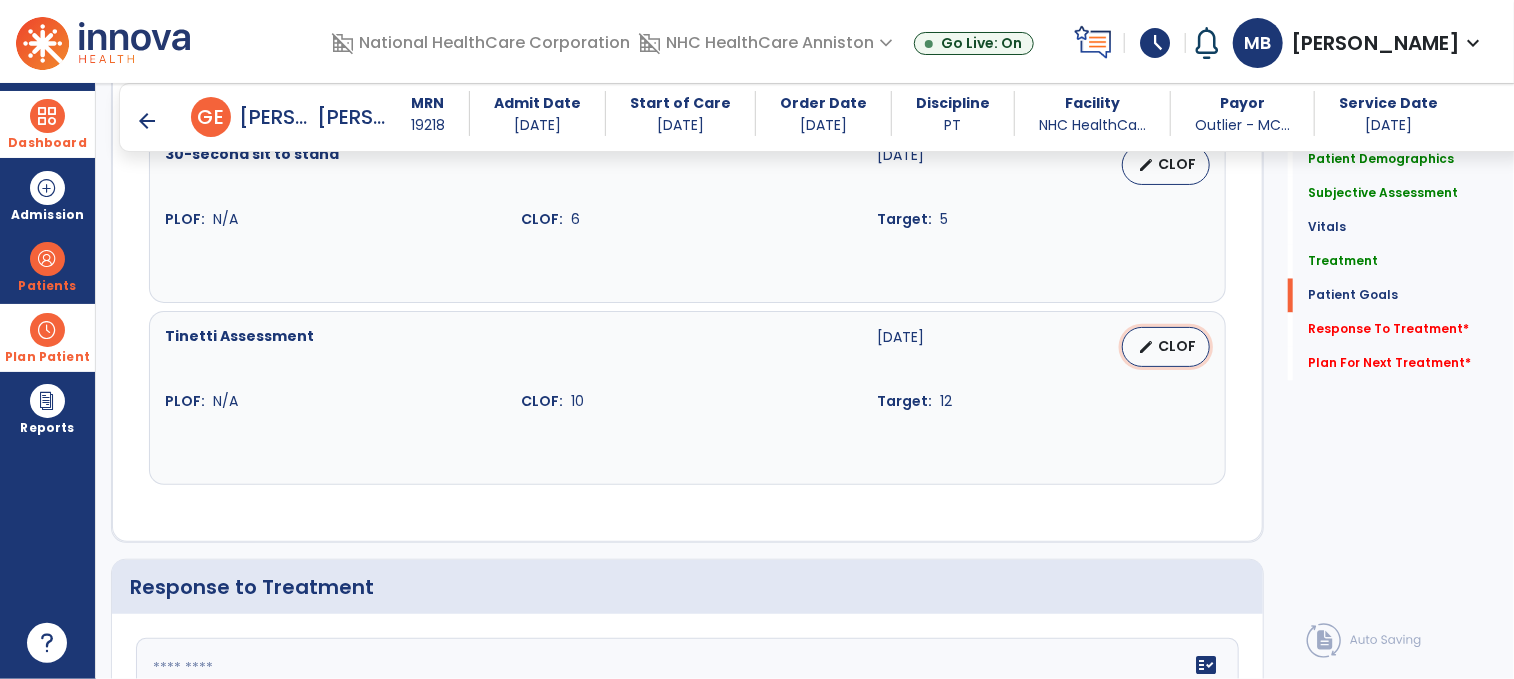 click on "edit   CLOF" at bounding box center (1166, 347) 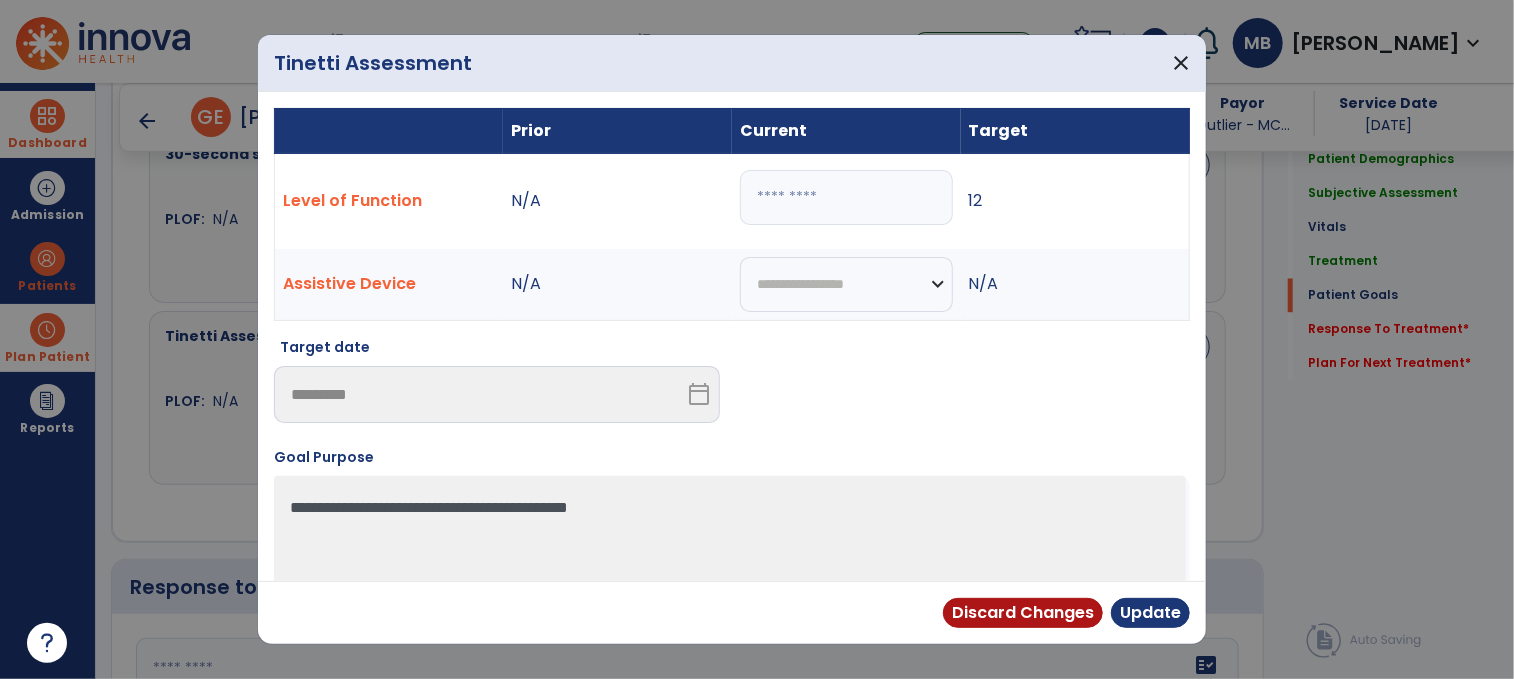 click on "**" at bounding box center (846, 197) 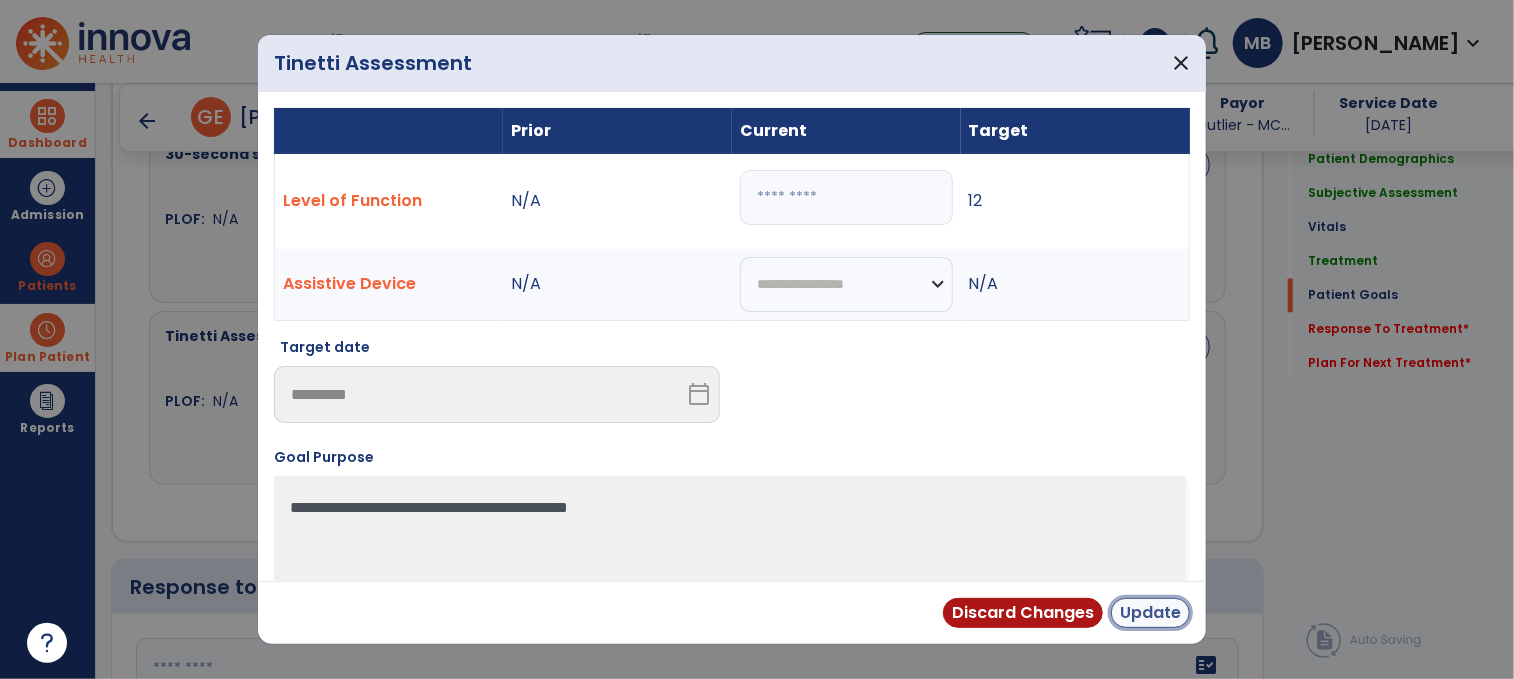 click on "Update" at bounding box center [1150, 613] 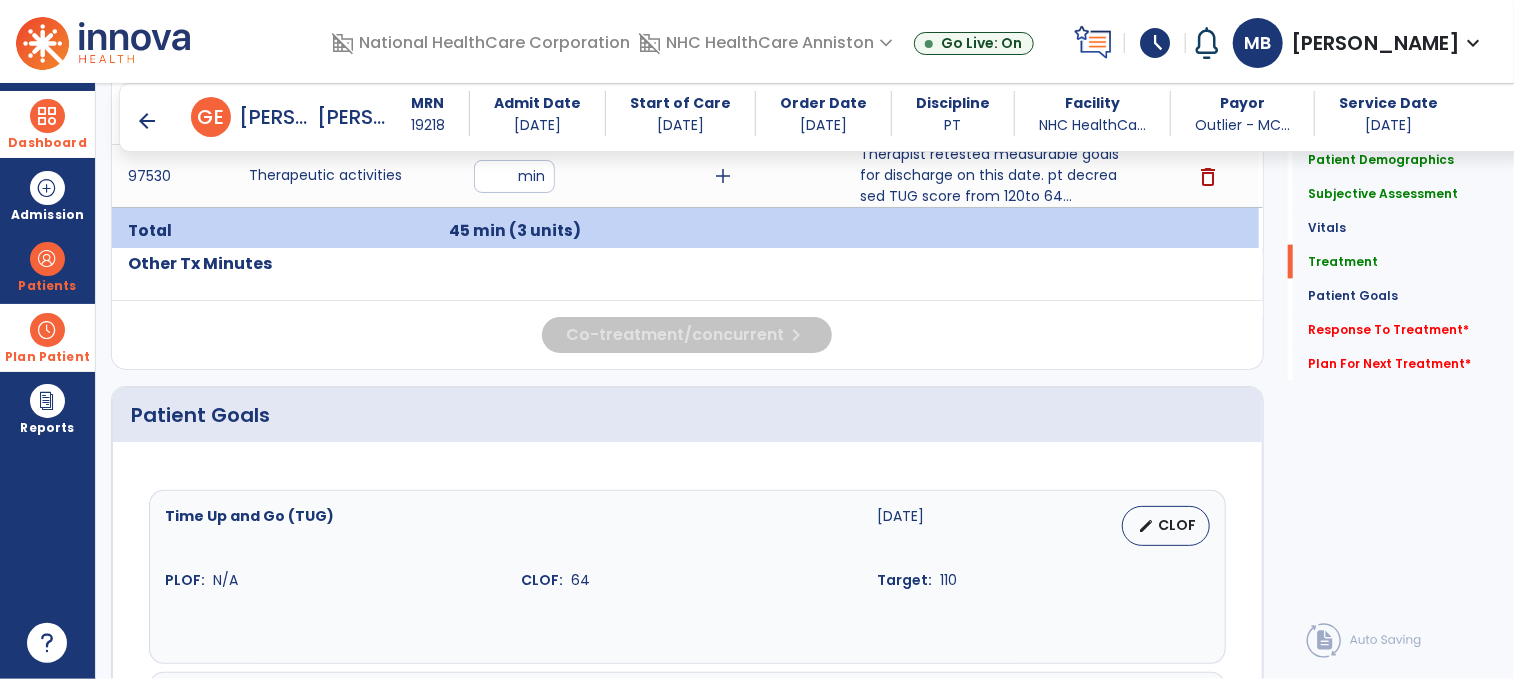 scroll, scrollTop: 1087, scrollLeft: 0, axis: vertical 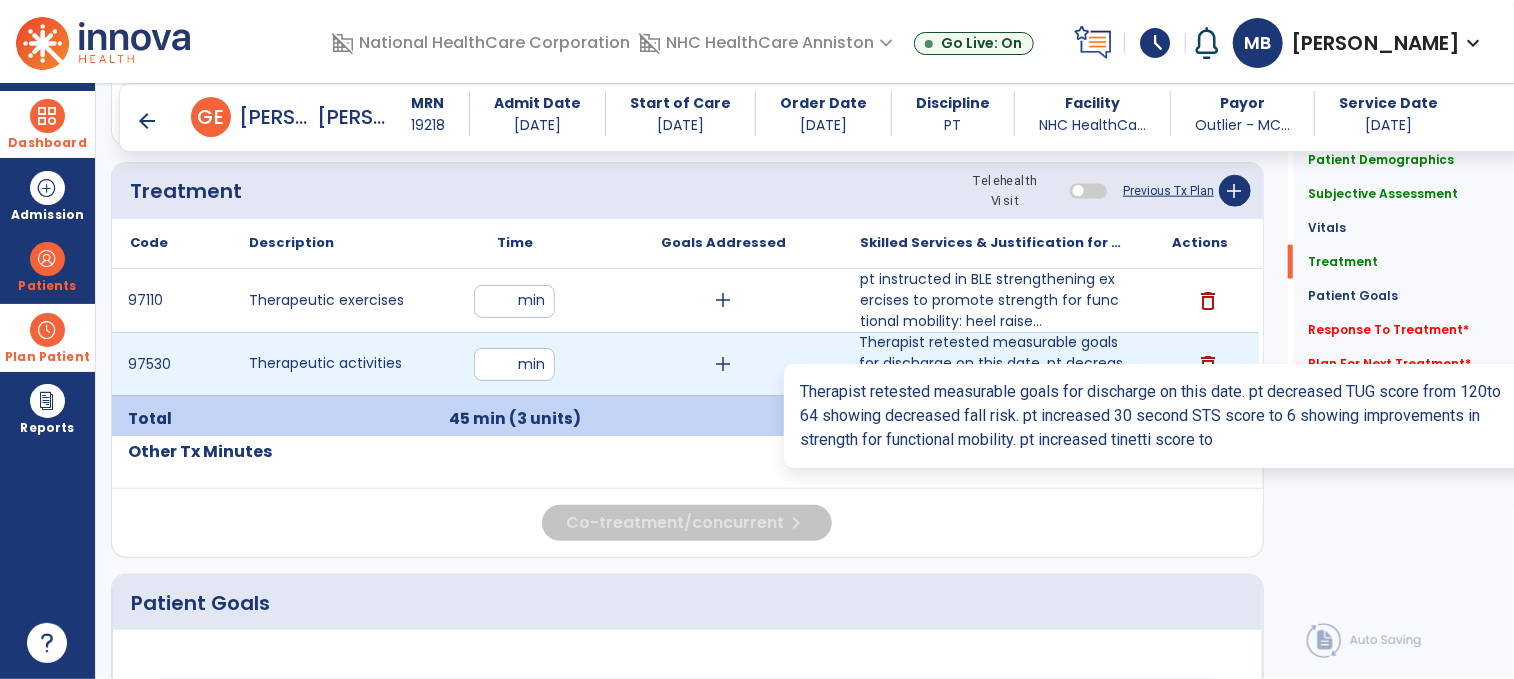 click on "Therapist retested measurable goals for discharge on this date. pt decreased TUG score from 120to 64..." at bounding box center (991, 363) 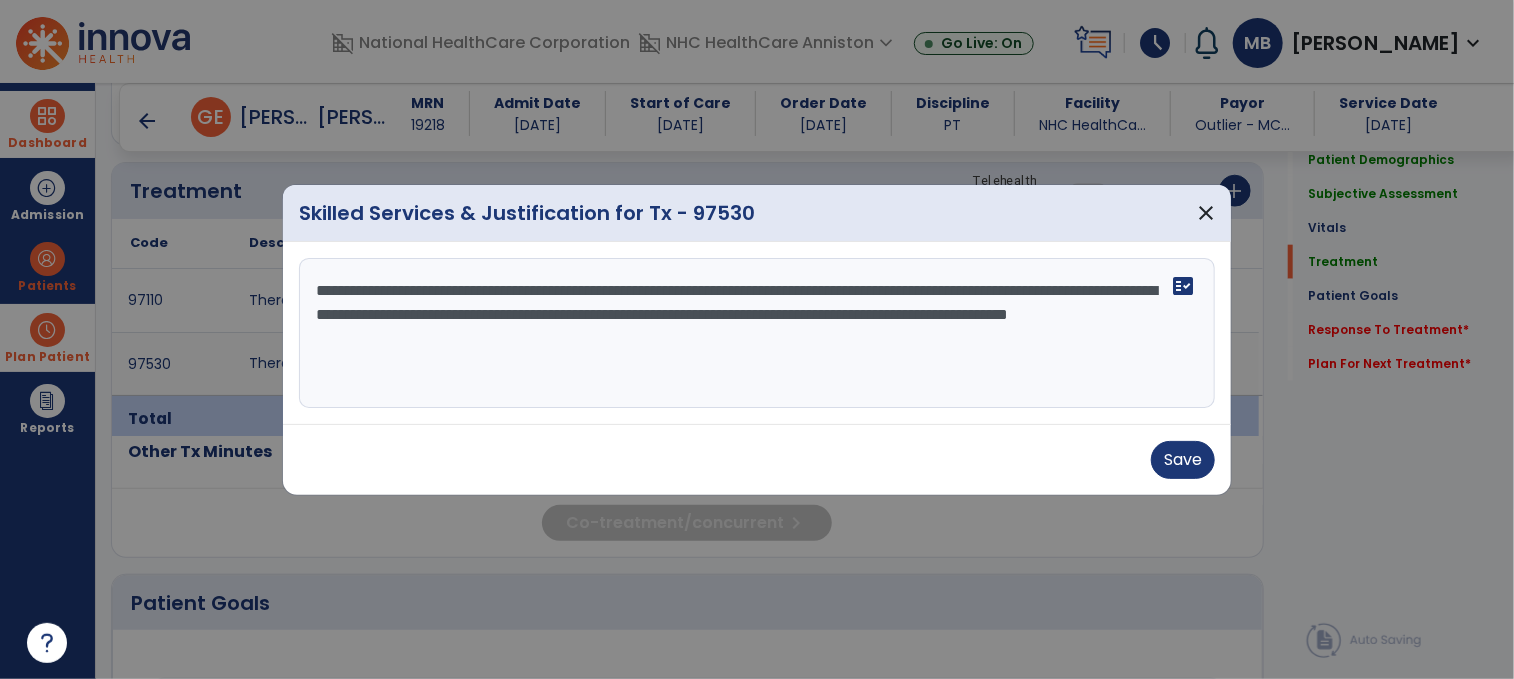click on "**********" at bounding box center [757, 333] 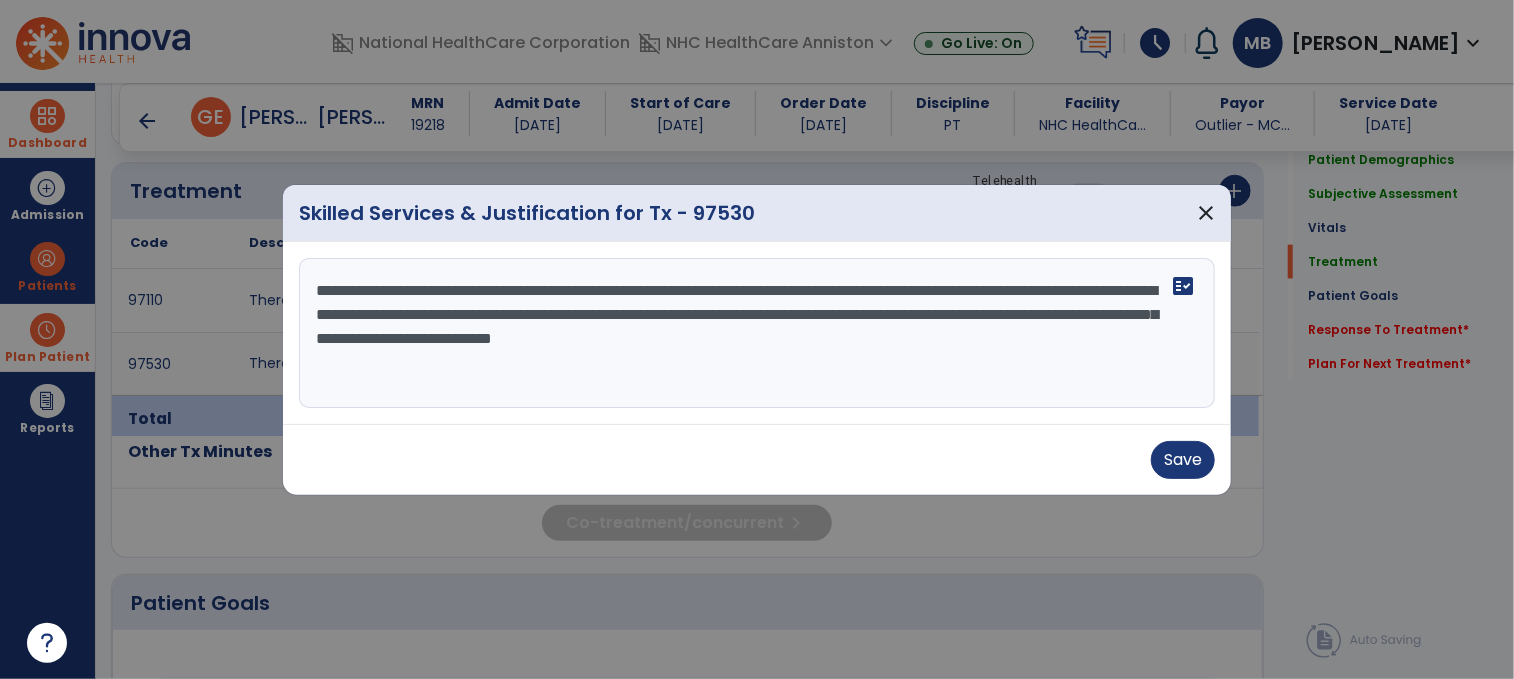 click on "**********" at bounding box center [757, 333] 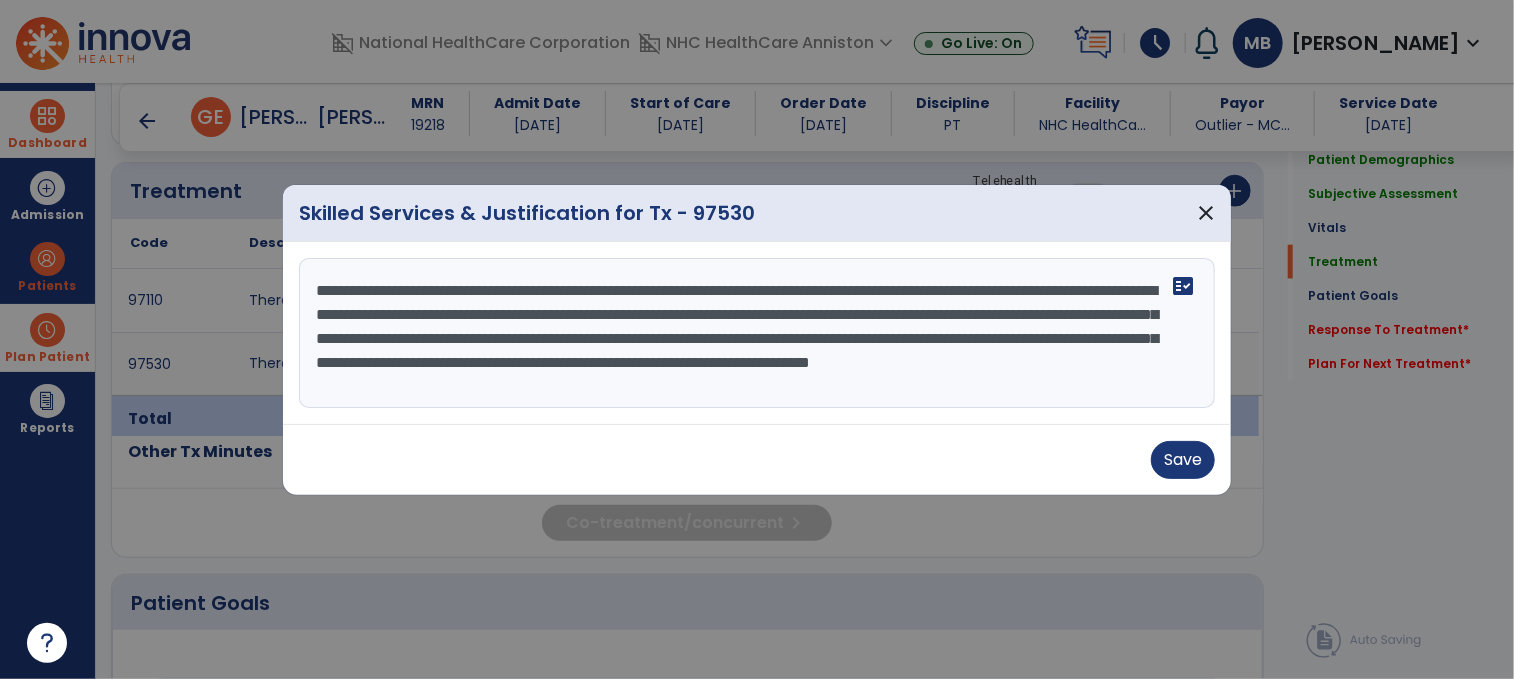 scroll, scrollTop: 15, scrollLeft: 0, axis: vertical 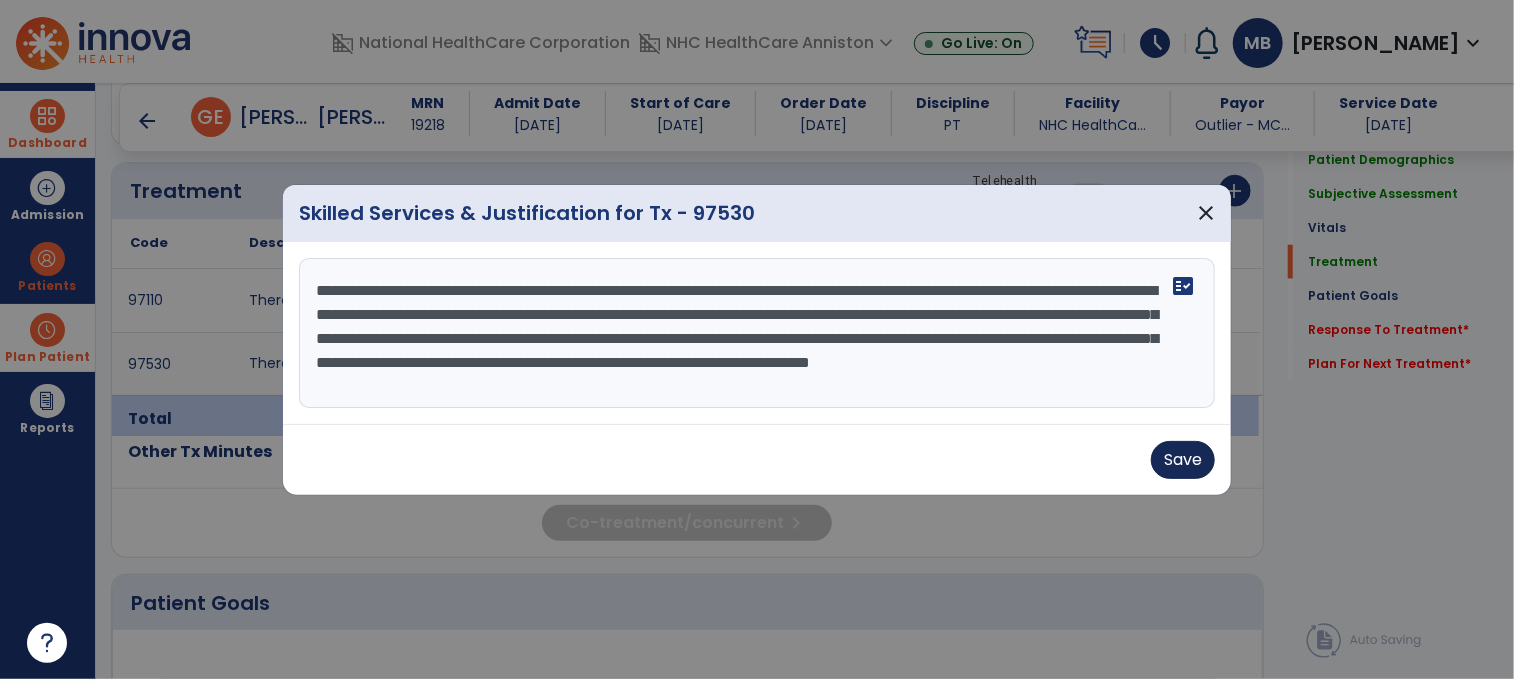 type on "**********" 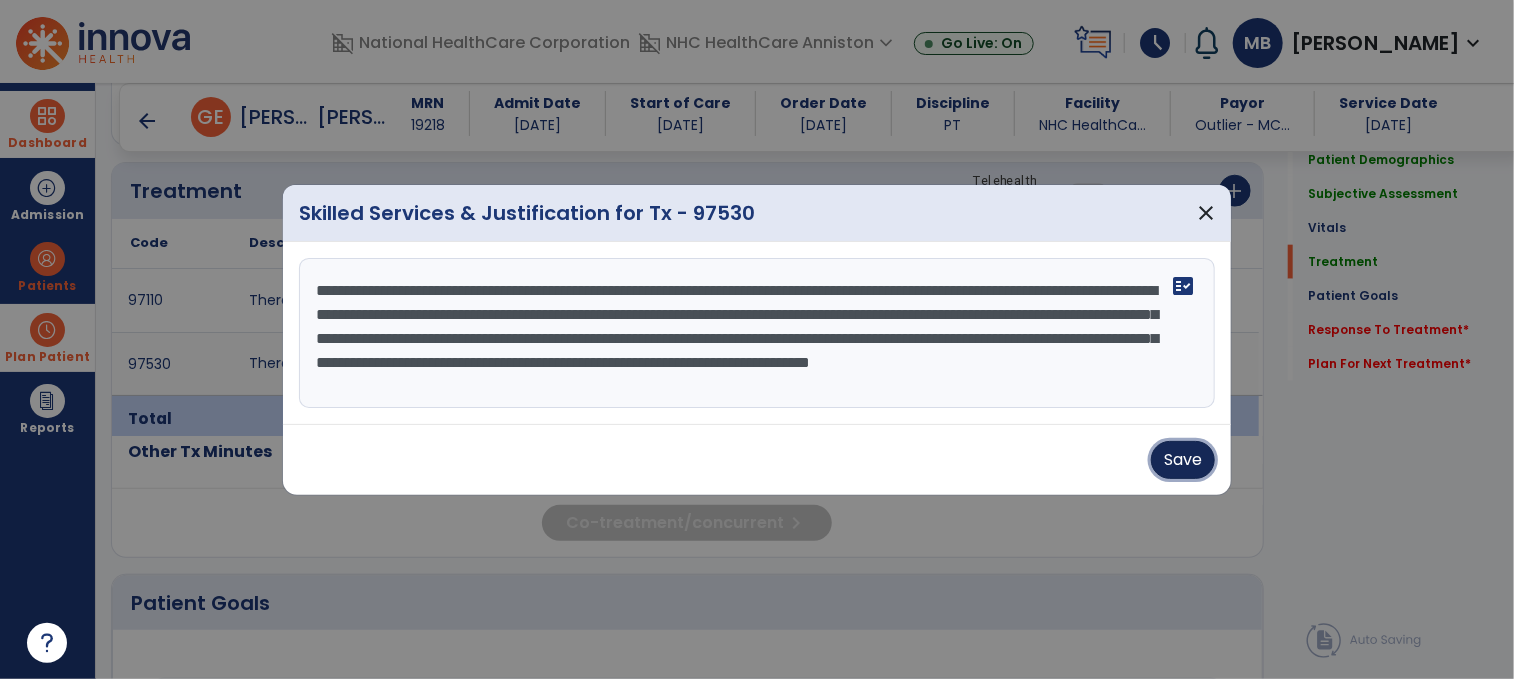 click on "Save" at bounding box center (1183, 460) 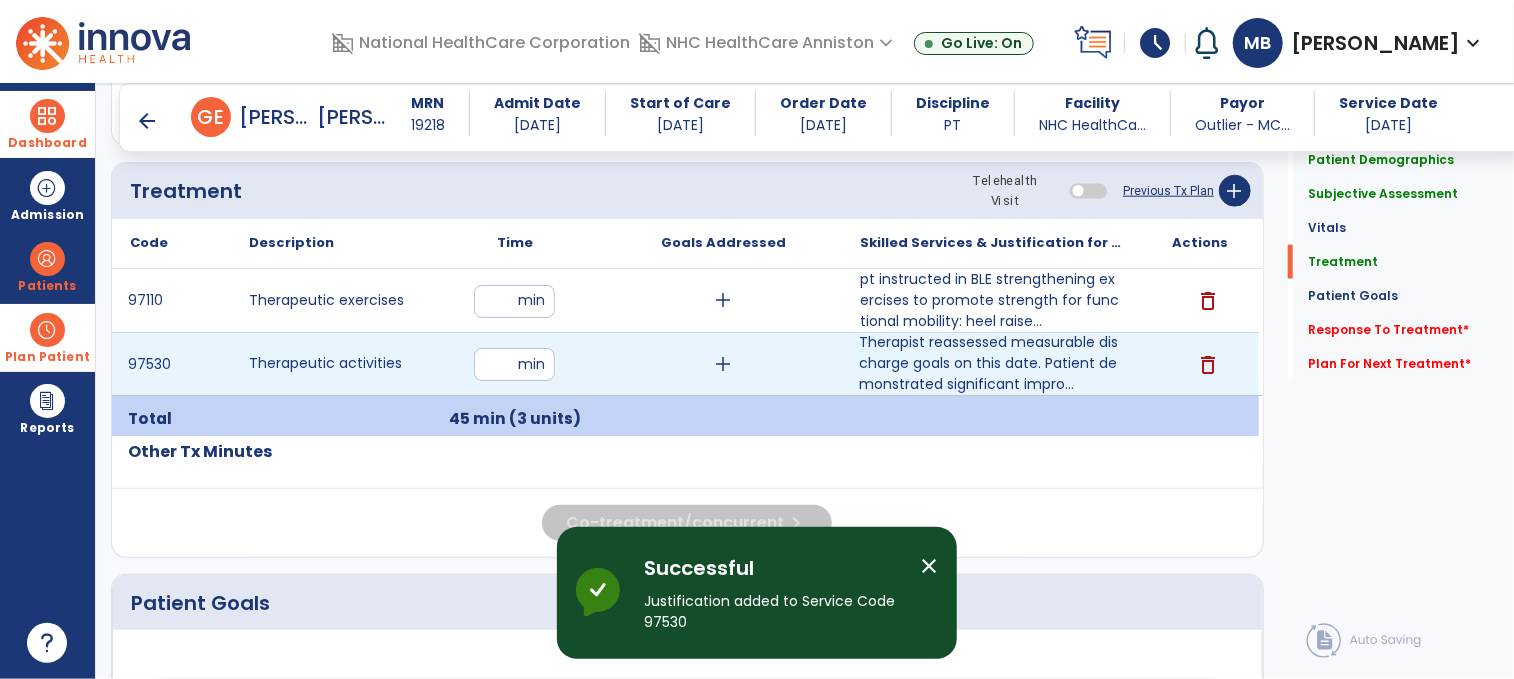 click on "add" at bounding box center (723, 364) 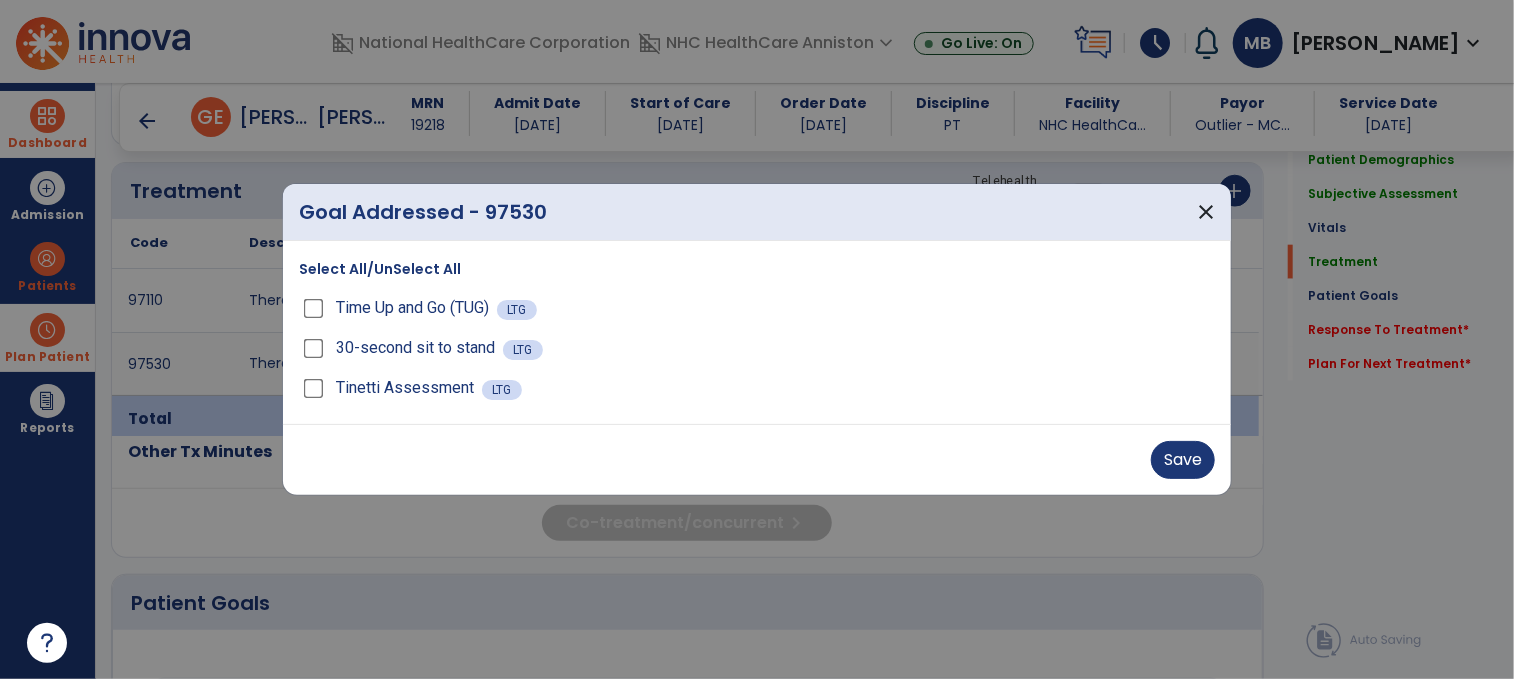 click on "Time Up and Go (TUG)" at bounding box center [398, 308] 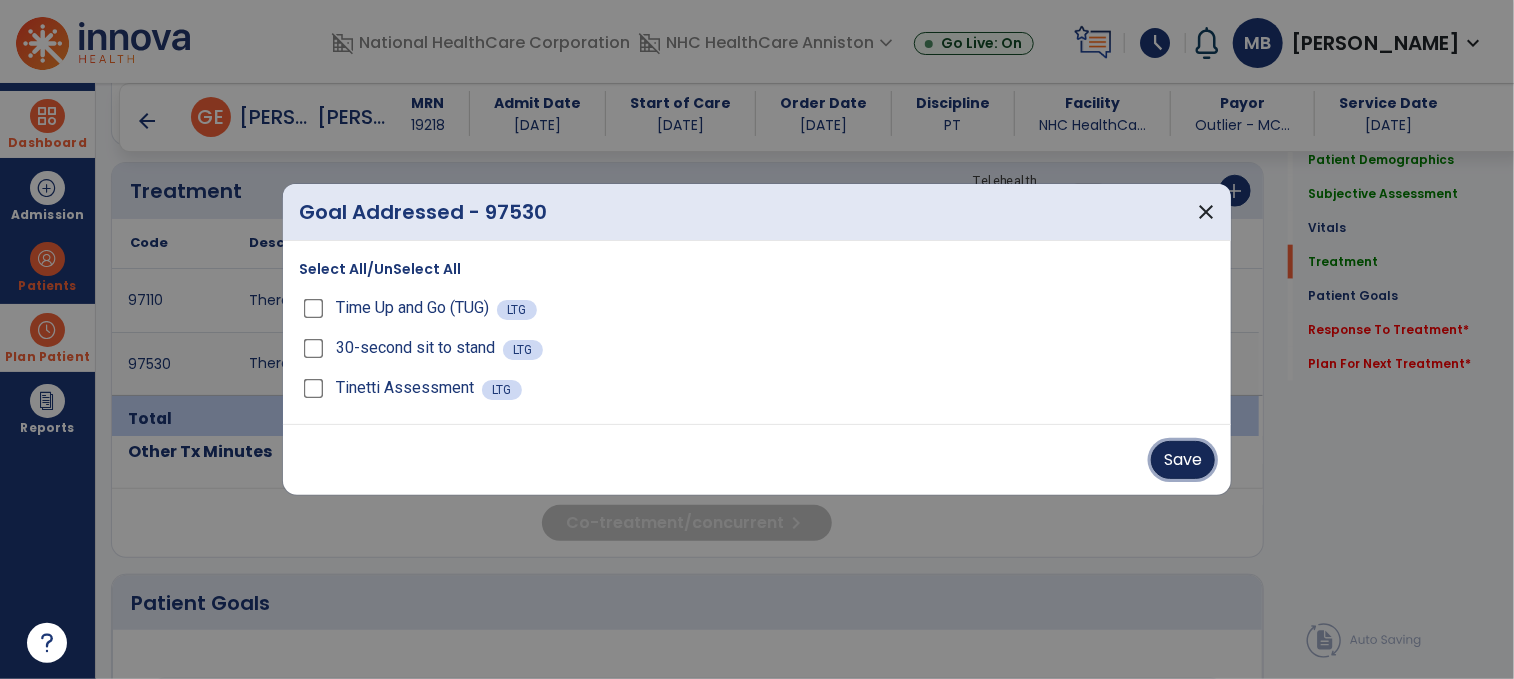 click on "Save" at bounding box center [1183, 460] 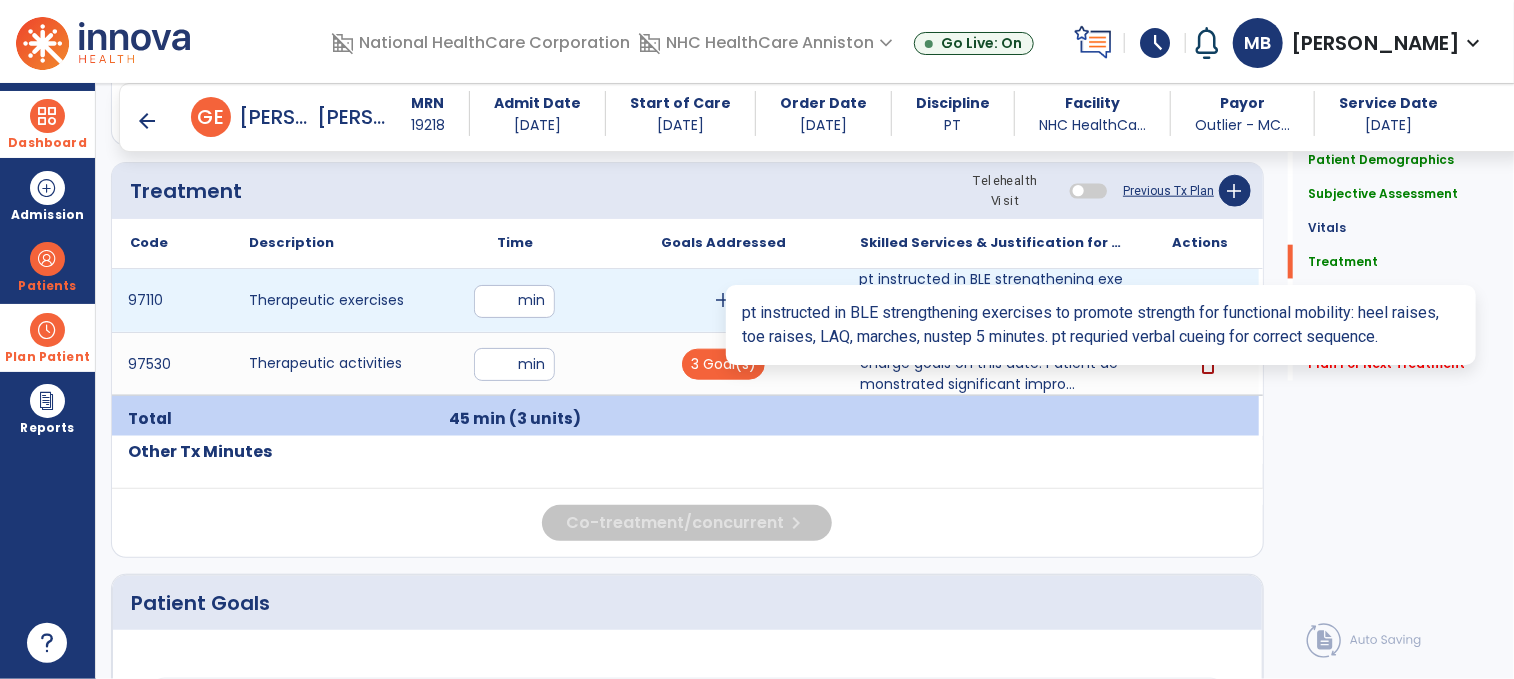 drag, startPoint x: 908, startPoint y: 275, endPoint x: 890, endPoint y: 275, distance: 18 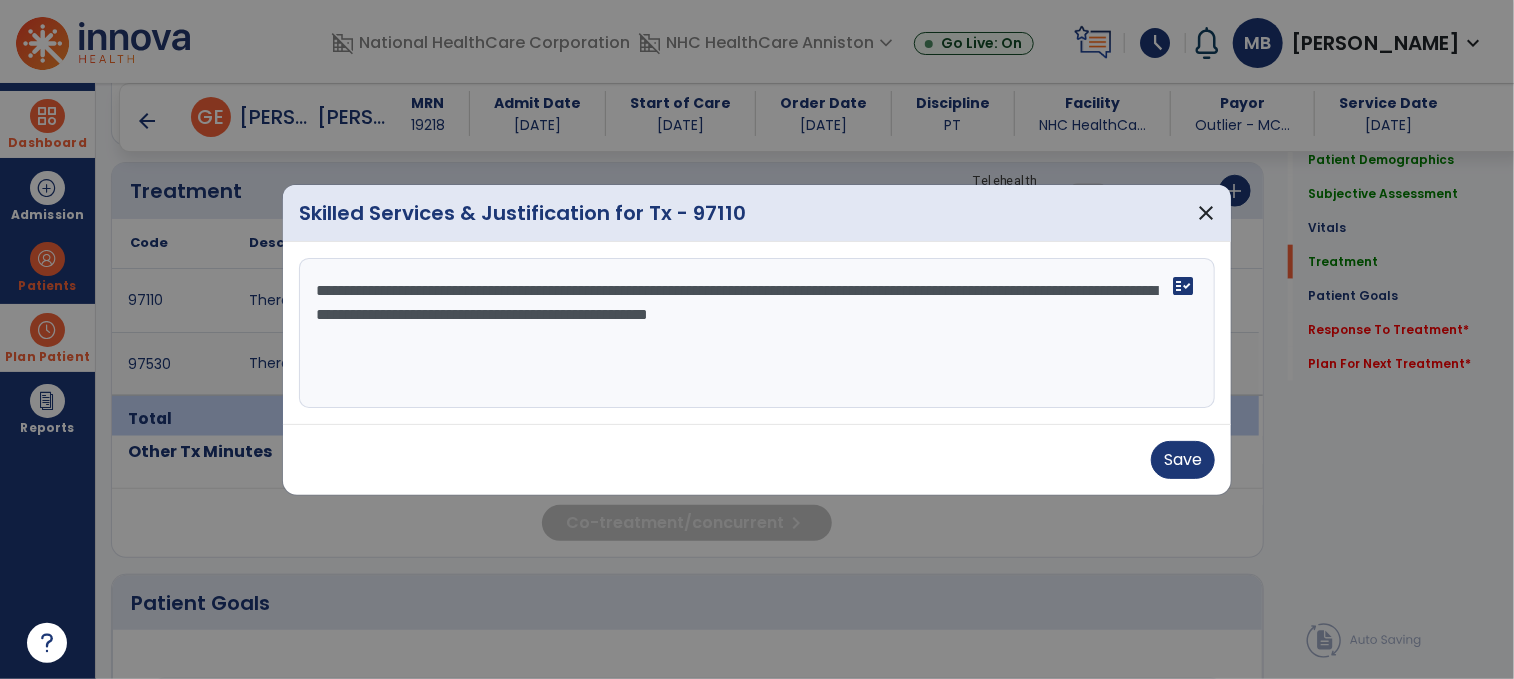 click on "**********" at bounding box center [757, 333] 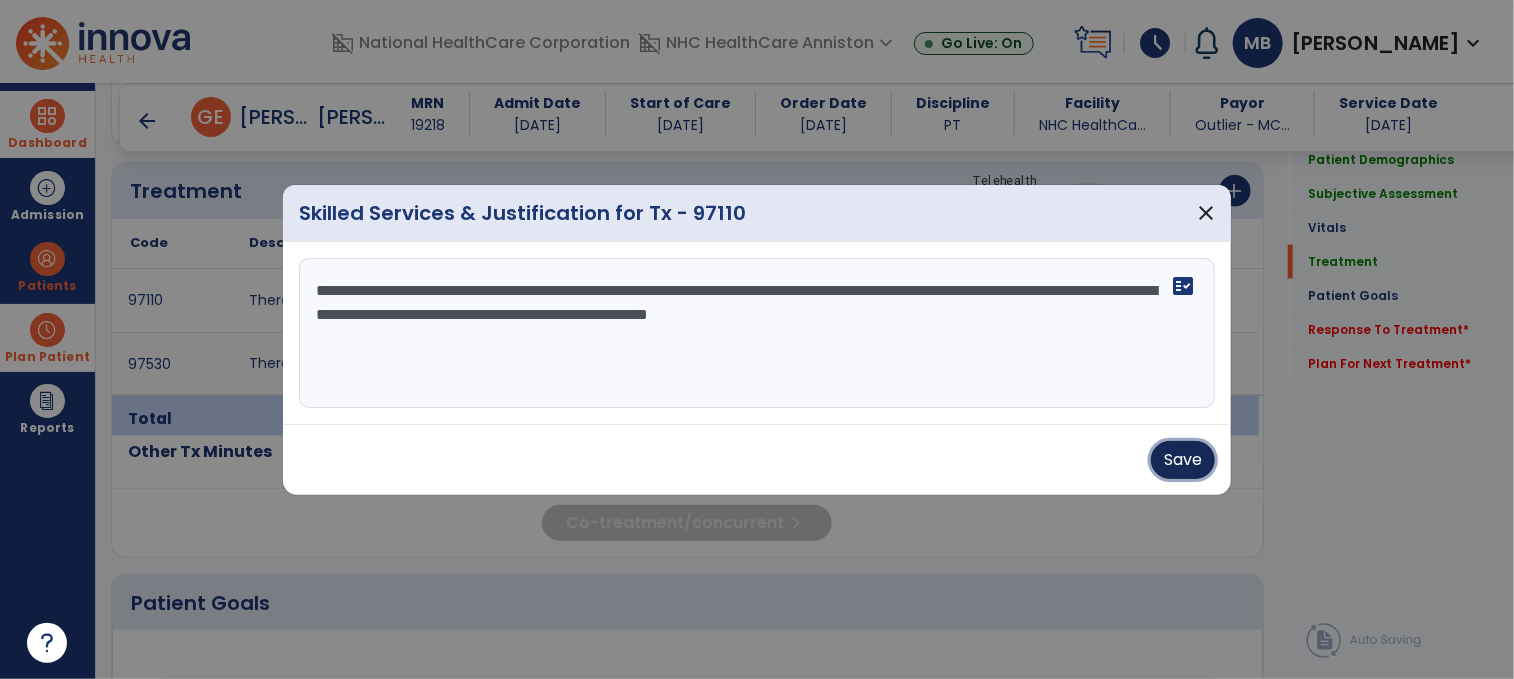 click on "Save" at bounding box center [1183, 460] 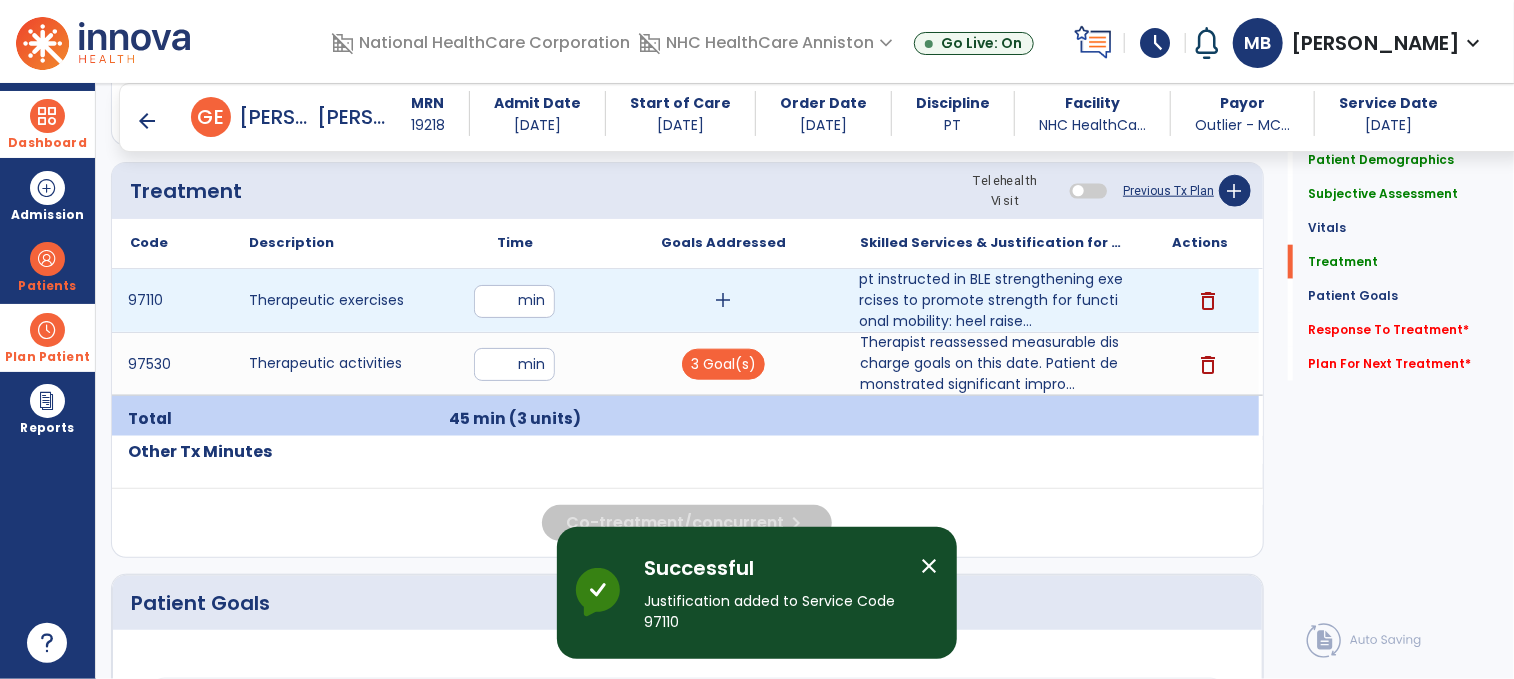 click on "add" at bounding box center [723, 300] 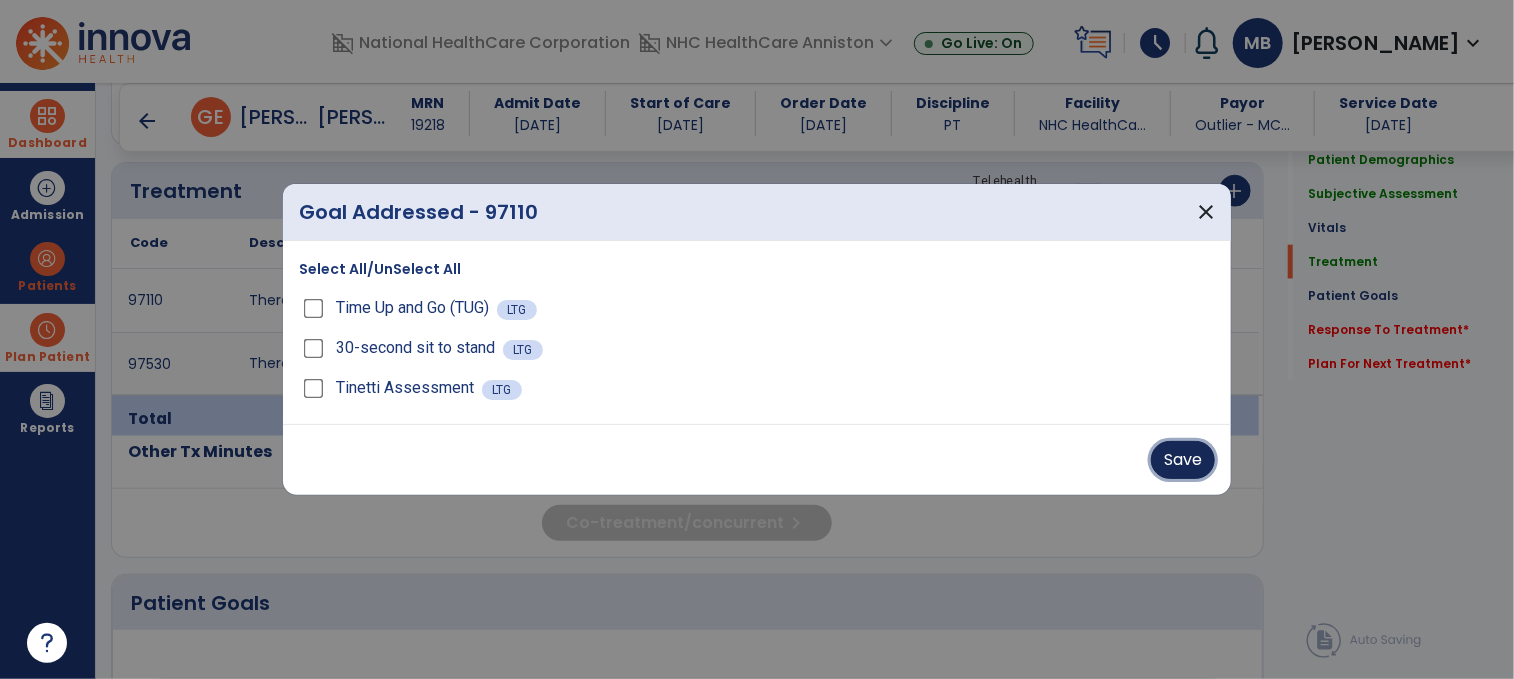 click on "Save" at bounding box center (1183, 460) 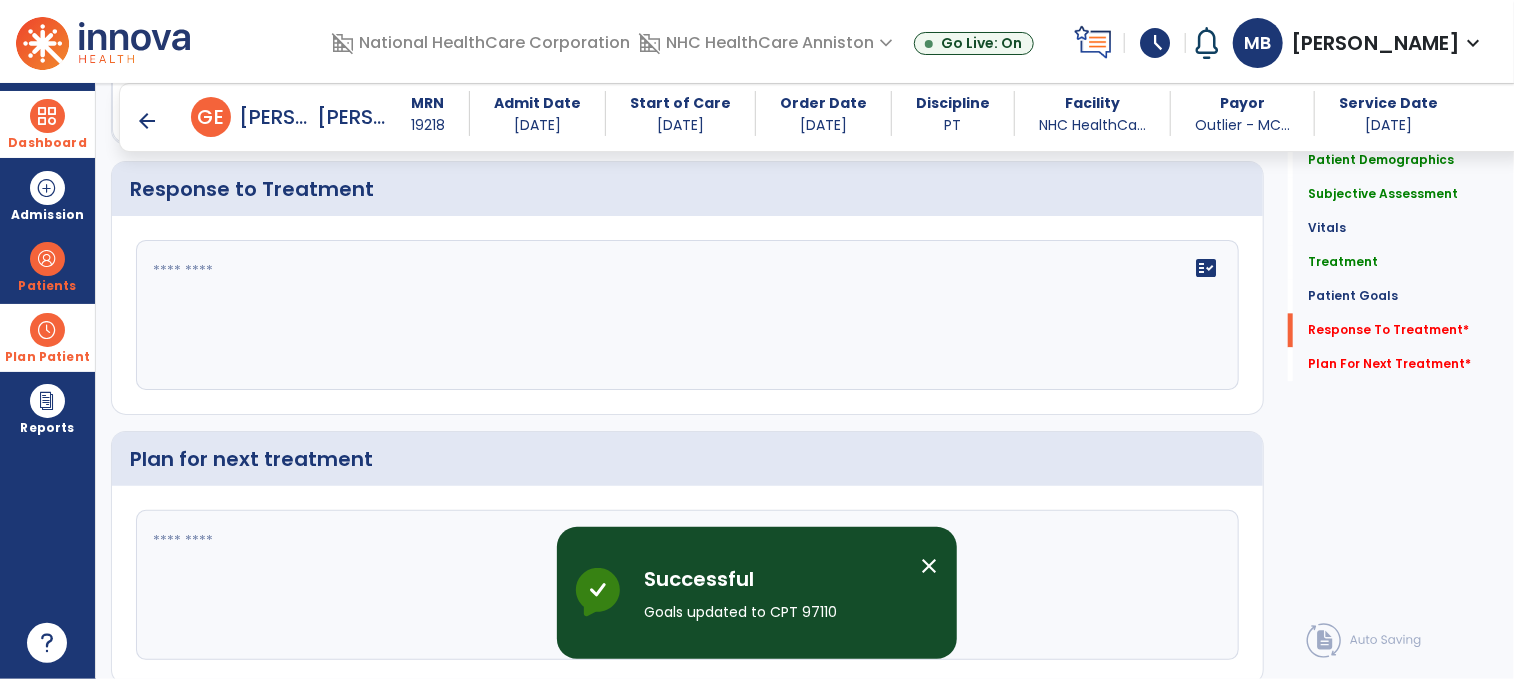 scroll, scrollTop: 2215, scrollLeft: 0, axis: vertical 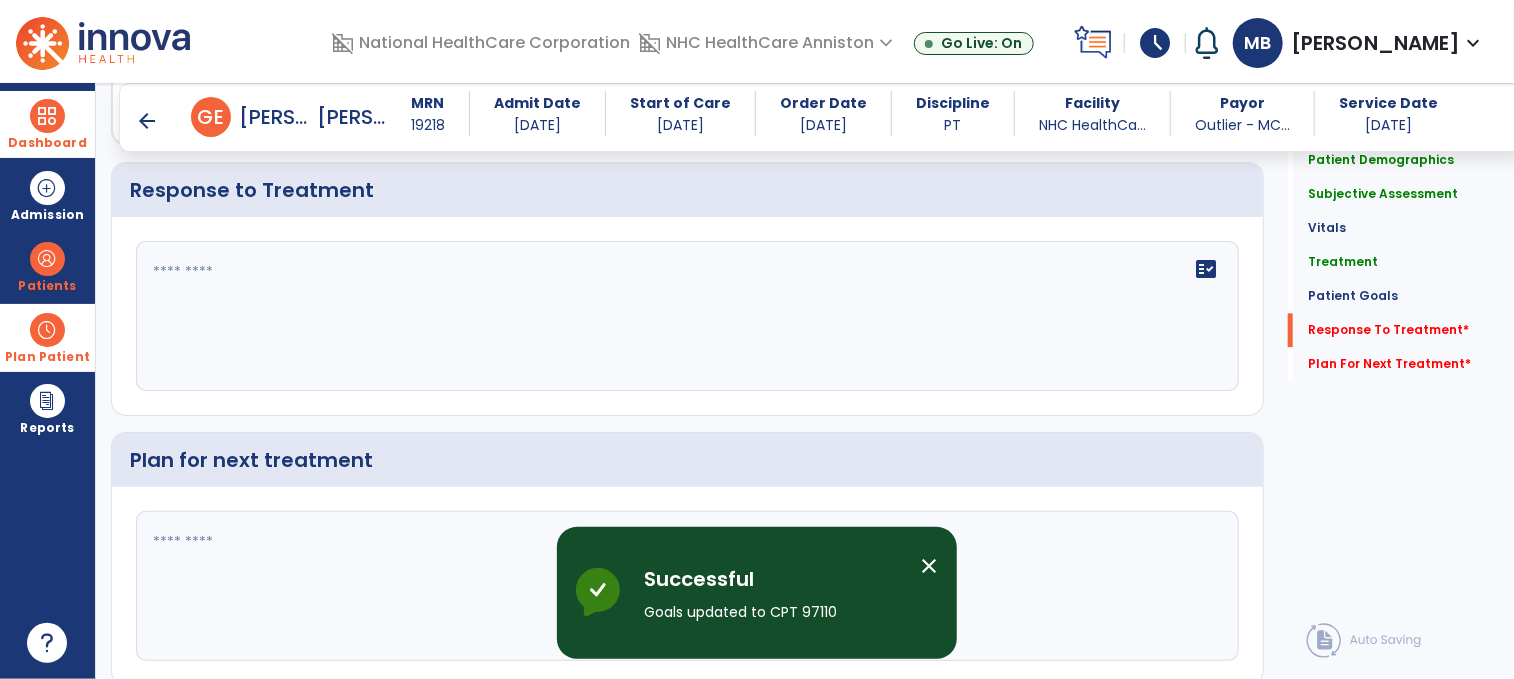 click on "fact_check" 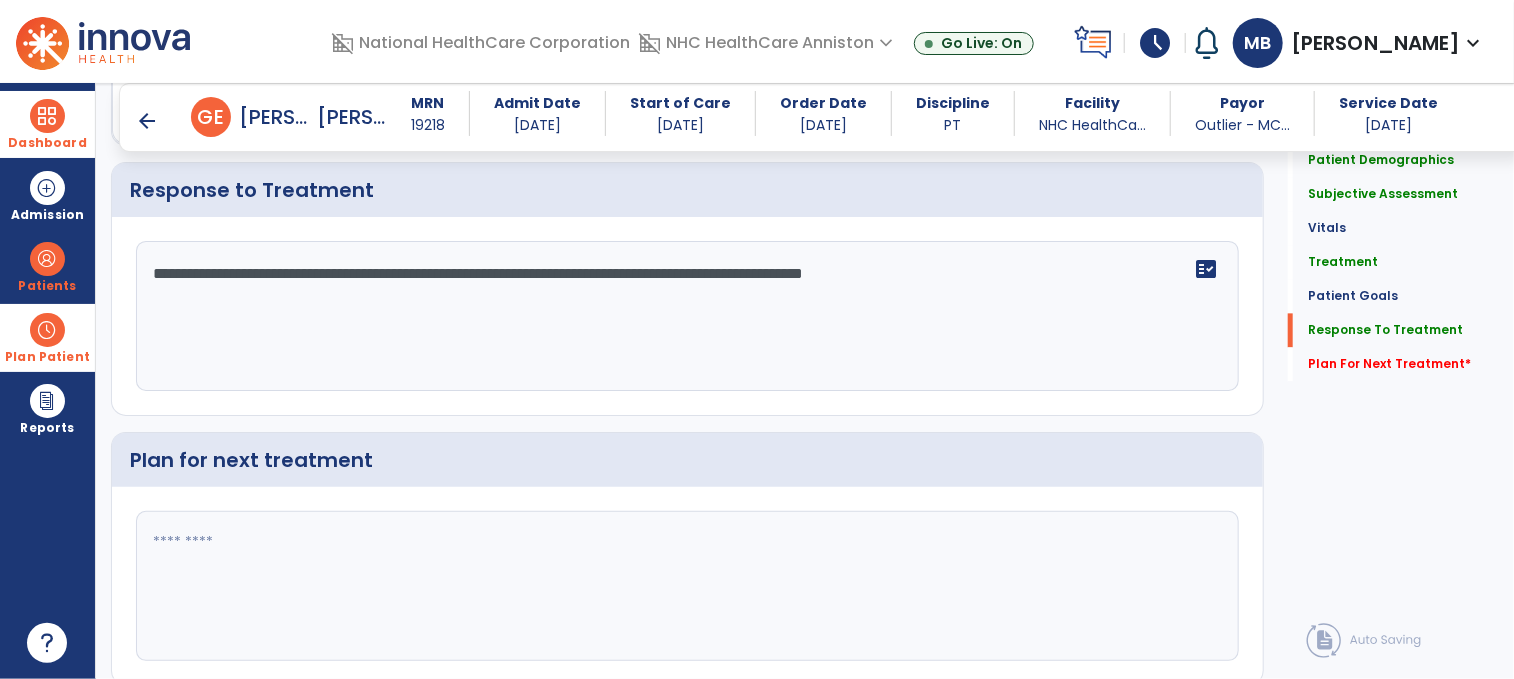 scroll, scrollTop: 2215, scrollLeft: 0, axis: vertical 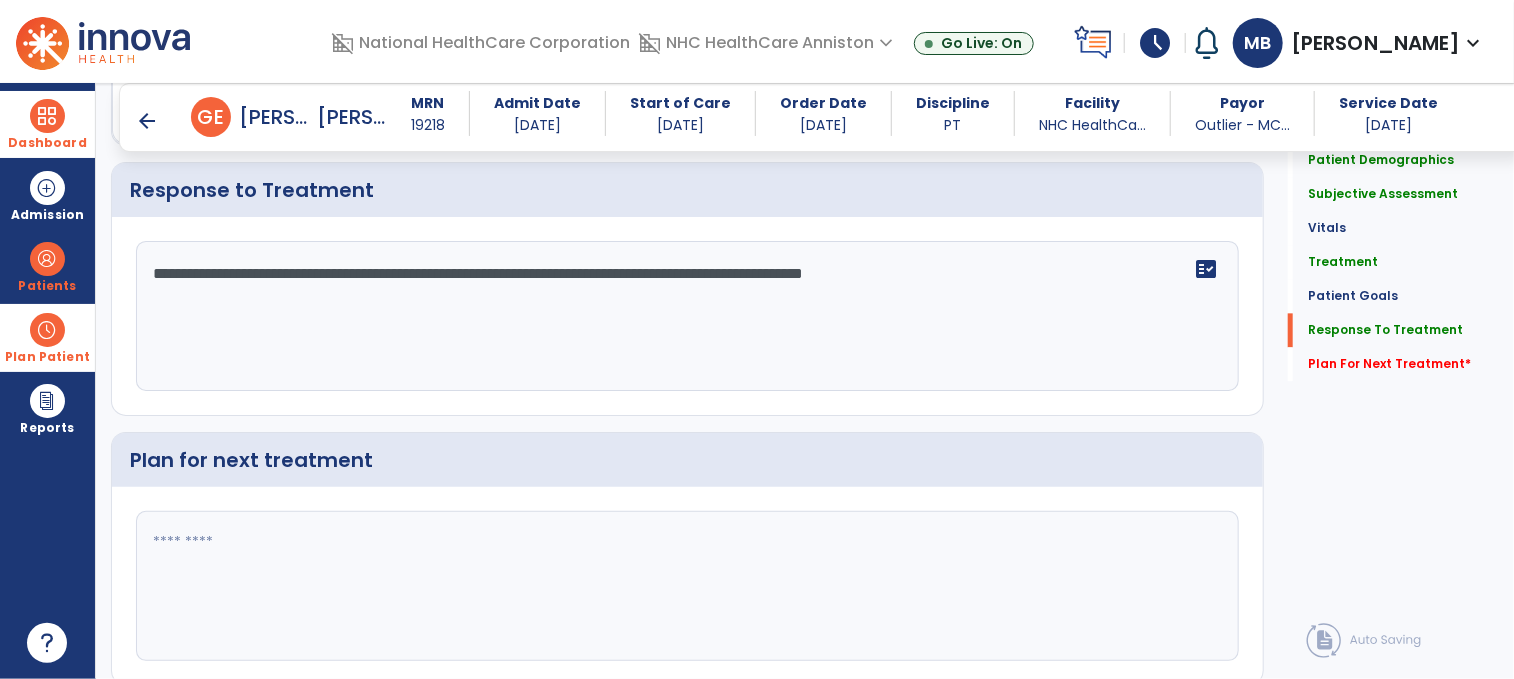 click on "**********" 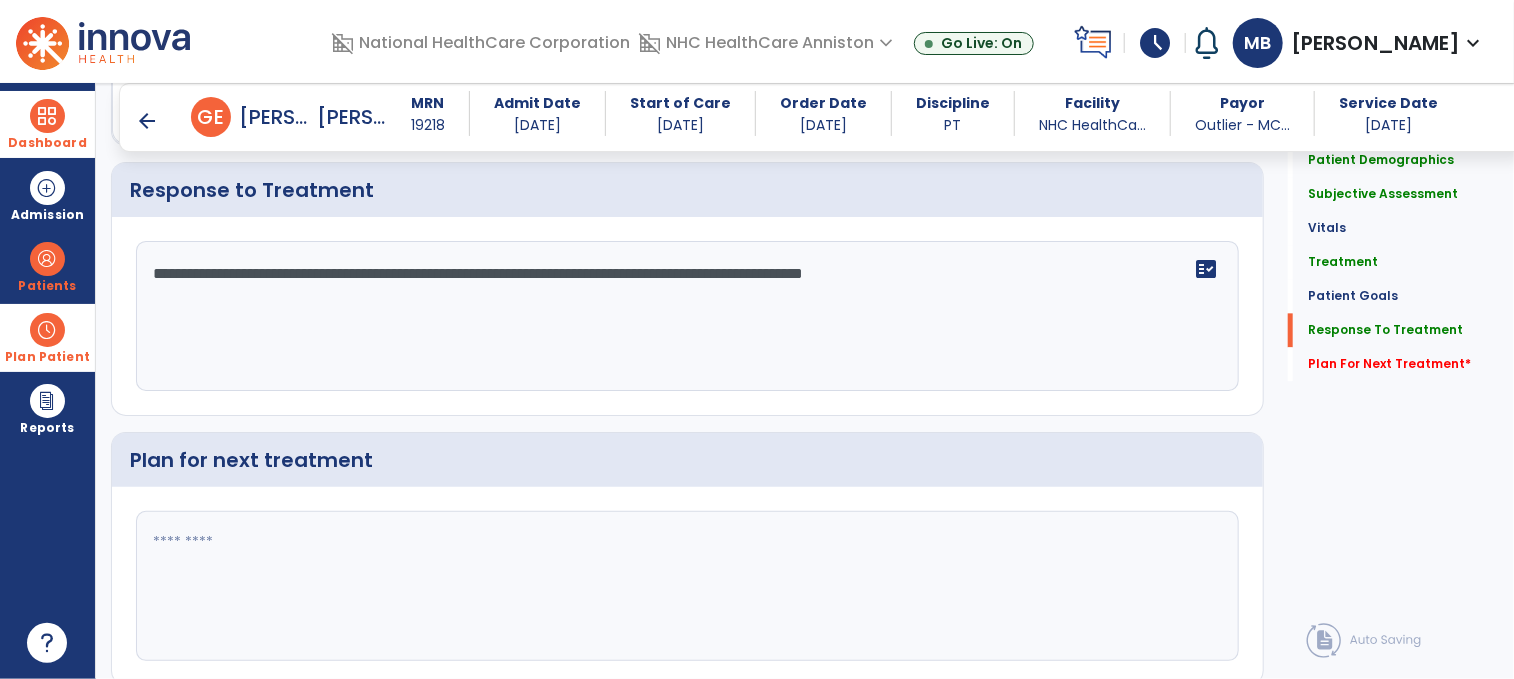 click on "**********" 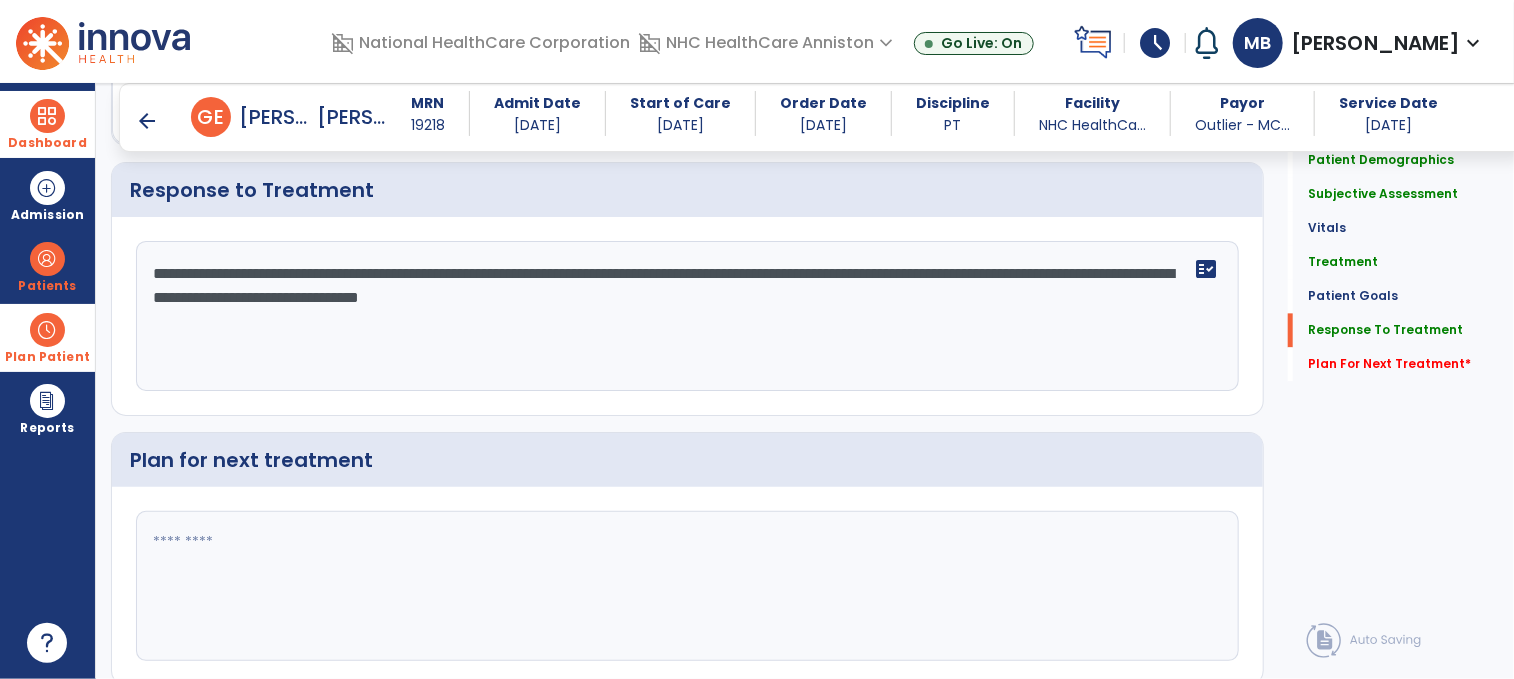 scroll, scrollTop: 2215, scrollLeft: 0, axis: vertical 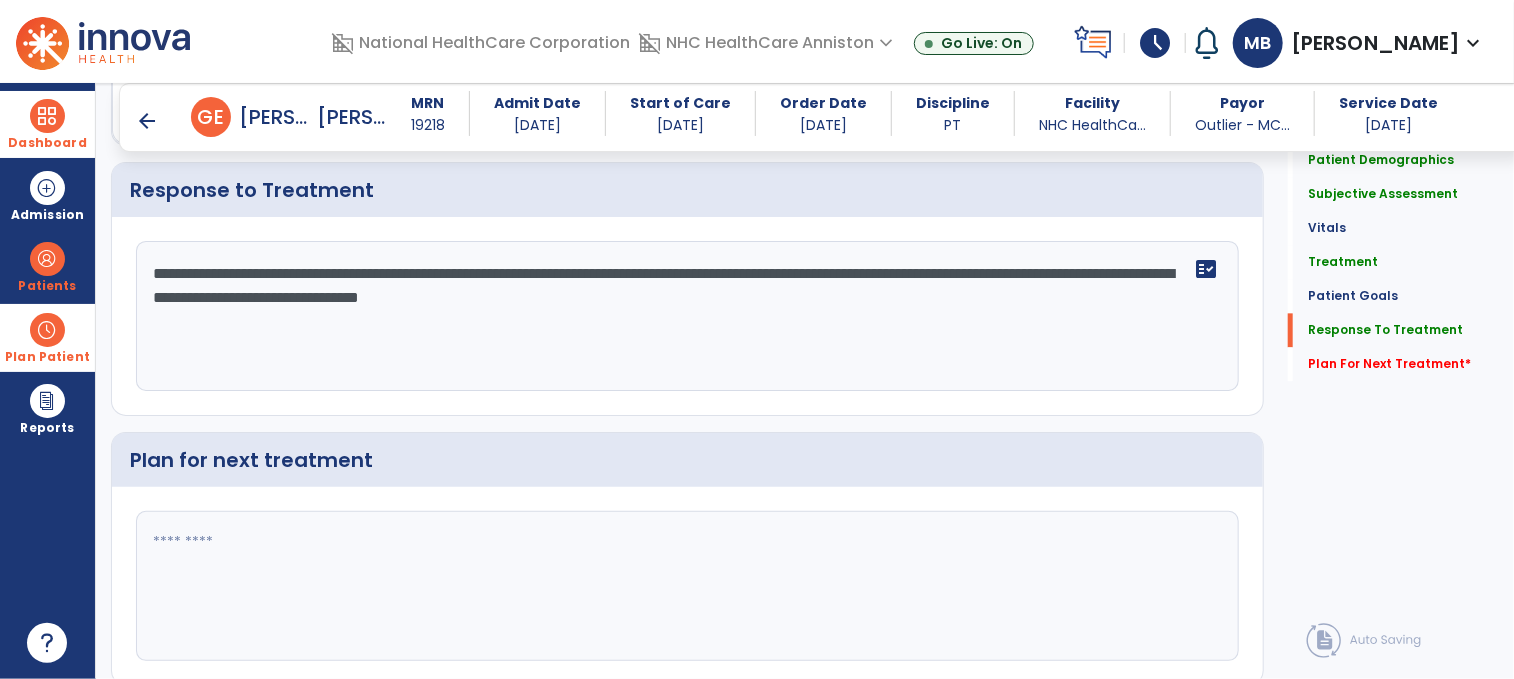 click on "**********" 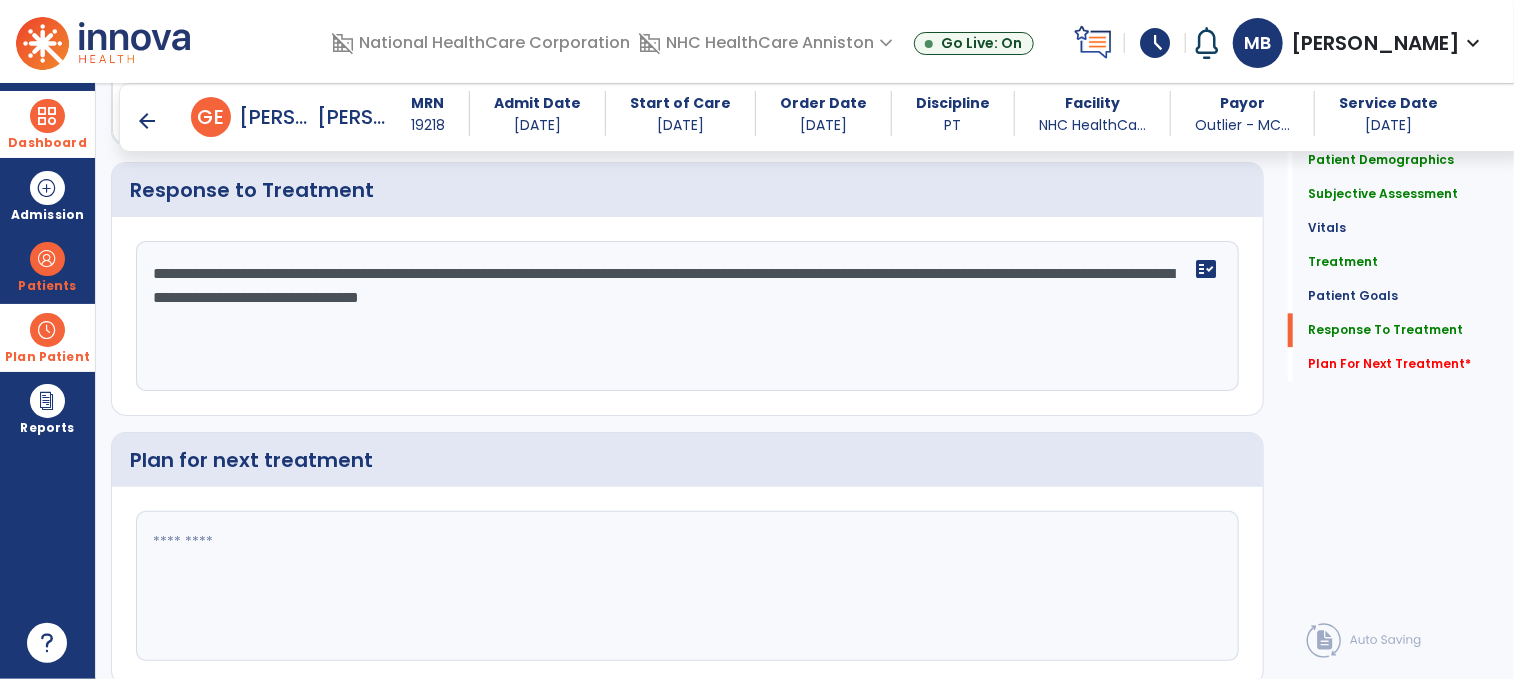 click on "**********" 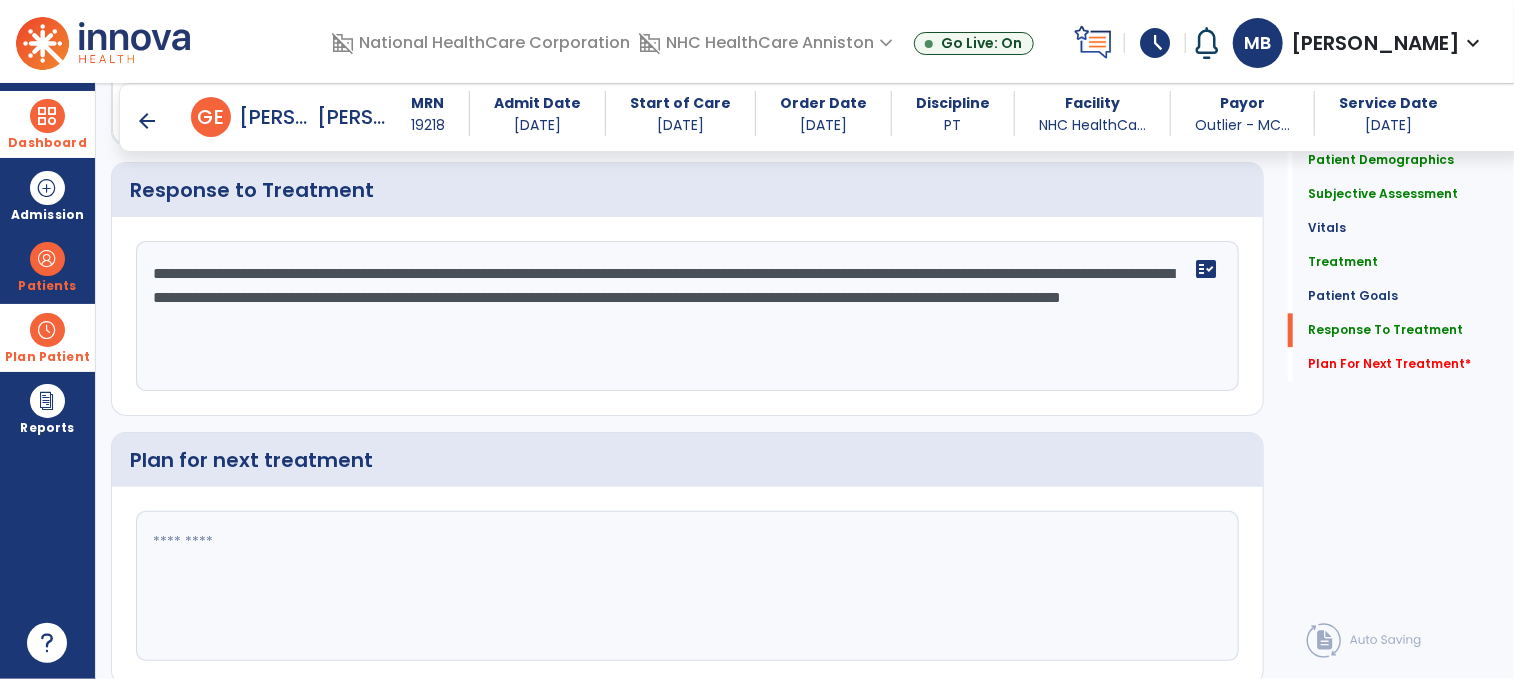 scroll, scrollTop: 2227, scrollLeft: 0, axis: vertical 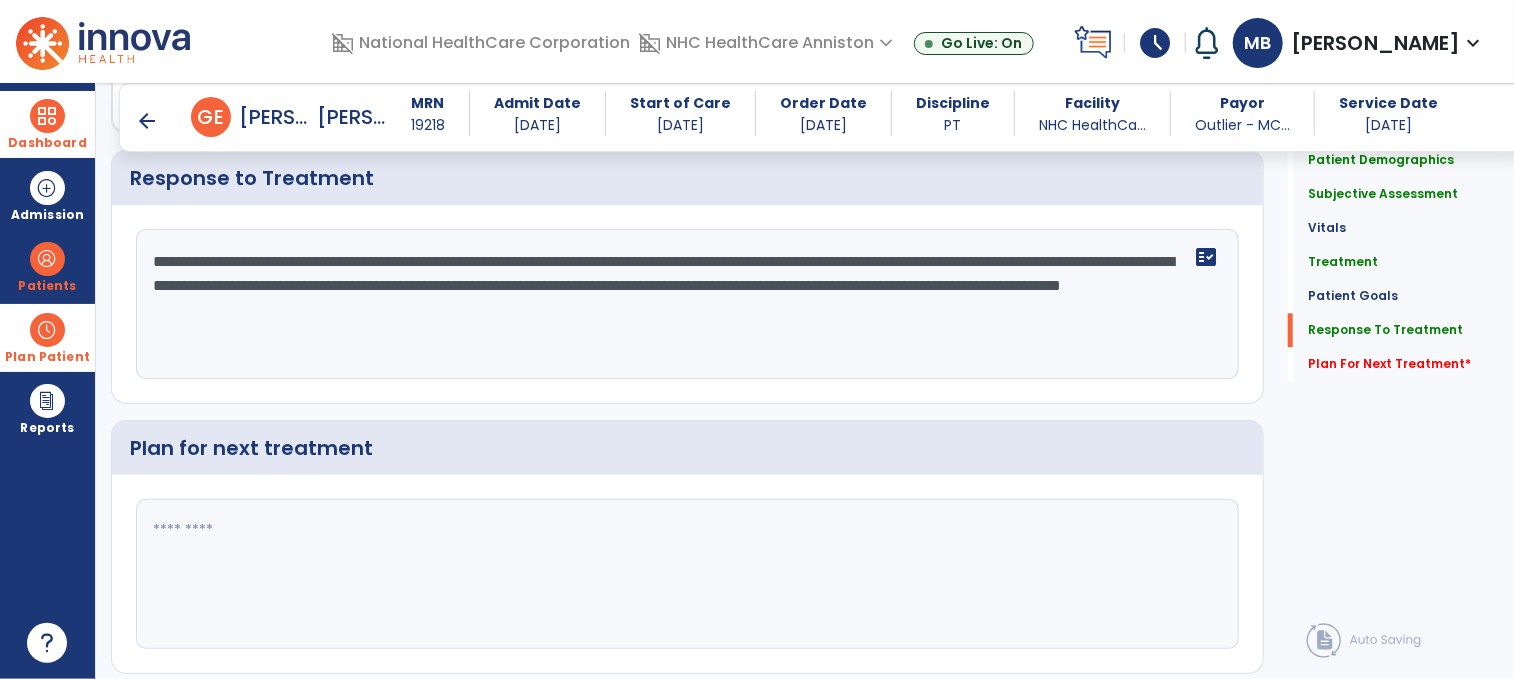 type on "**********" 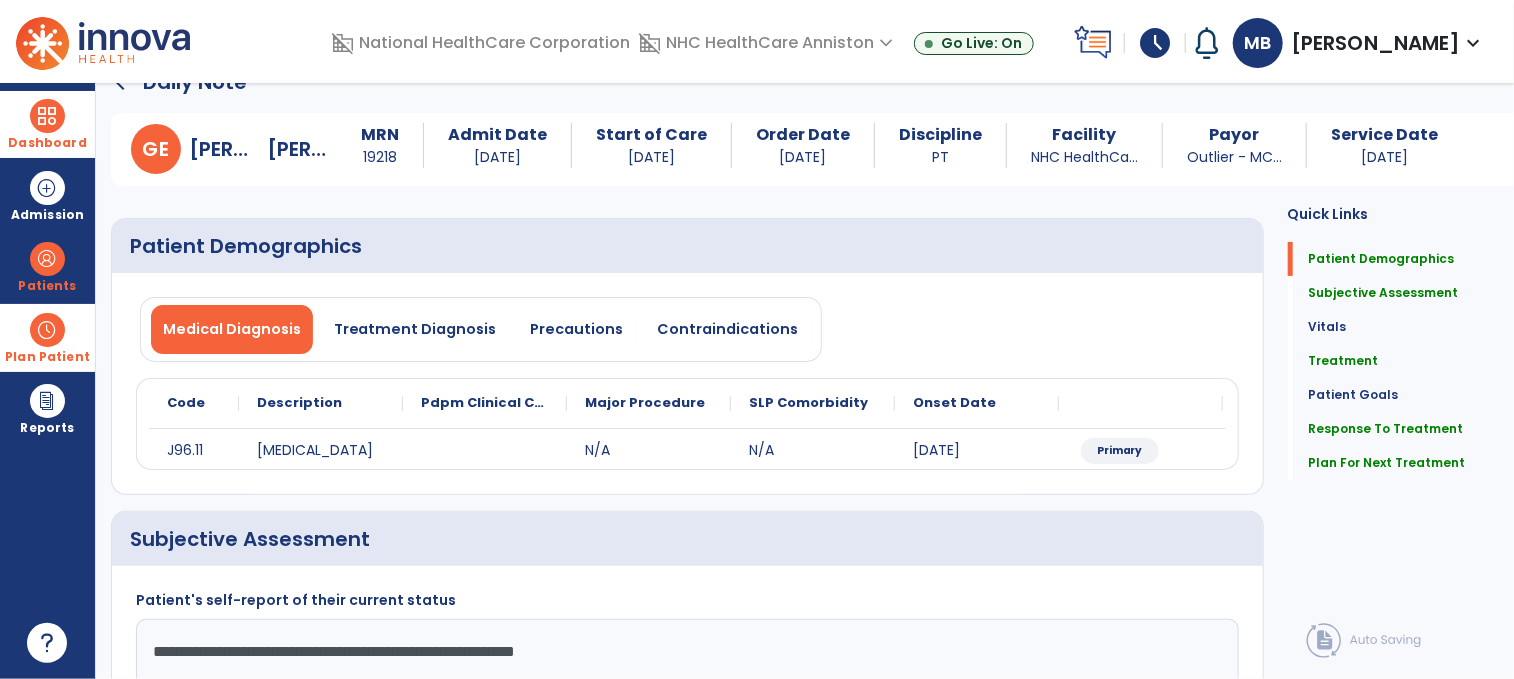 scroll, scrollTop: 12, scrollLeft: 0, axis: vertical 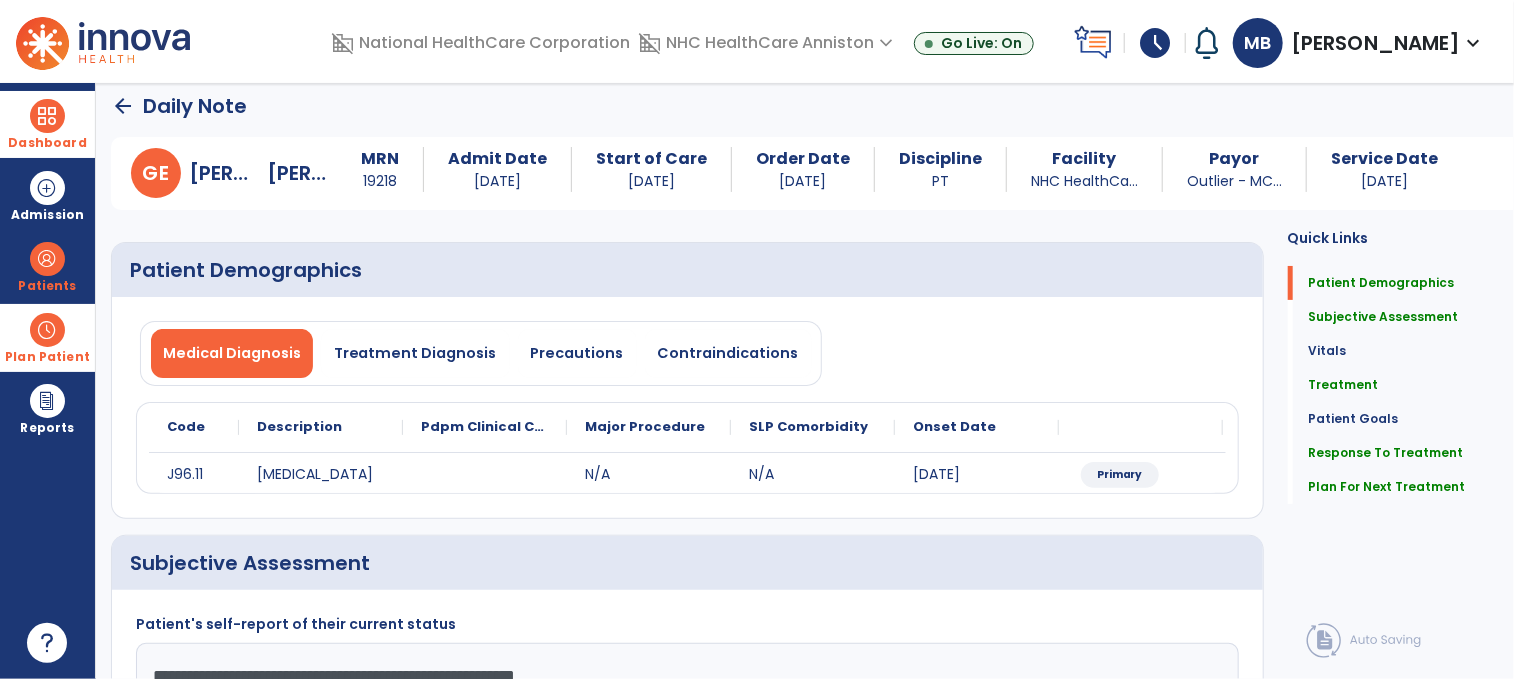 type on "**********" 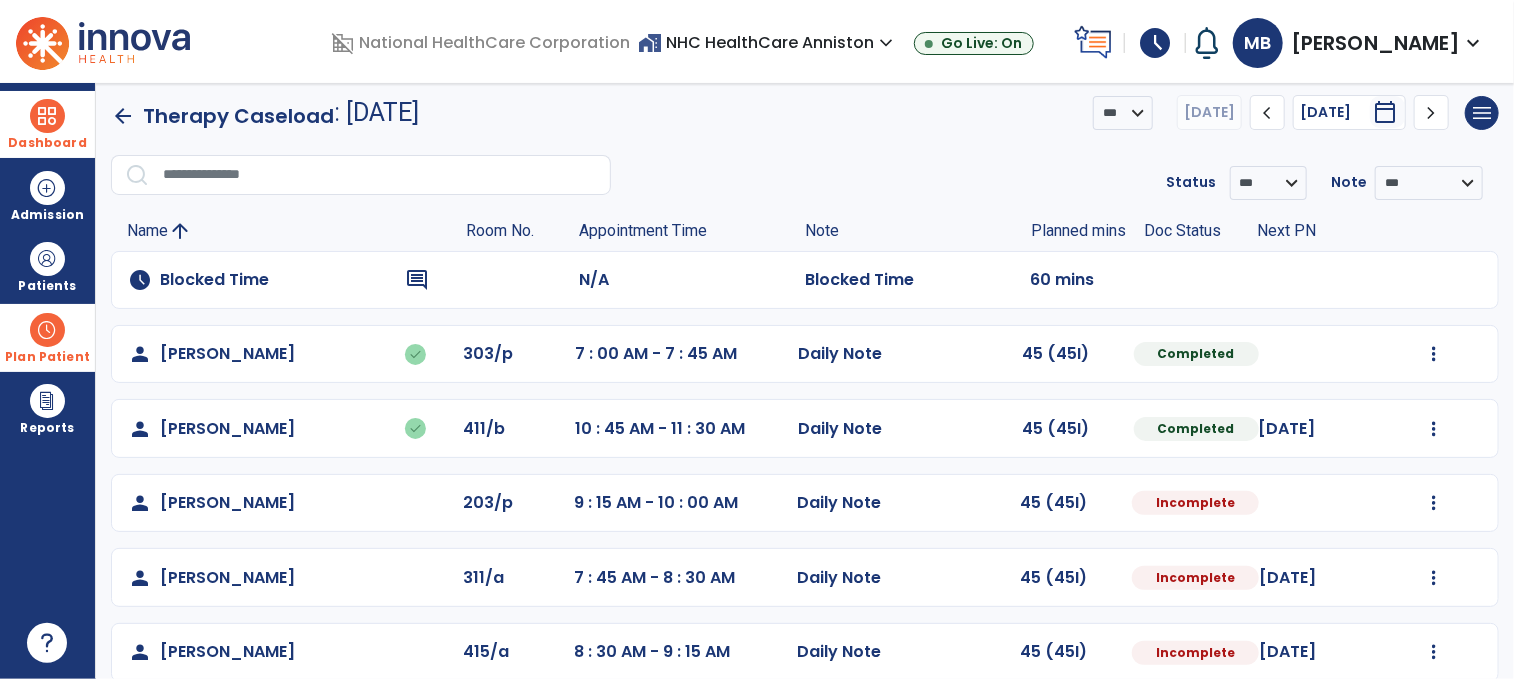scroll, scrollTop: 333, scrollLeft: 0, axis: vertical 